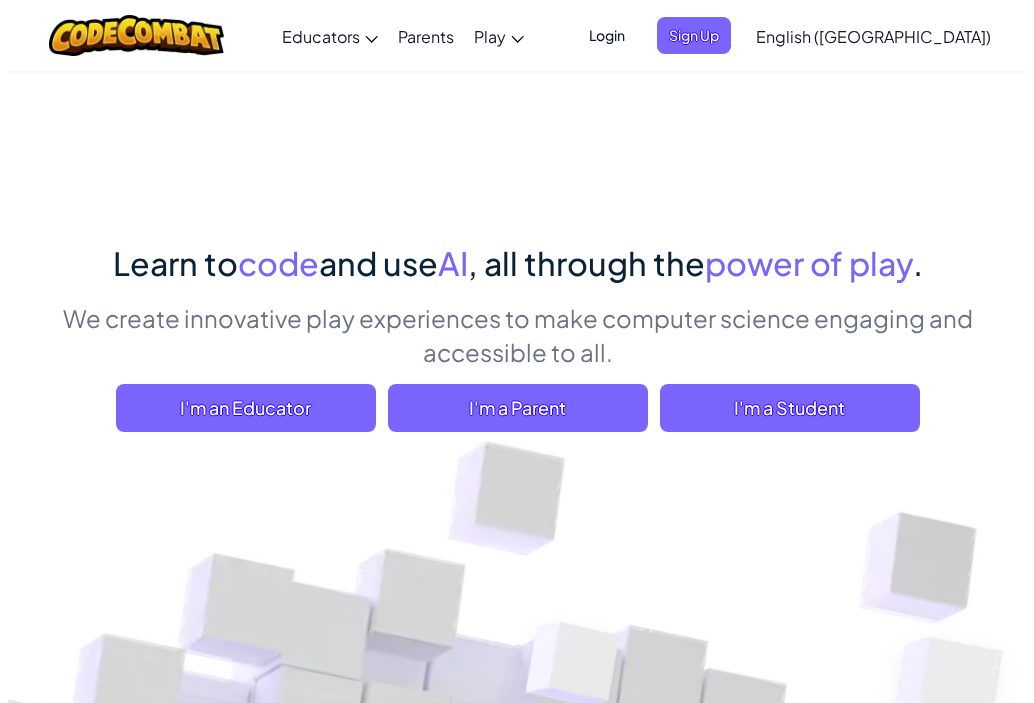 scroll, scrollTop: 0, scrollLeft: 0, axis: both 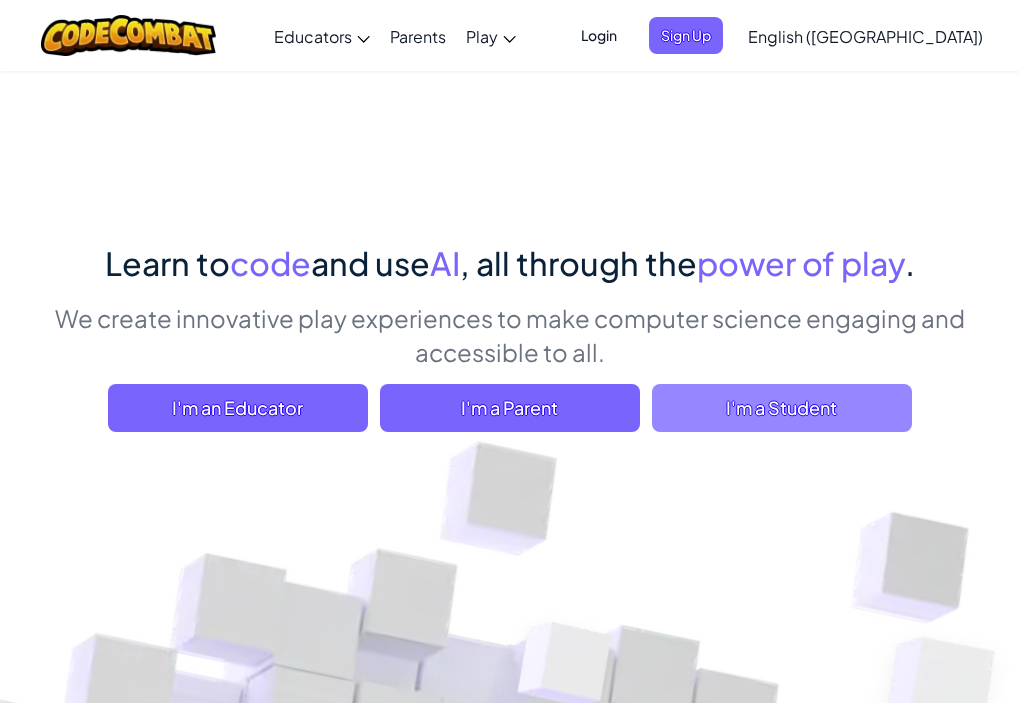 click on "I'm a Student" at bounding box center (782, 408) 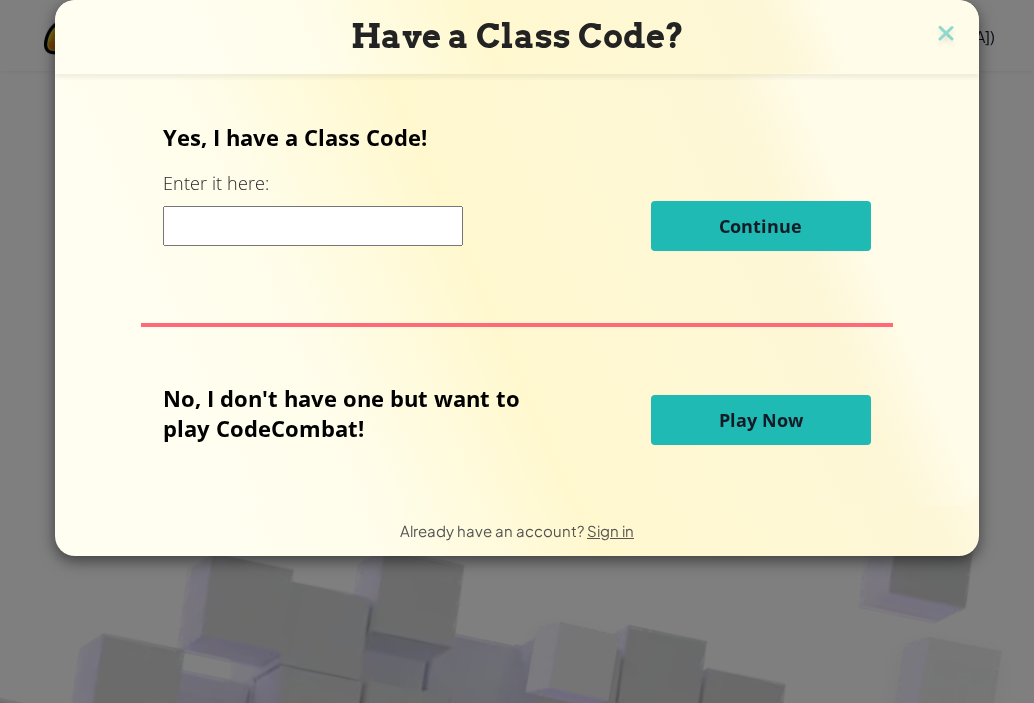 click on "Play Now" at bounding box center [761, 420] 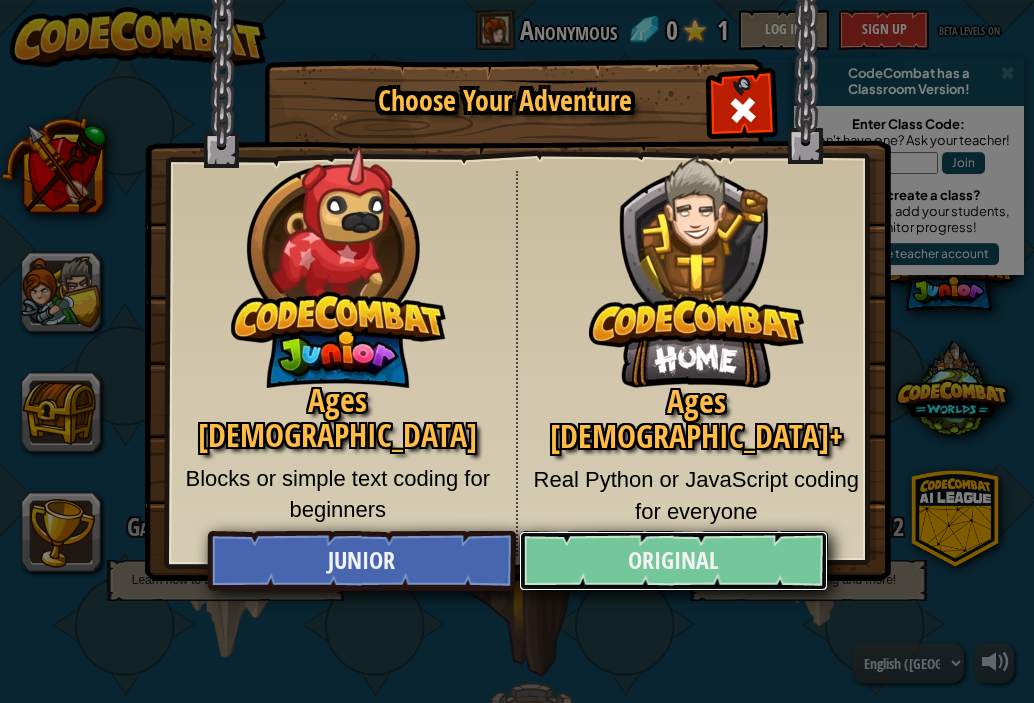 click on "Original" at bounding box center (673, 561) 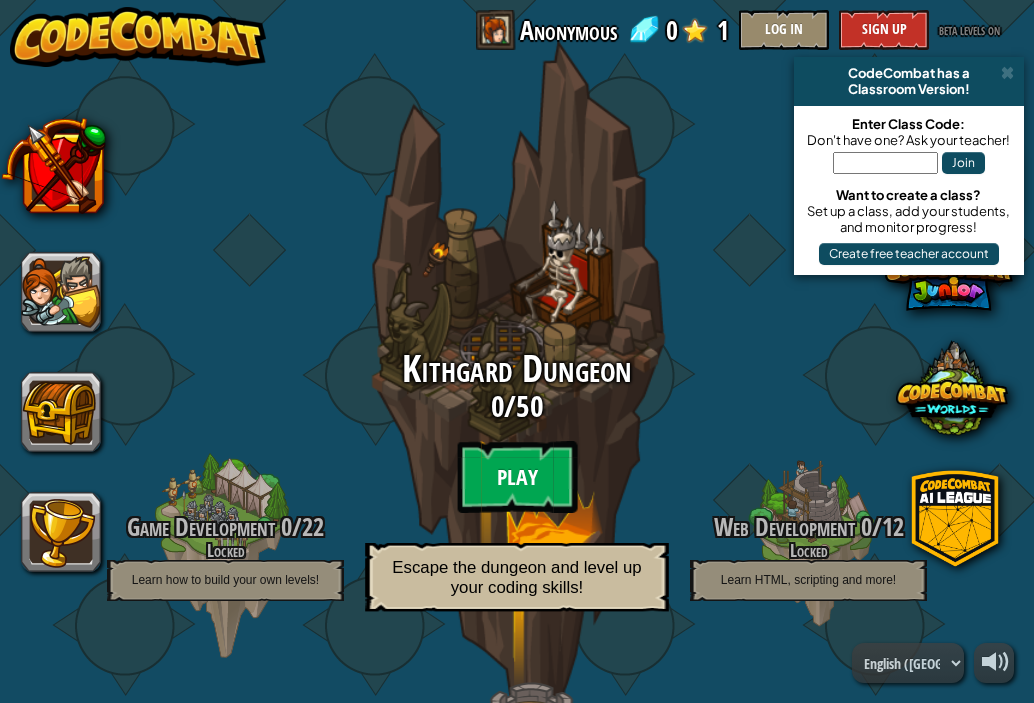 click on "Play" at bounding box center (517, 477) 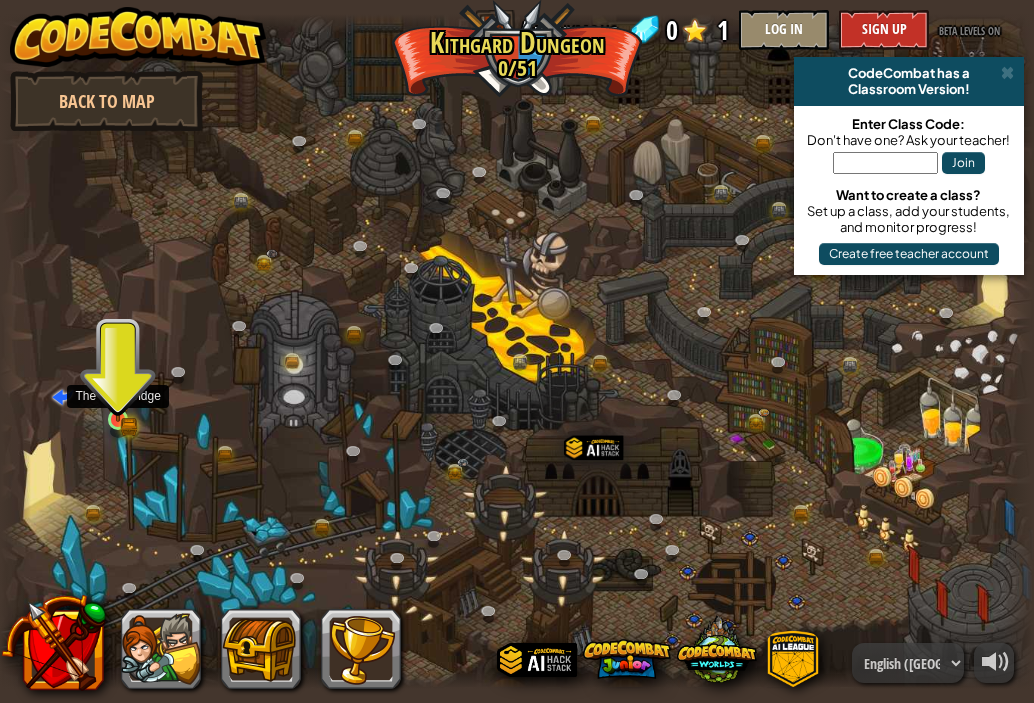 click on "Twisted Canyon (Locked) Challenge: collect the most gold using all the programming skills you've learned so far!
Basic Syntax While Loops Strings Variables Reading the Docs Known Enemy (Locked) Using your first variable to achieve victory.
Arguments Basic Syntax Strings Variables Hack and Dash (Locked) Escape the Dungeon Sprite with the help of a speed potion.
Arguments Basic Syntax Strings While Loops Dread Door (Locked) Behind a dread door lies a chest full of riches.
Arguments Basic Syntax Strings While Loops Master of Names (Locked) Use your new coding powers to target nameless enemies.
Arguments Basic Syntax Variables Pong Pong (Locked) Challenge: write the shortest solution using all the programming skills you've learned so far!
Basic Syntax Reading the Docs Ingredient Identification (Locked) Variables are like labeled bottles that hold data.
Basic Syntax Variables Cupboards of Kithgard (Locked) Who knows what horrors lurk in the Cupboards of Kithgard?
Arguments Basic Syntax Strings" at bounding box center [517, 352] 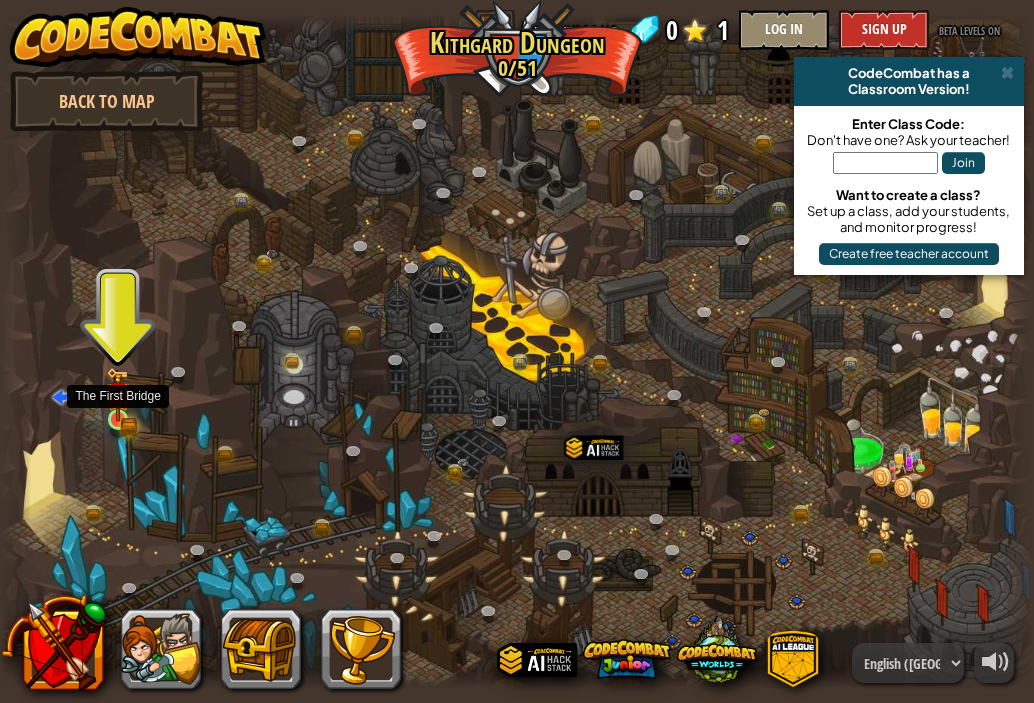 click at bounding box center [118, 394] 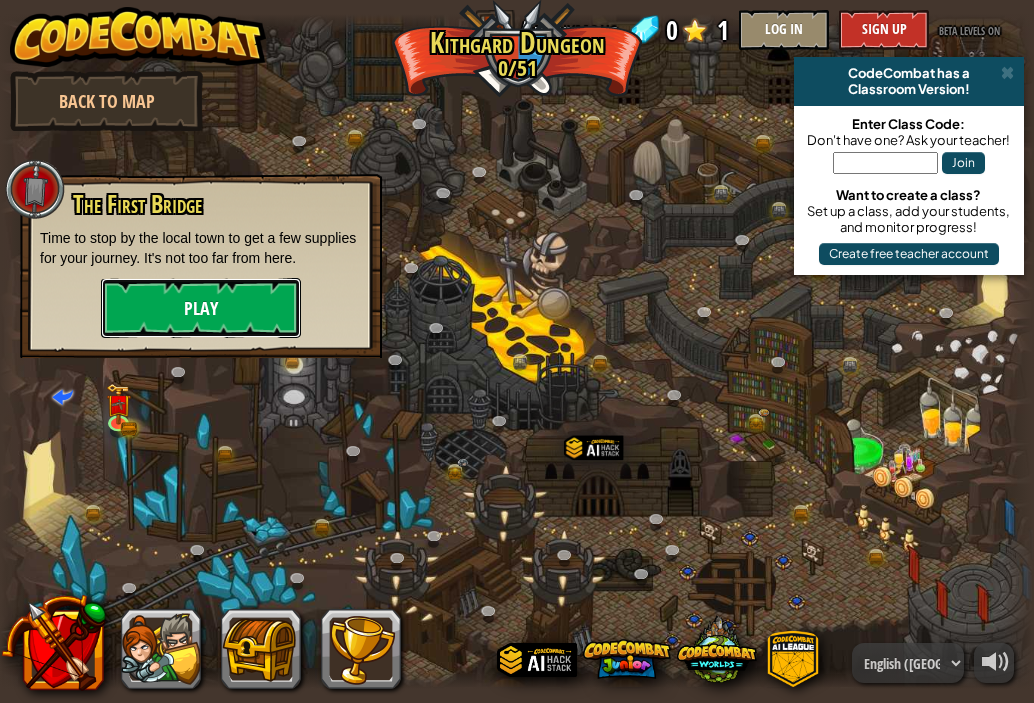 click on "Play" at bounding box center (201, 308) 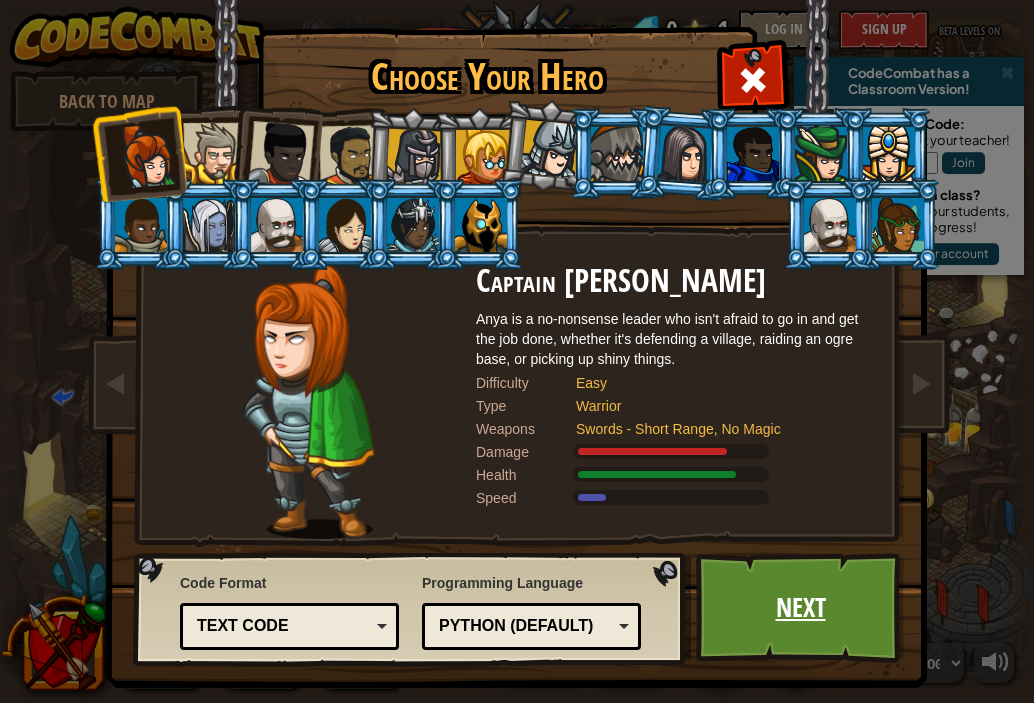 click on "Next" at bounding box center [800, 608] 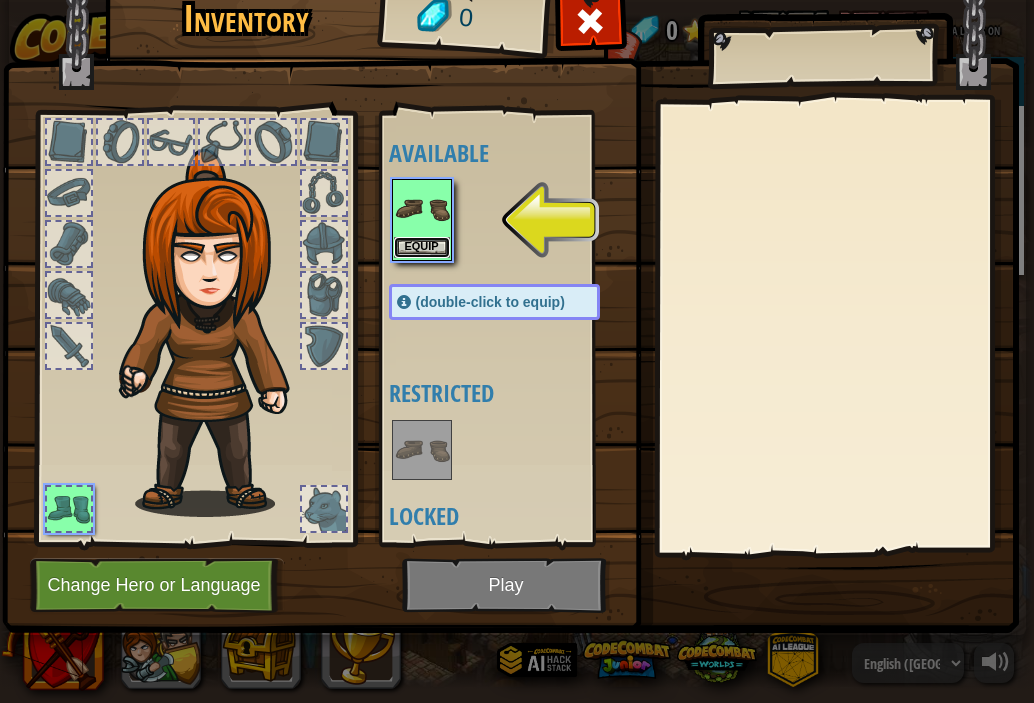 click on "Equip" at bounding box center [422, 247] 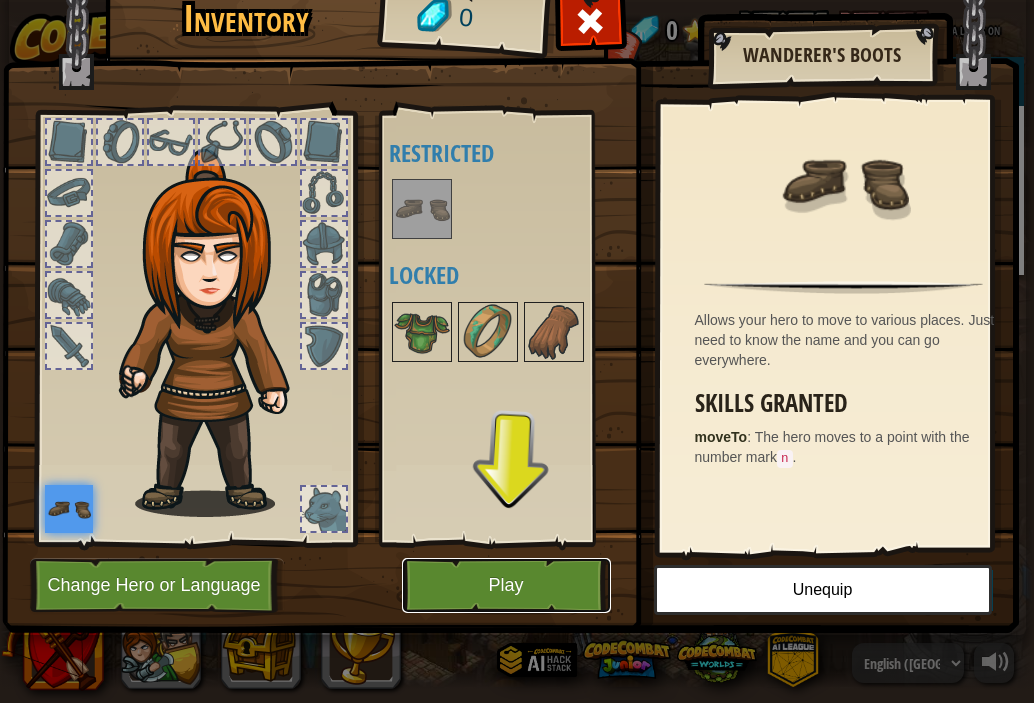click on "Play" at bounding box center [506, 585] 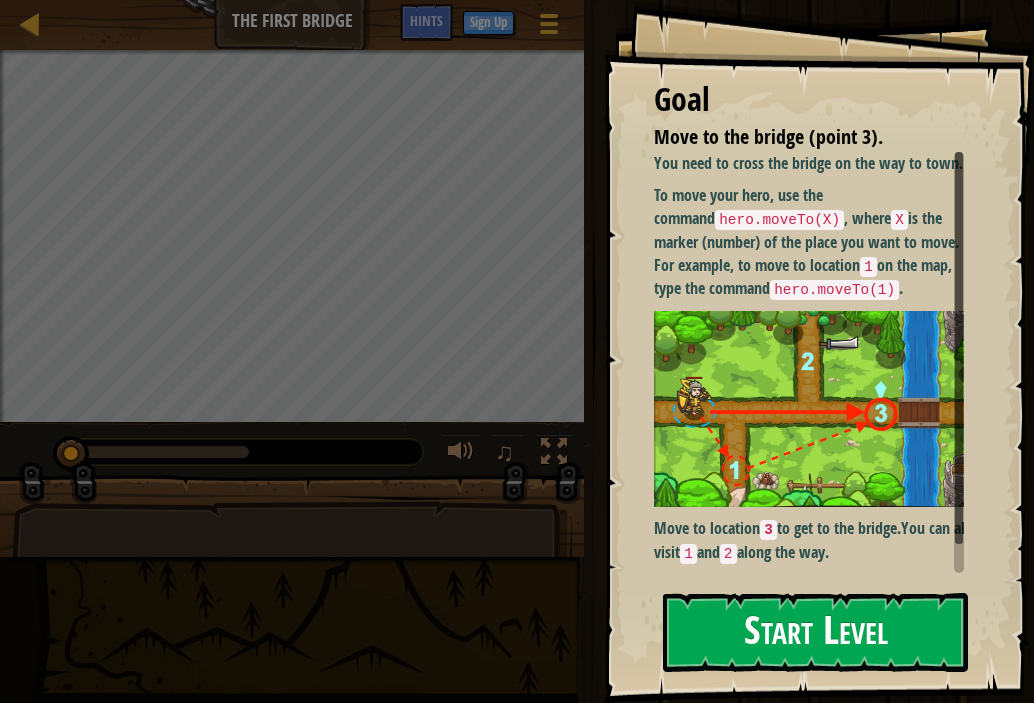 click on "Start Level" at bounding box center (815, 632) 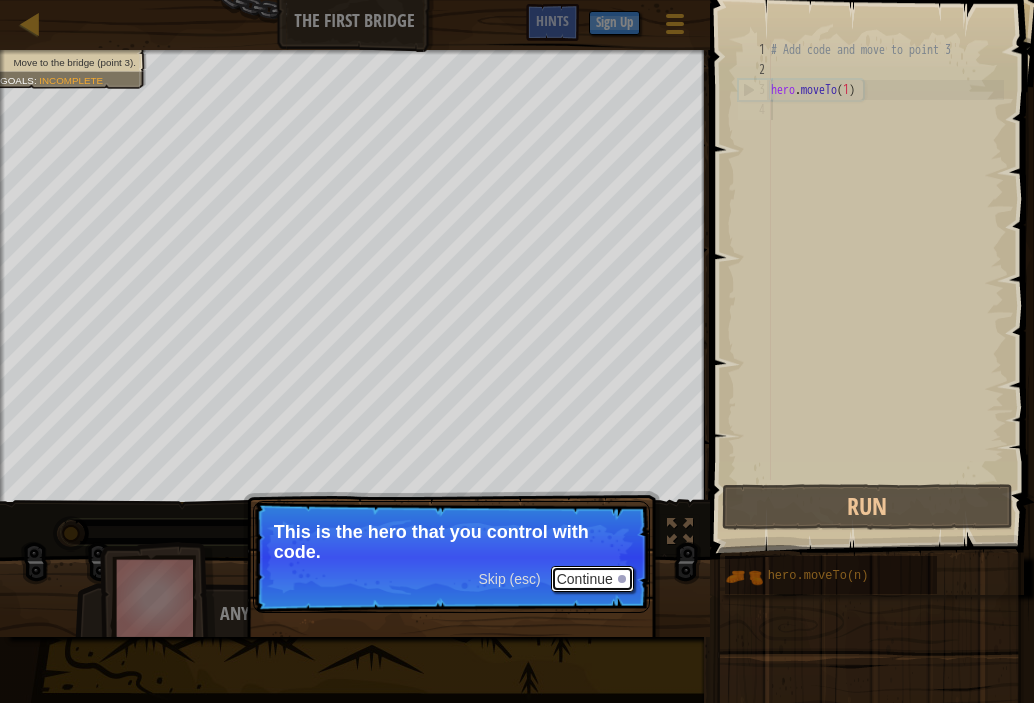 click on "Continue" at bounding box center [592, 579] 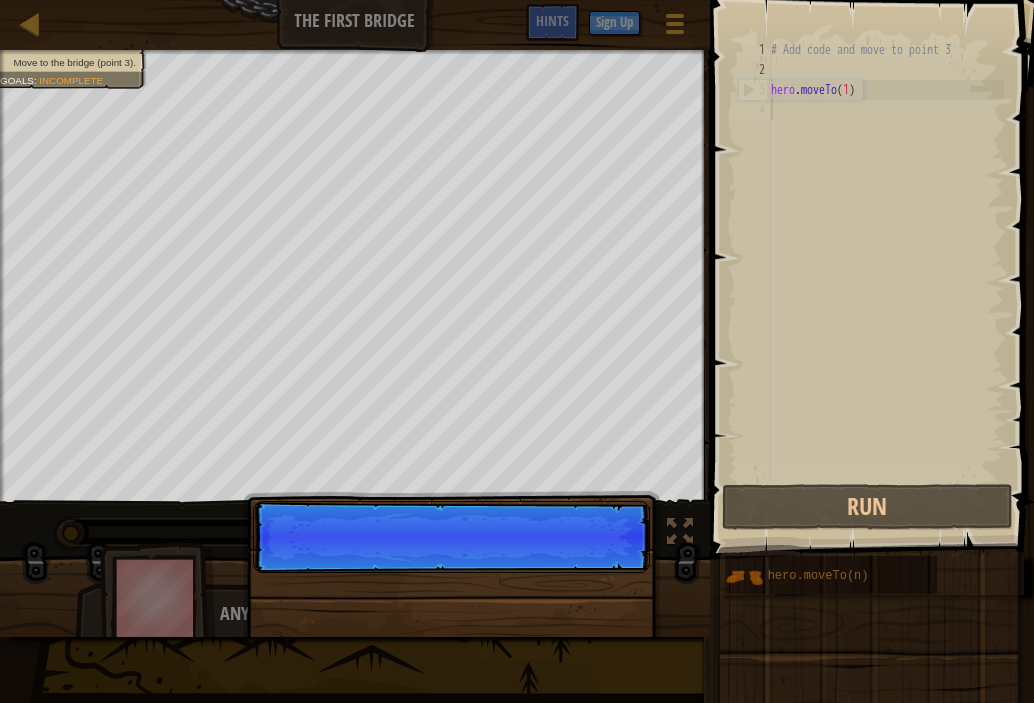 scroll, scrollTop: 9, scrollLeft: 0, axis: vertical 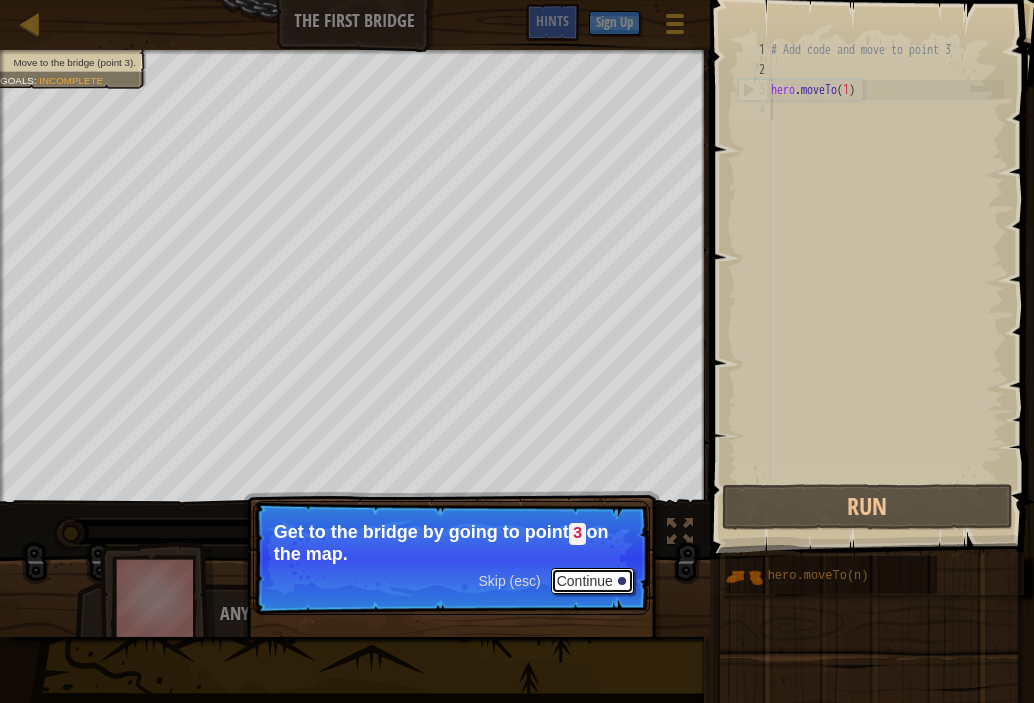 click on "Continue" at bounding box center [592, 581] 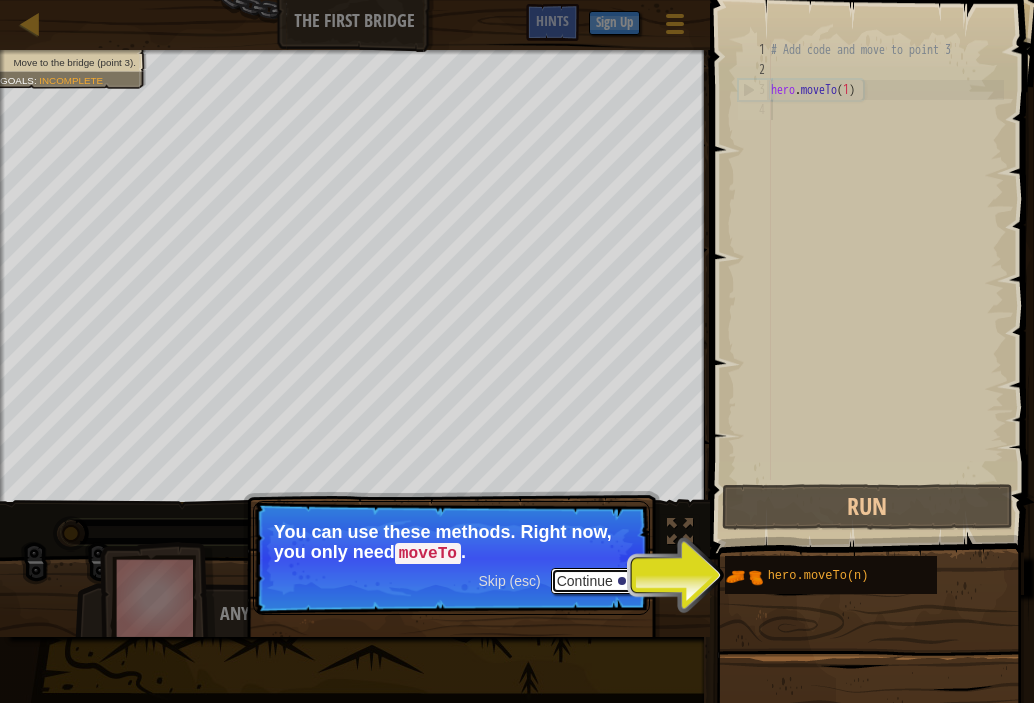 click on "Continue" at bounding box center [592, 581] 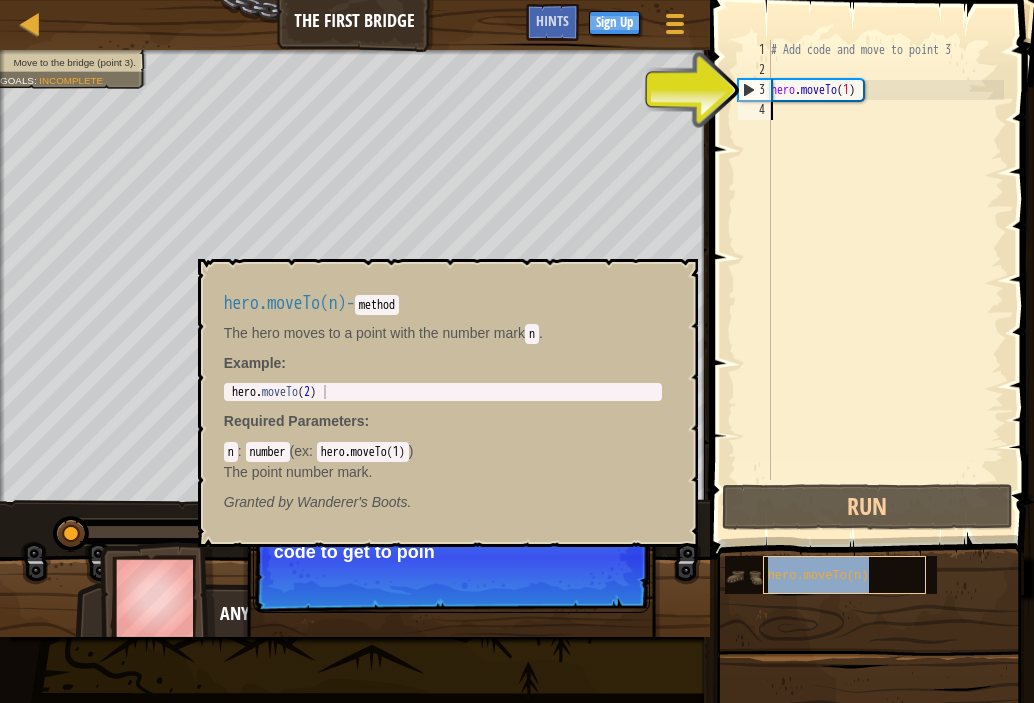 click on "hero.moveTo(n)" at bounding box center (818, 576) 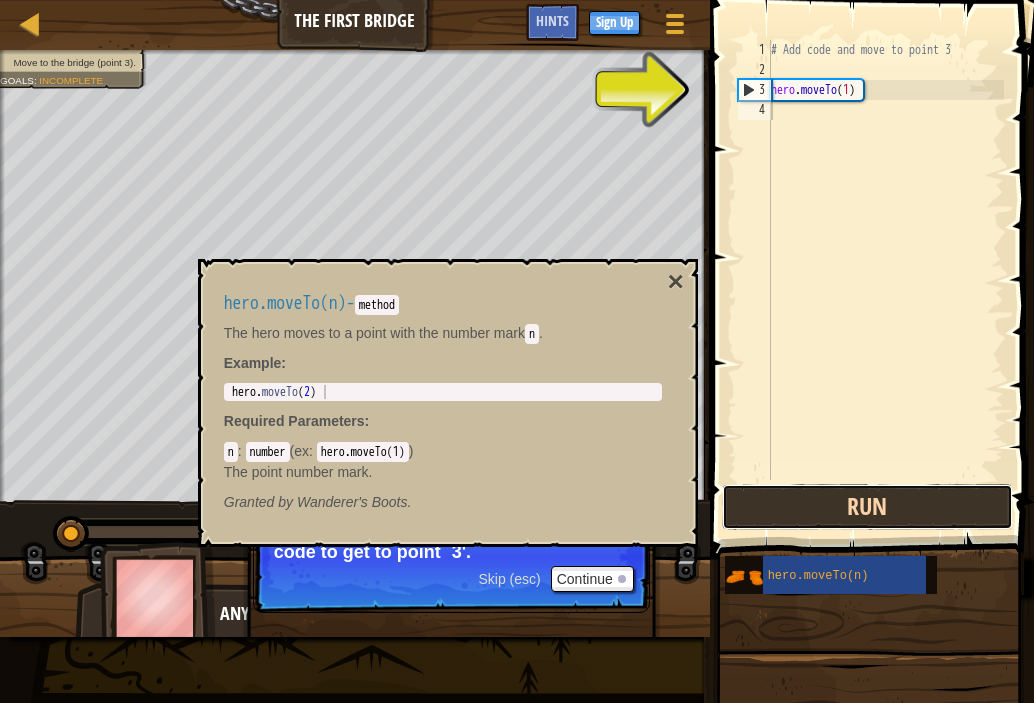 click on "Run" at bounding box center [867, 507] 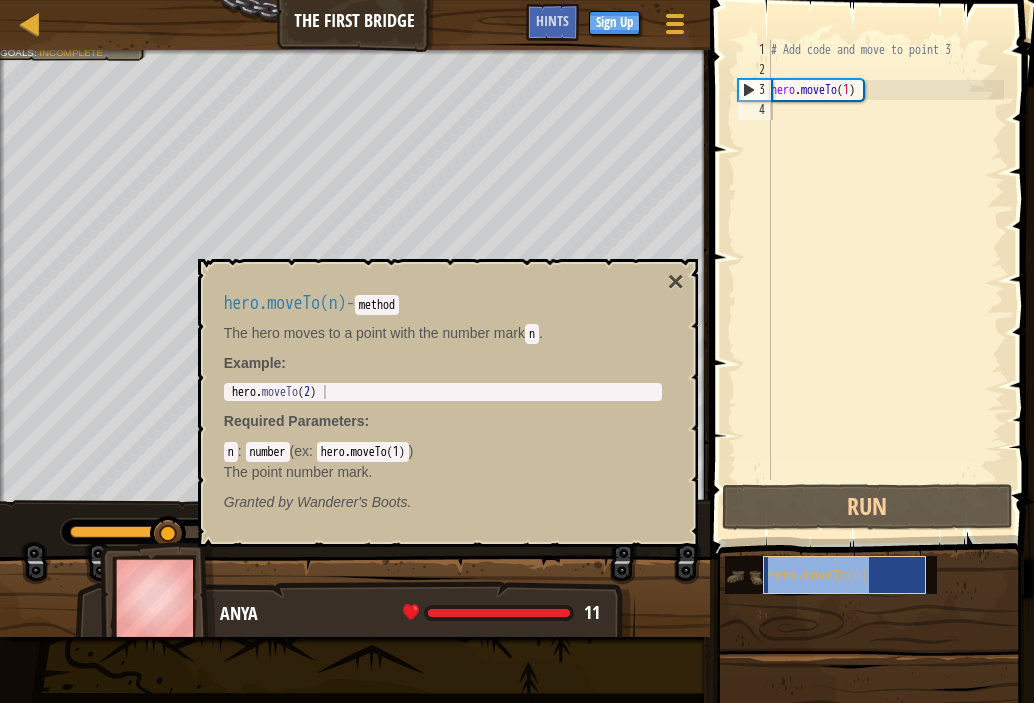 click on "hero.moveTo(n)" at bounding box center [818, 576] 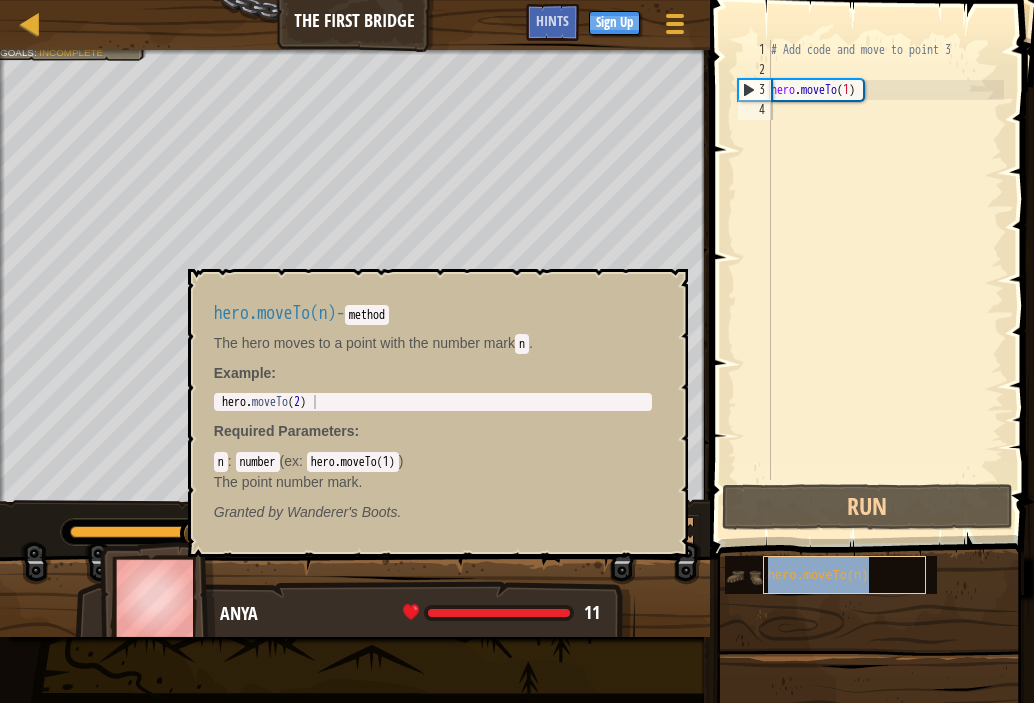 click on "hero.moveTo(n)" at bounding box center (845, 575) 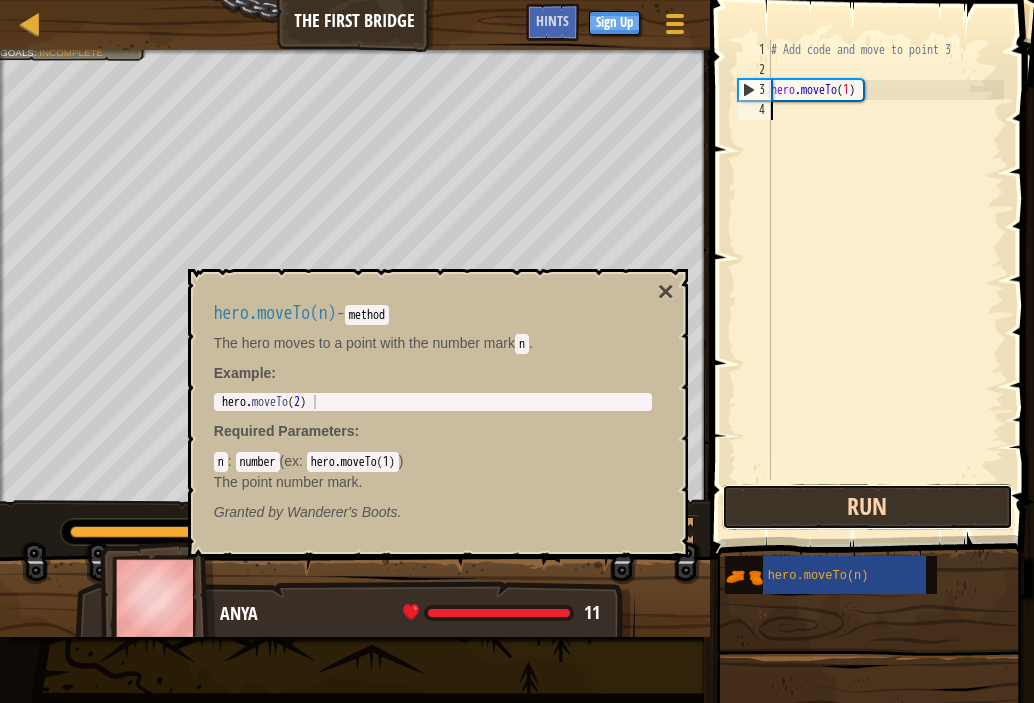 click on "Run" at bounding box center (867, 507) 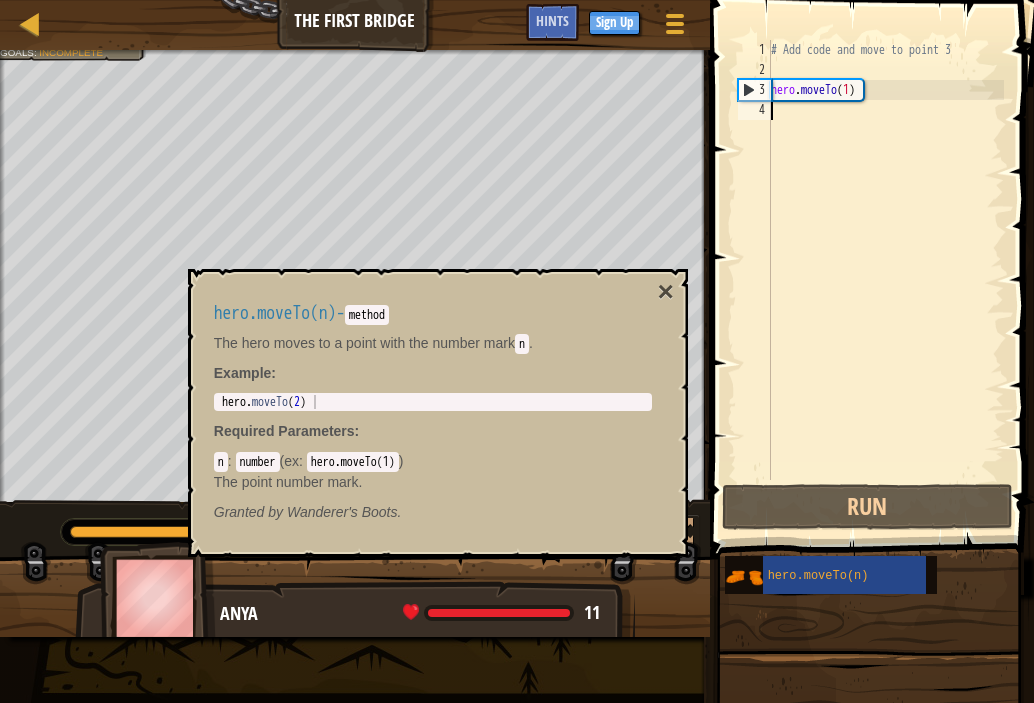 click on "hero.moveTo(n)  -  method The hero moves to a point with the number [PERSON_NAME]
Example : 1 hero . moveTo ( 2 )     הההההההההההההההההההההההההההההההההההההההההההההההההההההההההההההההההההההההההההההההההההההההההההההההההההההההההההההההההההההההההההההההההההההההההההההההההההההההההההההההההההההההההההההההההההההההההההההההההההההההההההההההההההההההההההההההההההההההההההההההההההההההההההההההה XXXXXXXXXXXXXXXXXXXXXXXXXXXXXXXXXXXXXXXXXXXXXXXXXXXXXXXXXXXXXXXXXXXXXXXXXXXXXXXXXXXXXXXXXXXXXXXXXXXXXXXXXXXXXXXXXXXXXXXXXXXXXXXXXXXXXXXXXXXXXXXXXXXXXXXXXXXXXXXXXXXXXXXXXXXXXXXXXXXXXXXXXXXXXXXXXXXXXXXXXXXXXXXXXXXXXXXXXXXXXXXXXXXXXXXXXXXXXXXXXXXXXXXXXXXXXXXX Required Parameters : n : number  ( ex : hero.moveTo(1) ) The point number mark.
Granted by [PERSON_NAME]'s Boots." at bounding box center [433, 413] 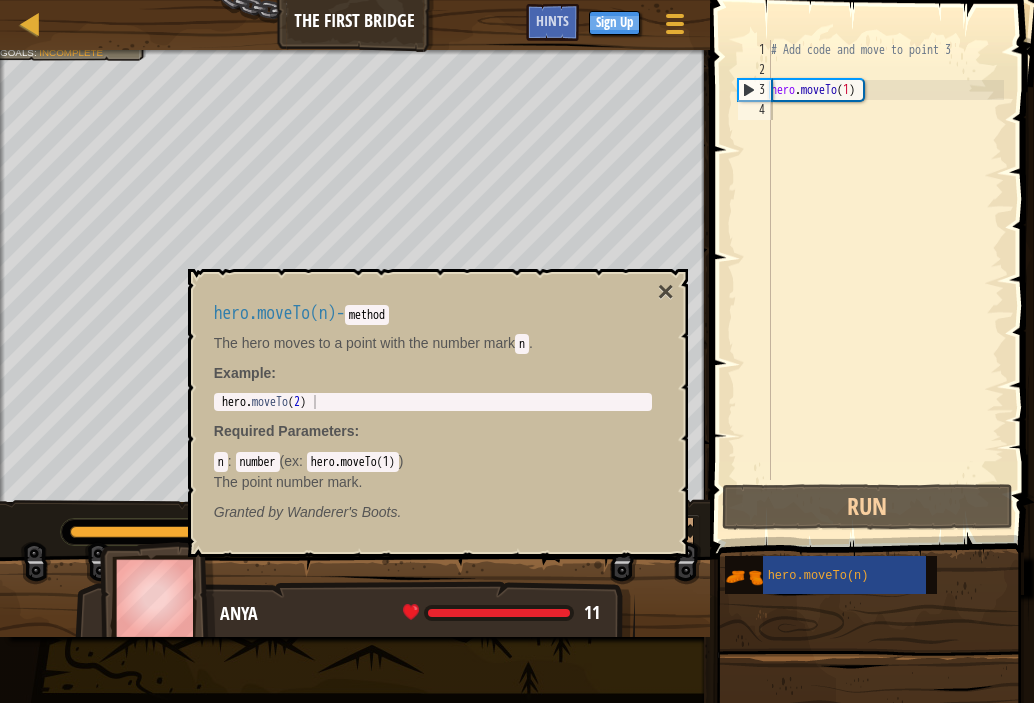 click on "hero.moveTo(n)  -  method The hero moves to a point with the number [PERSON_NAME]
Example : 1 hero . moveTo ( 2 )     הההההההההההההההההההההההההההההההההההההההההההההההההההההההההההההההההההההההההההההההההההההההההההההההההההההההההההההההההההההההההההההההההההההההההההההההההההההההההההההההההההההההההההההההההההההההההההההההההההההההההההההההההההההההההההההההההההההההההההההההההההההההההההההההה XXXXXXXXXXXXXXXXXXXXXXXXXXXXXXXXXXXXXXXXXXXXXXXXXXXXXXXXXXXXXXXXXXXXXXXXXXXXXXXXXXXXXXXXXXXXXXXXXXXXXXXXXXXXXXXXXXXXXXXXXXXXXXXXXXXXXXXXXXXXXXXXXXXXXXXXXXXXXXXXXXXXXXXXXXXXXXXXXXXXXXXXXXXXXXXXXXXXXXXXXXXXXXXXXXXXXXXXXXXXXXXXXXXXXXXXXXXXXXXXXXXXXXXXXXXXXXXX Required Parameters : n : number  ( ex : hero.moveTo(1) ) The point number mark.
Granted by [PERSON_NAME]'s Boots. ×" at bounding box center (438, 413) 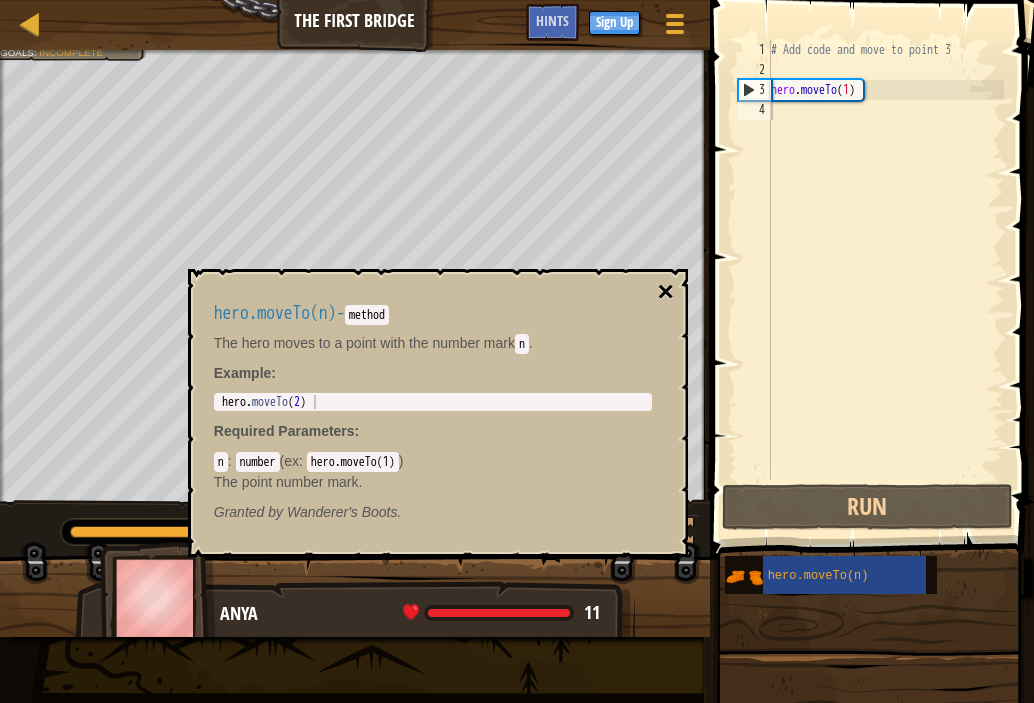 click on "×" at bounding box center [665, 292] 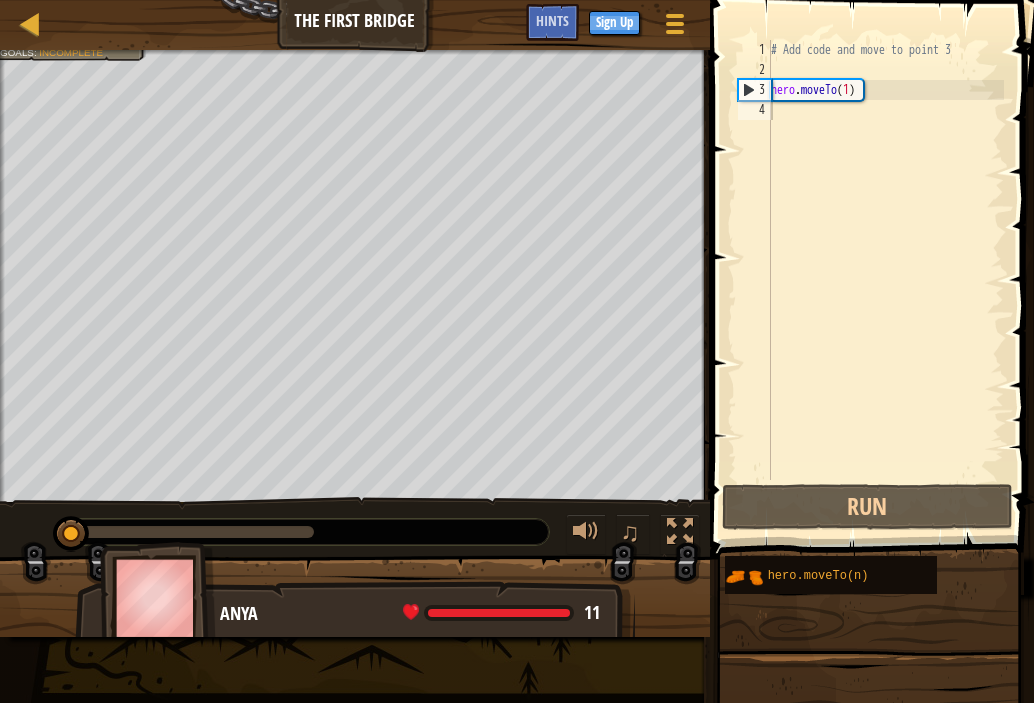 drag, startPoint x: 320, startPoint y: 538, endPoint x: -18, endPoint y: 510, distance: 339.15778 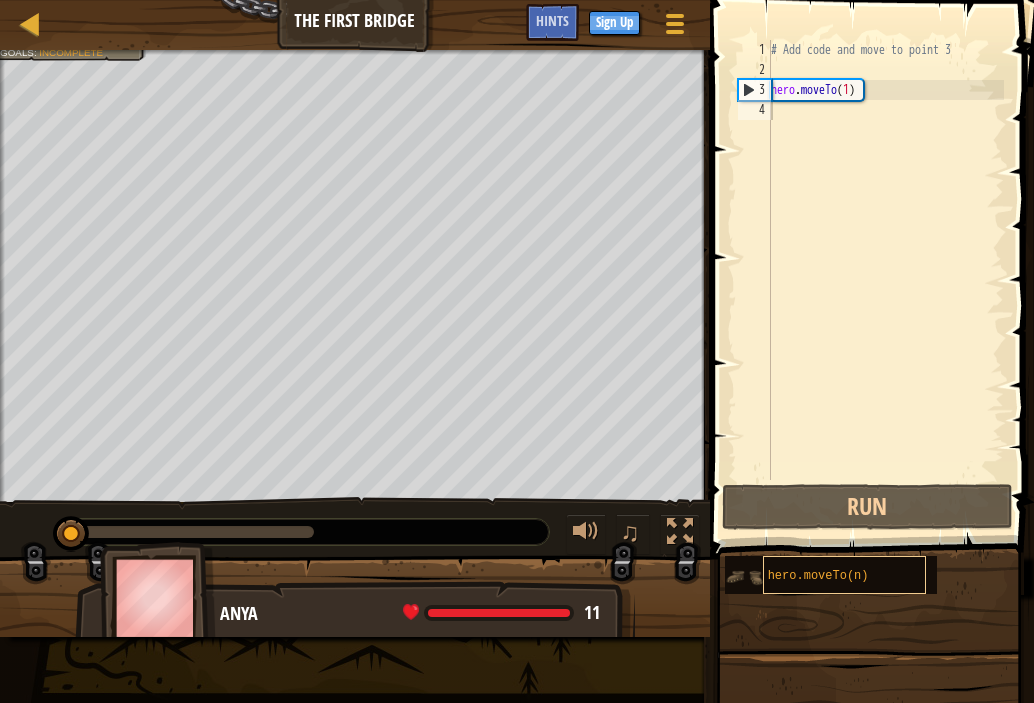 click on "hero.moveTo(n)" at bounding box center [872, 575] 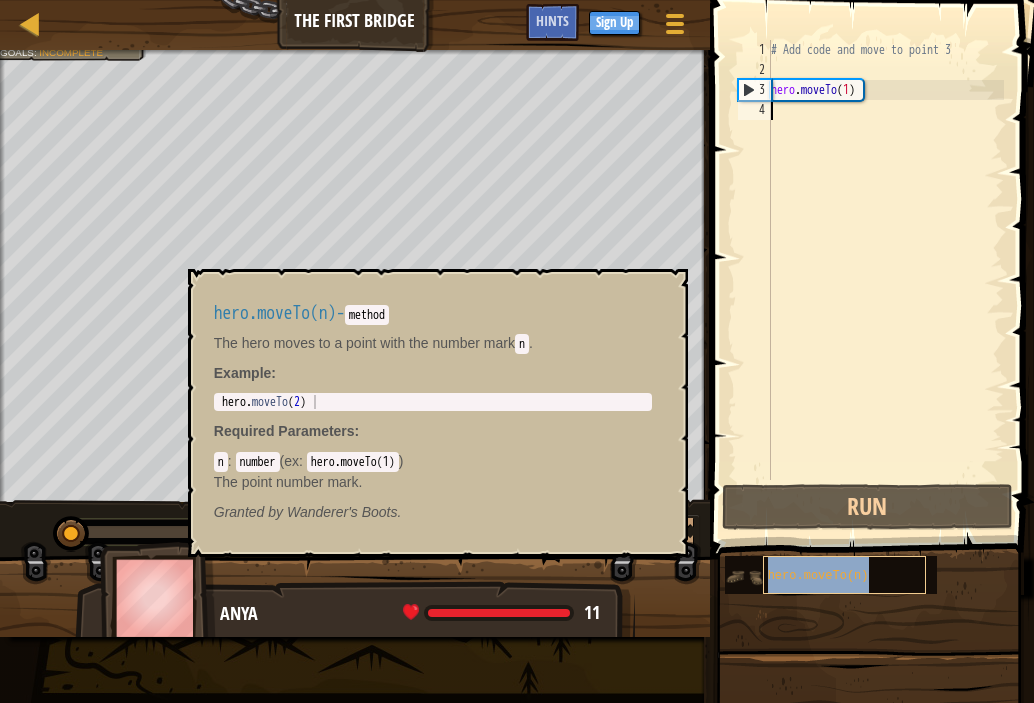 click on "hero.moveTo(n)" at bounding box center (845, 575) 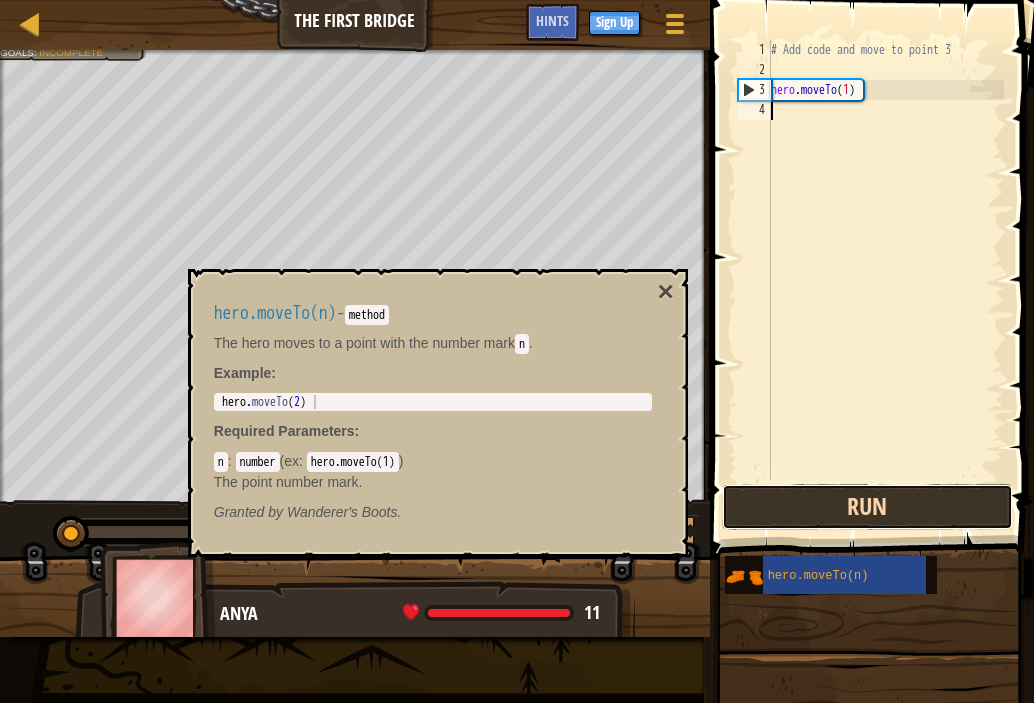click on "Run" at bounding box center [867, 507] 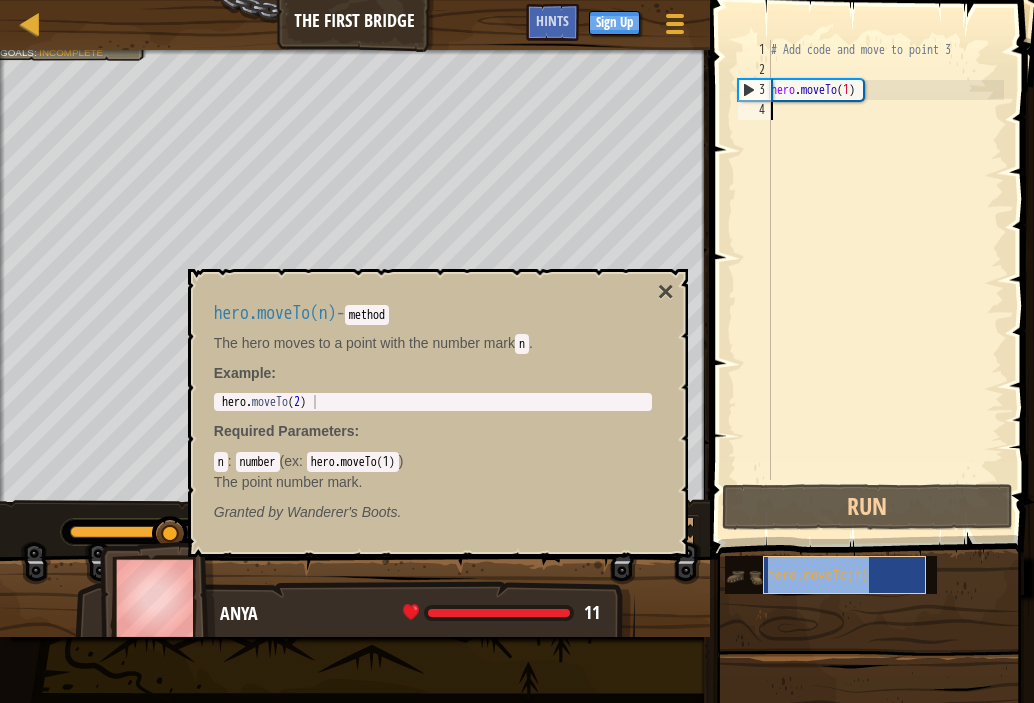 click on "hero.moveTo(n)" at bounding box center (845, 575) 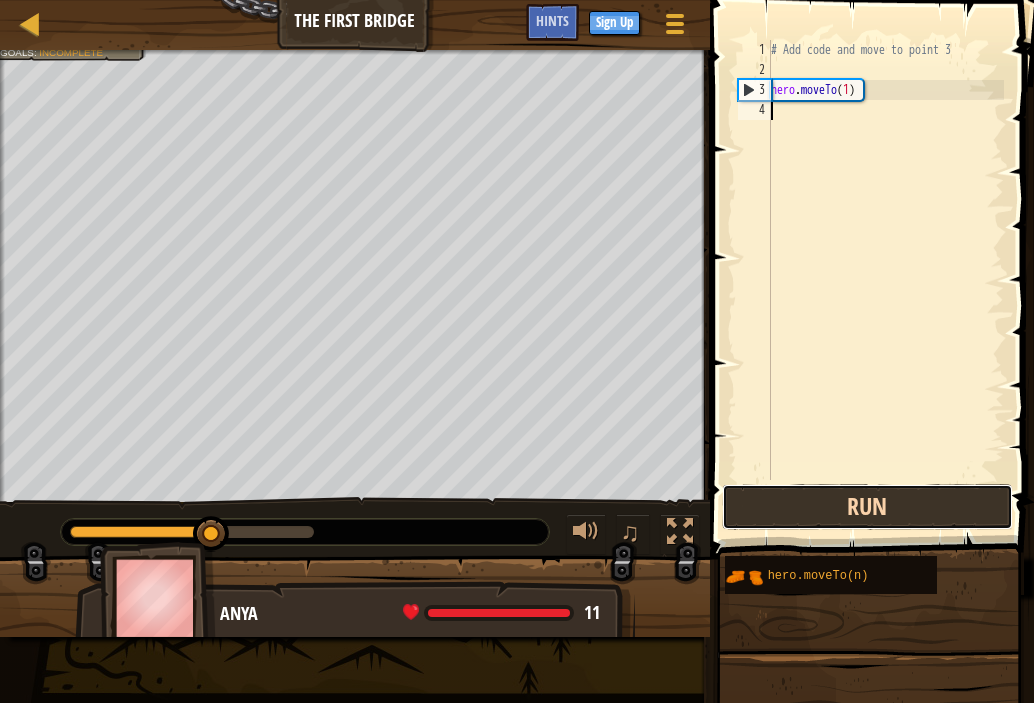 click on "Run" at bounding box center [867, 507] 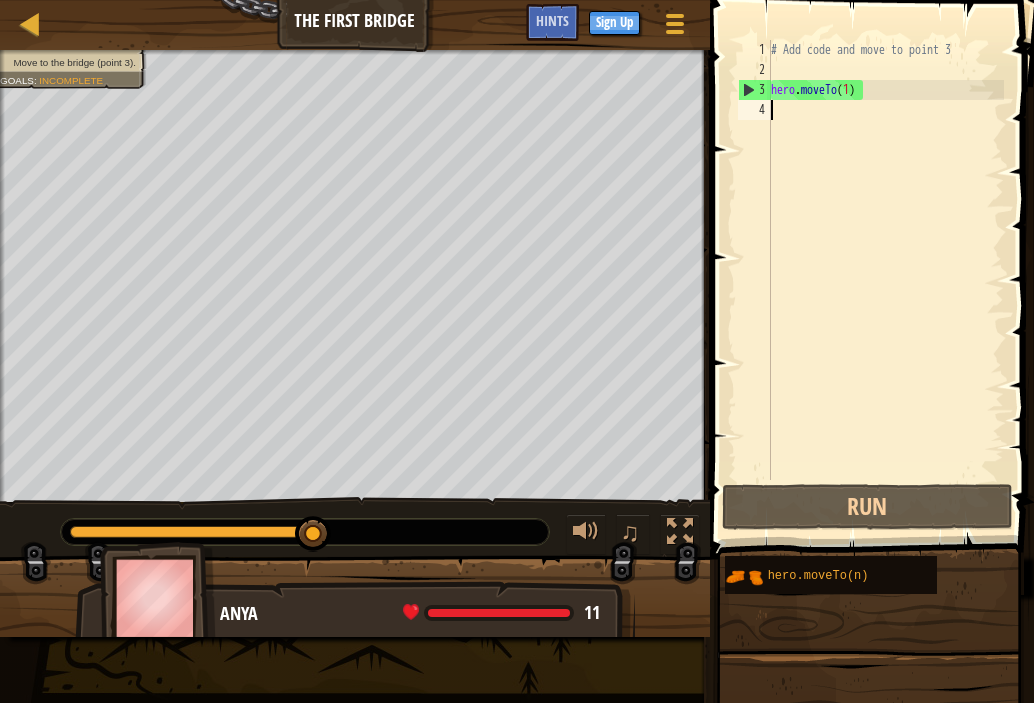 click on "# Add code and move to point 3 hero . moveTo ( 1 )" at bounding box center (885, 280) 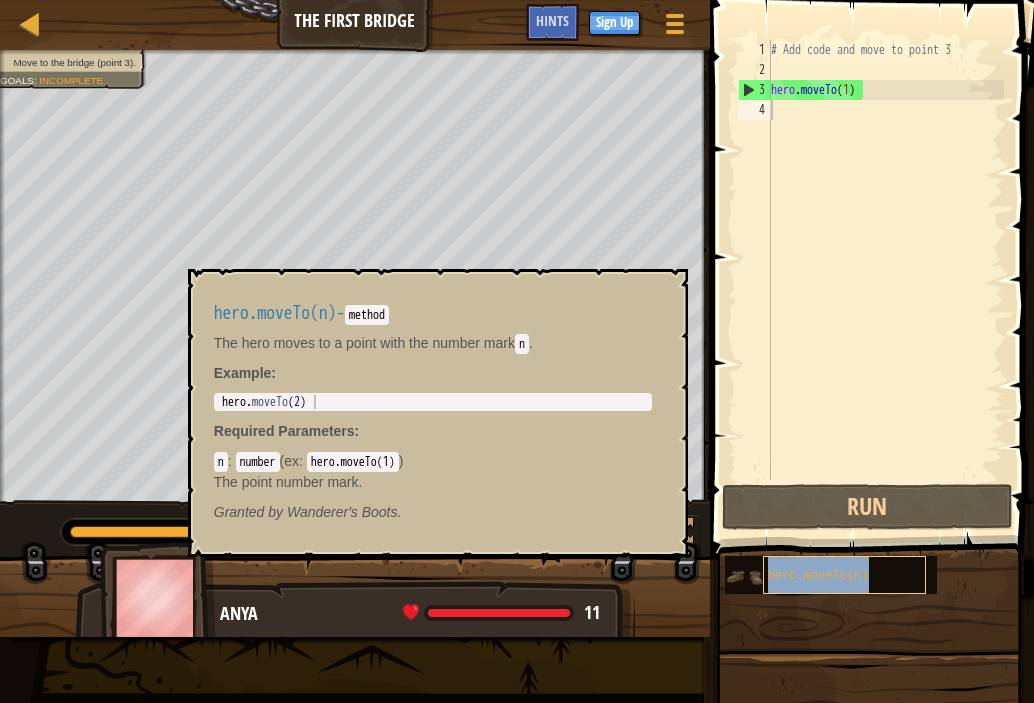 click on "hero.moveTo(n)" at bounding box center (845, 575) 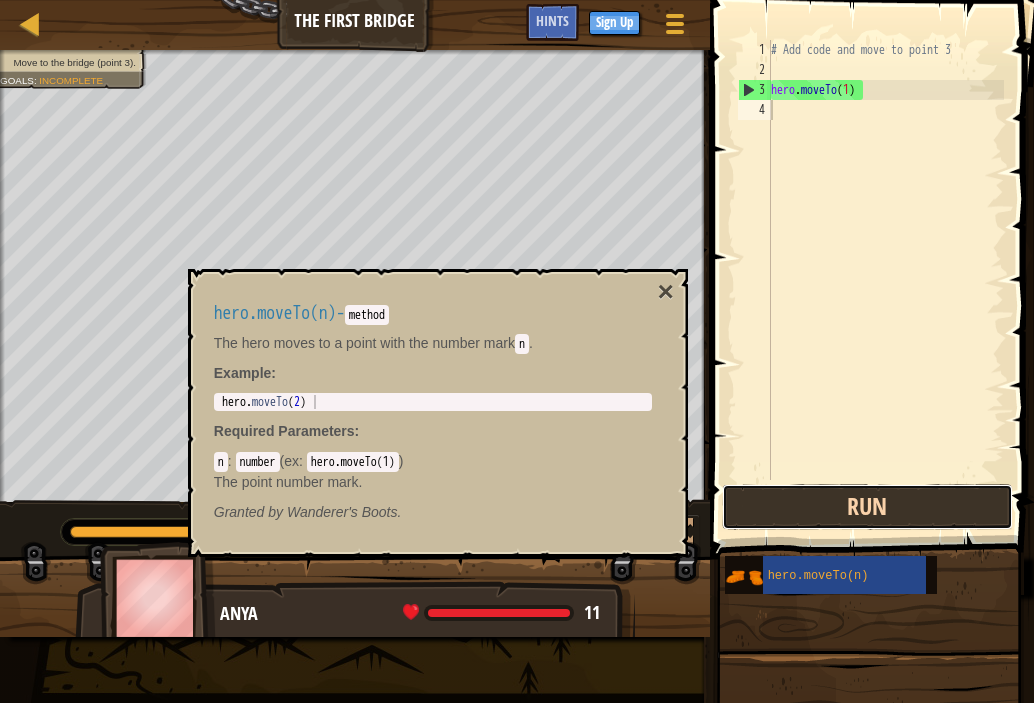 click on "Run" at bounding box center (867, 507) 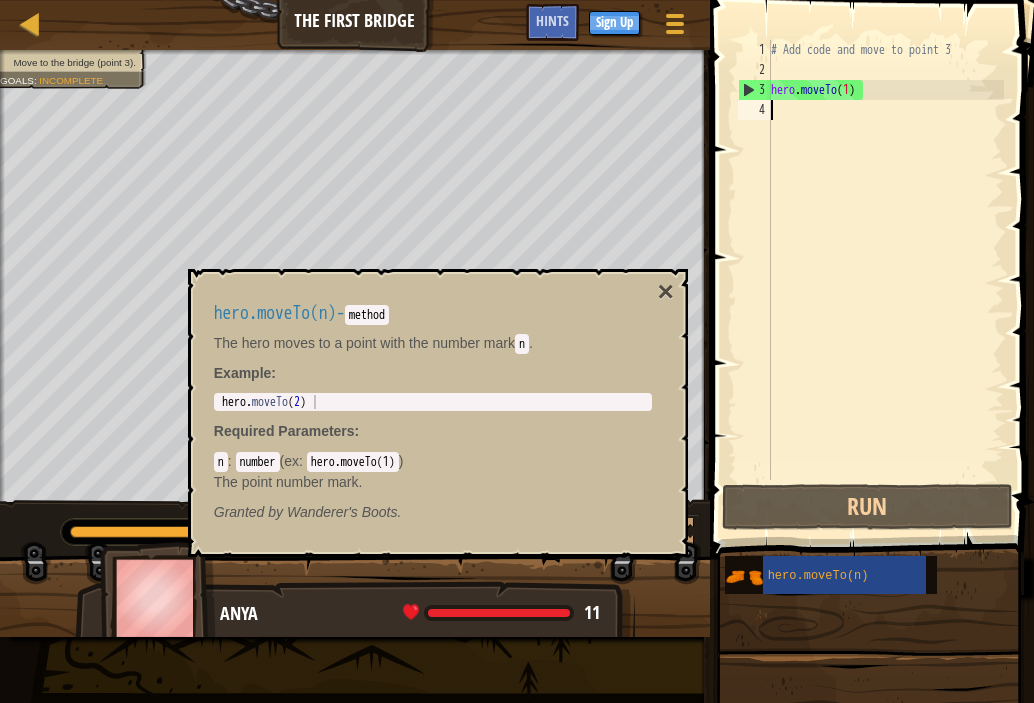 type on "hero.moveTo(2)" 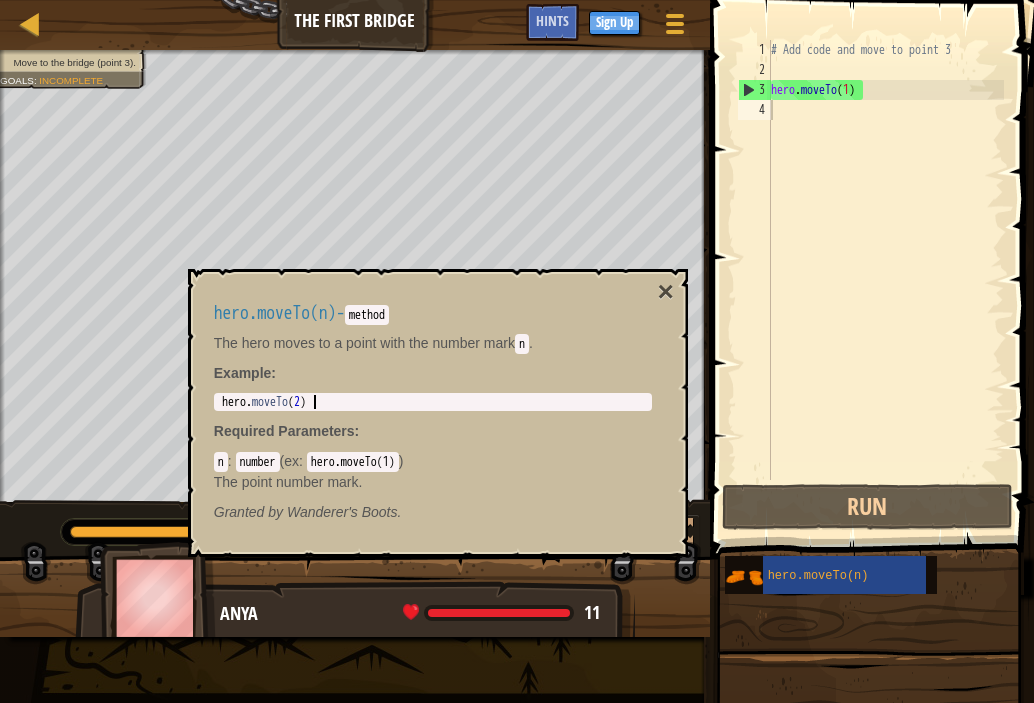 click on "hero . moveTo ( 2 )" at bounding box center [433, 416] 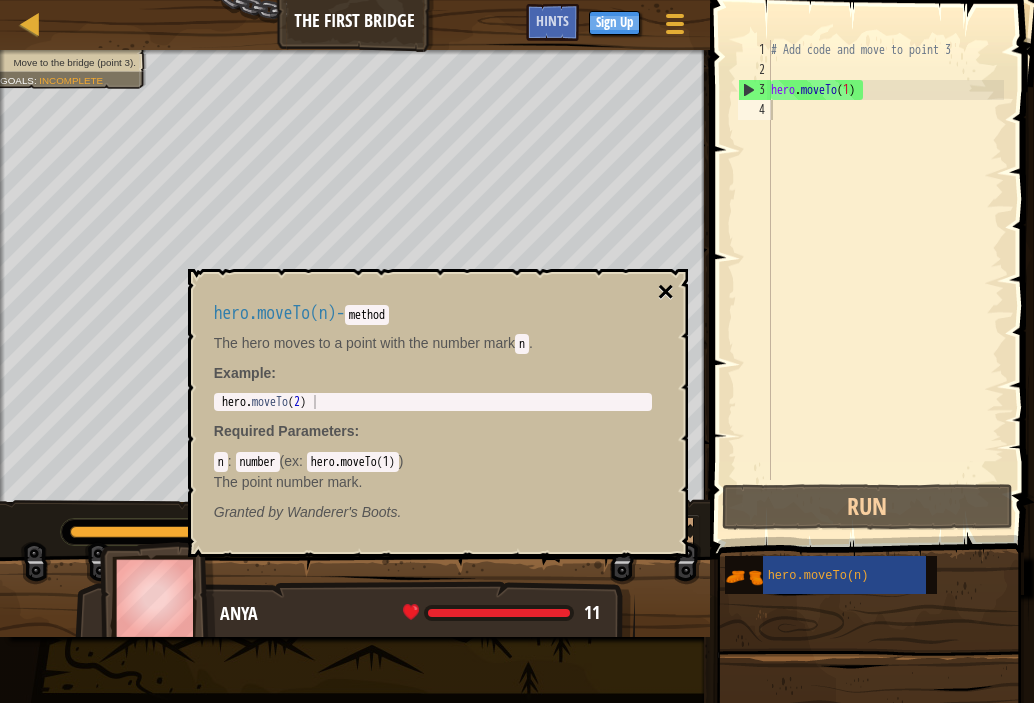 click on "×" at bounding box center [665, 292] 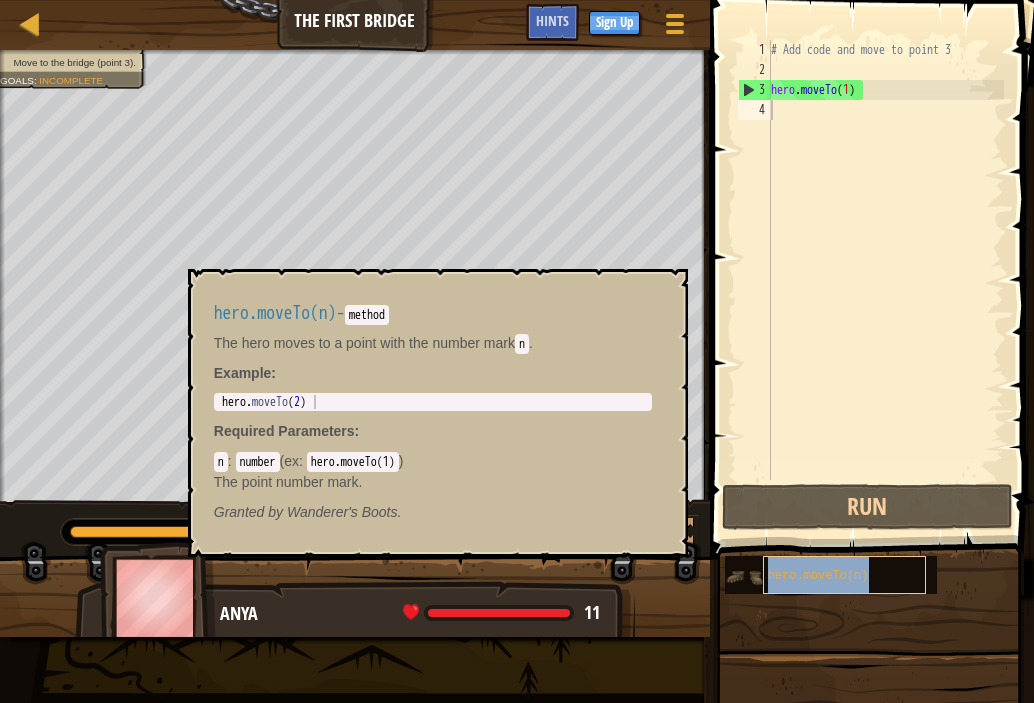 click on "hero.moveTo(n)" at bounding box center [818, 576] 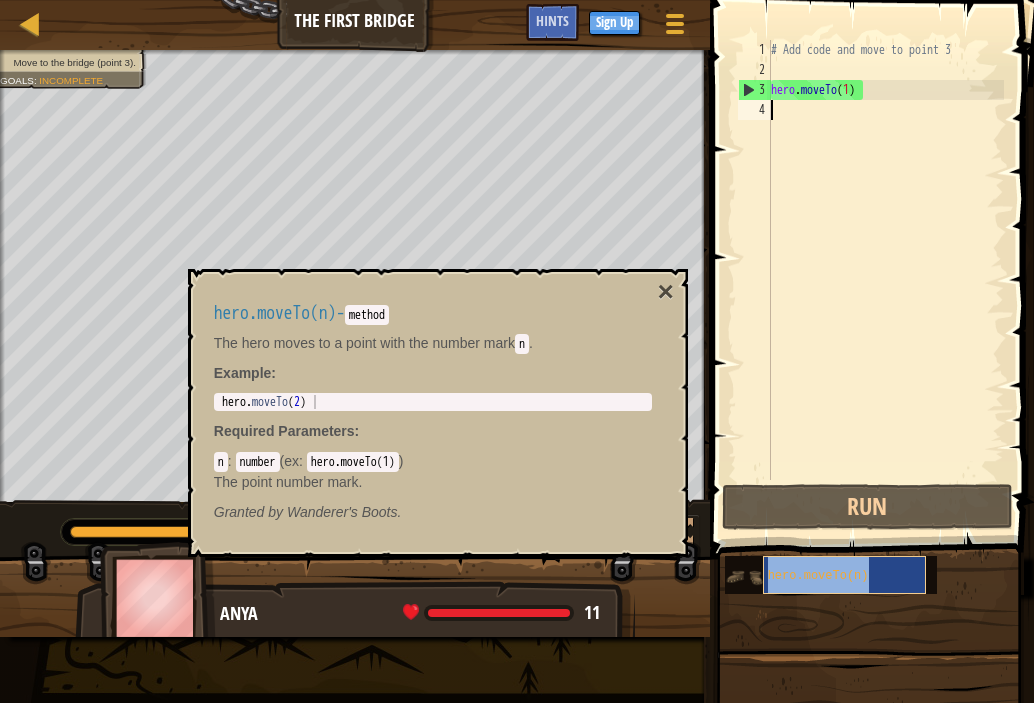 click on "hero.moveTo(n)" at bounding box center (818, 576) 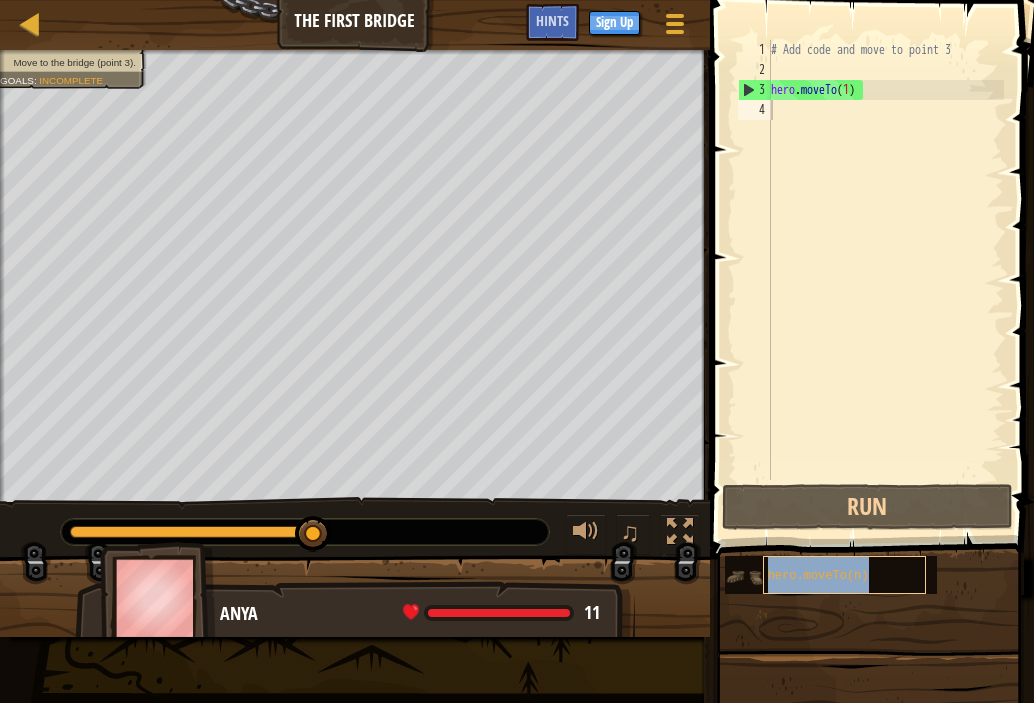 click on "hero.moveTo(n)" at bounding box center (818, 576) 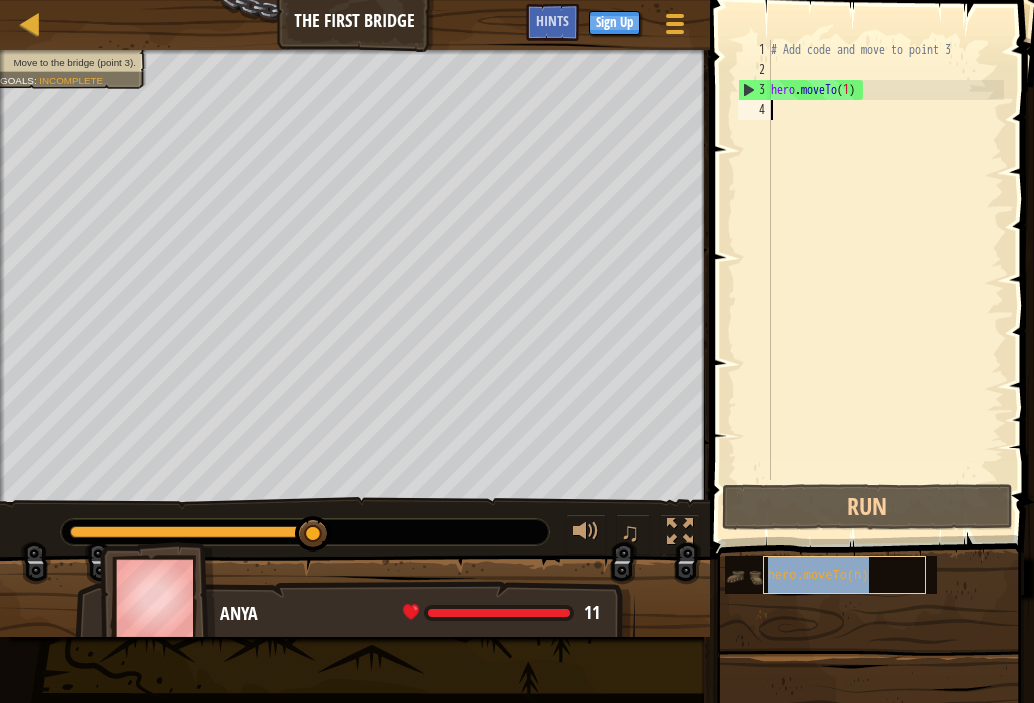 click on "hero.moveTo(n)" at bounding box center (818, 576) 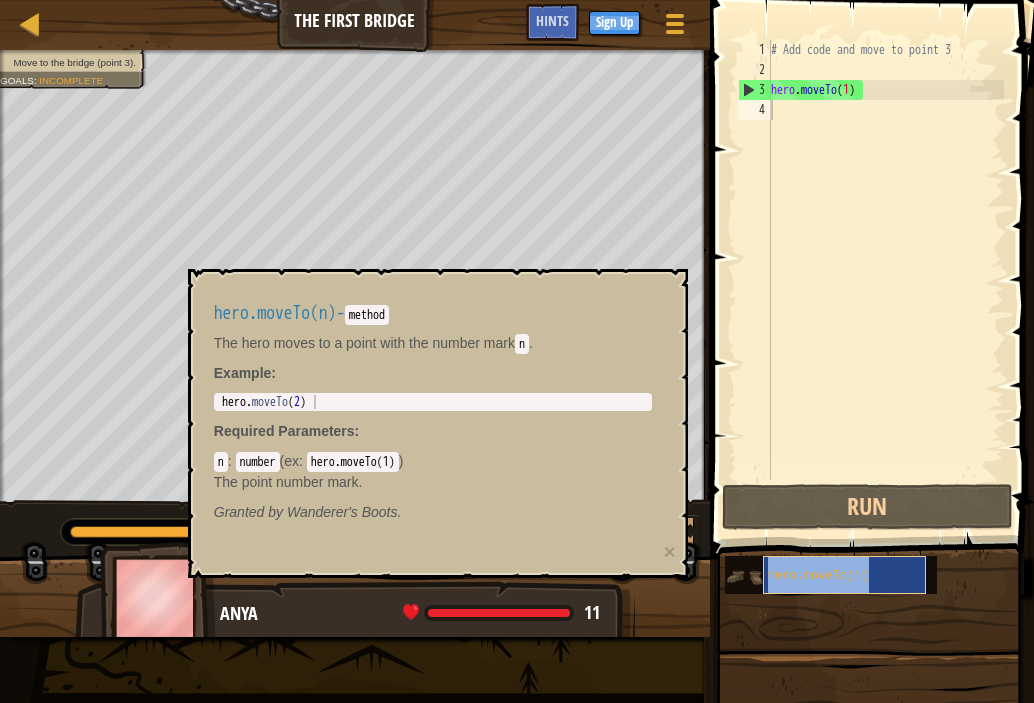 click on "hero.moveTo(n)" at bounding box center (818, 576) 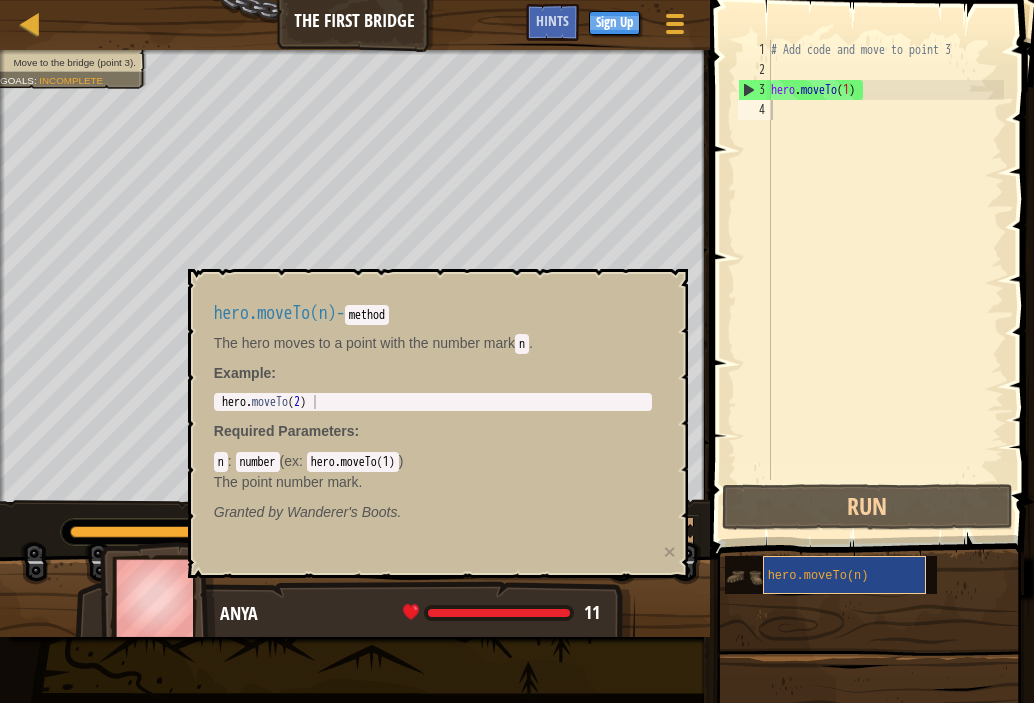 click on "hero.moveTo(n)" at bounding box center [818, 576] 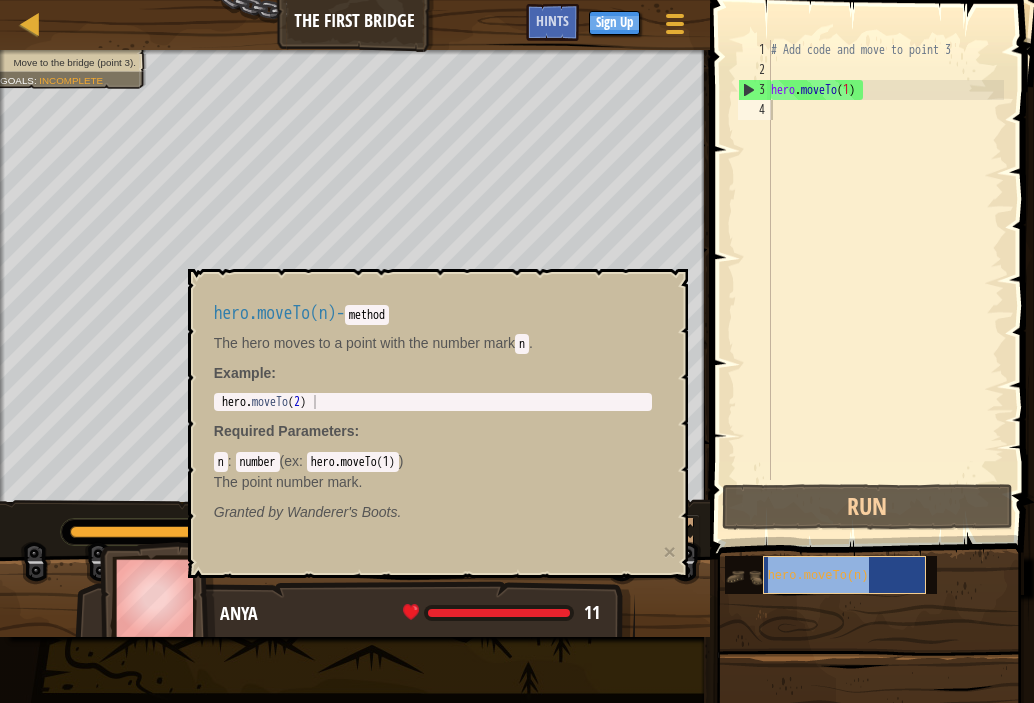 click on "hero.moveTo(n)" at bounding box center [818, 576] 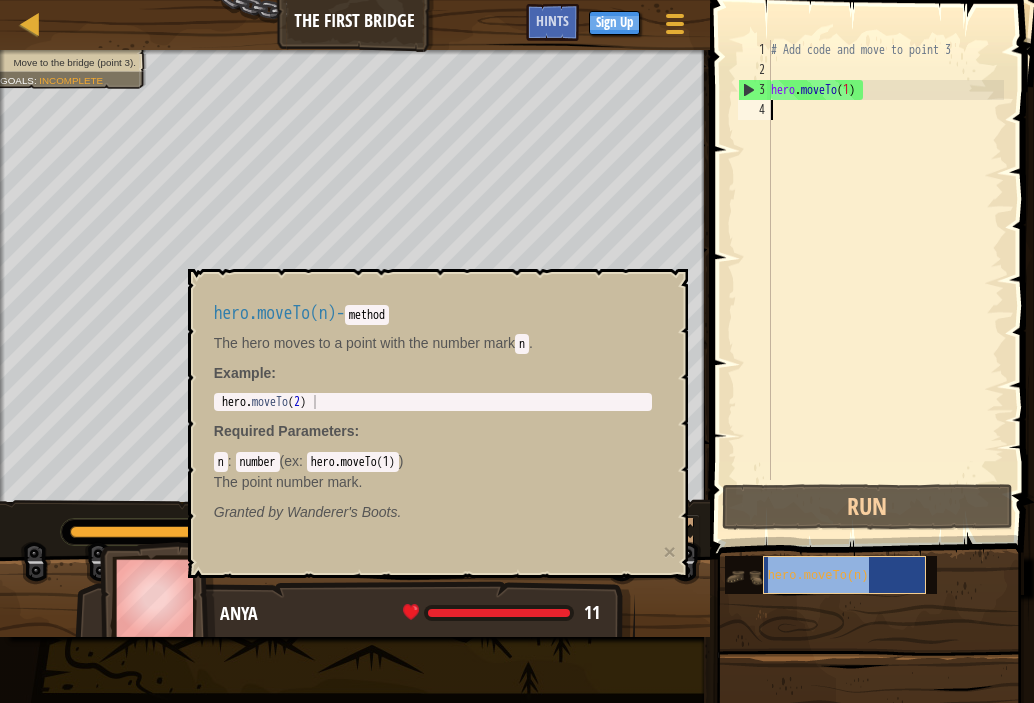 click on "hero.moveTo(n)" at bounding box center (818, 576) 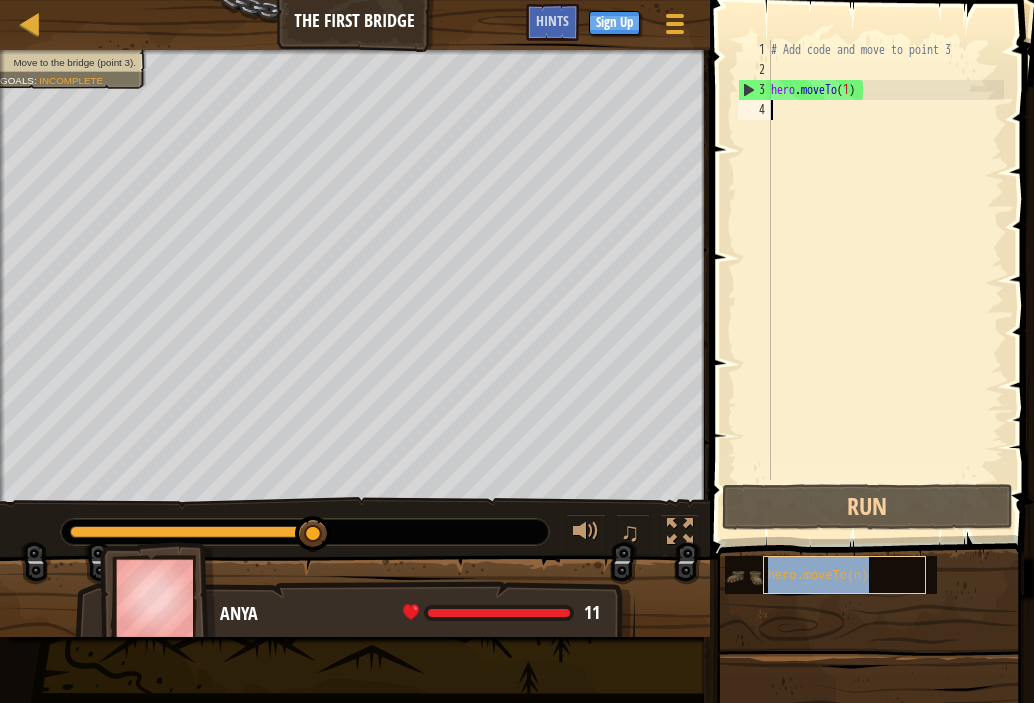 click on "hero.moveTo(n)" at bounding box center (818, 576) 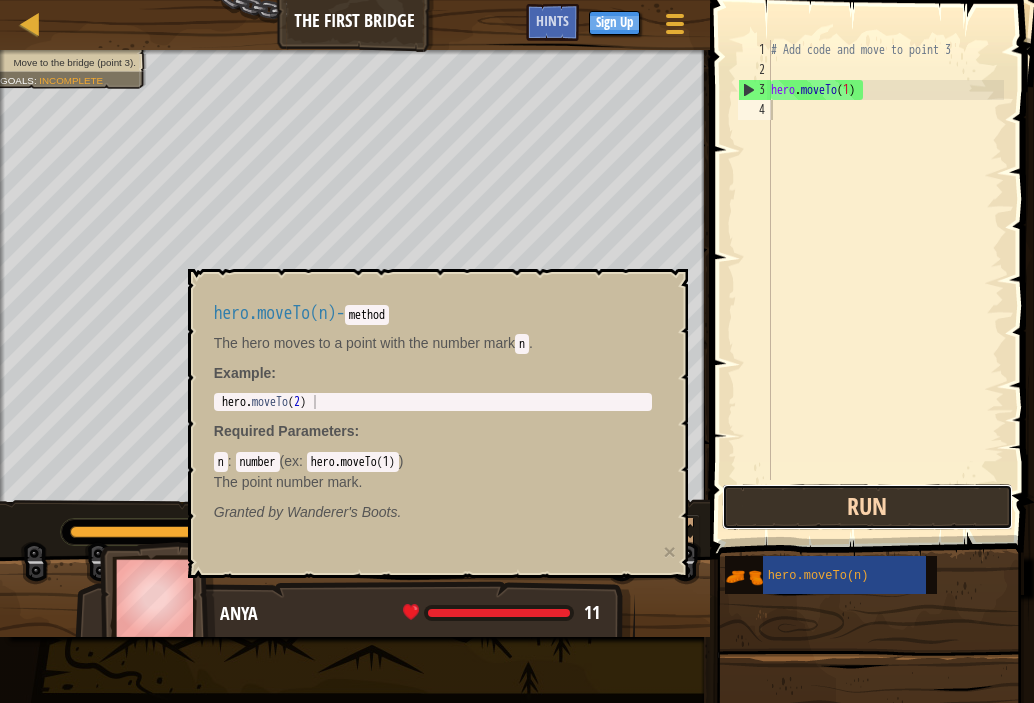 click on "Run" at bounding box center [867, 507] 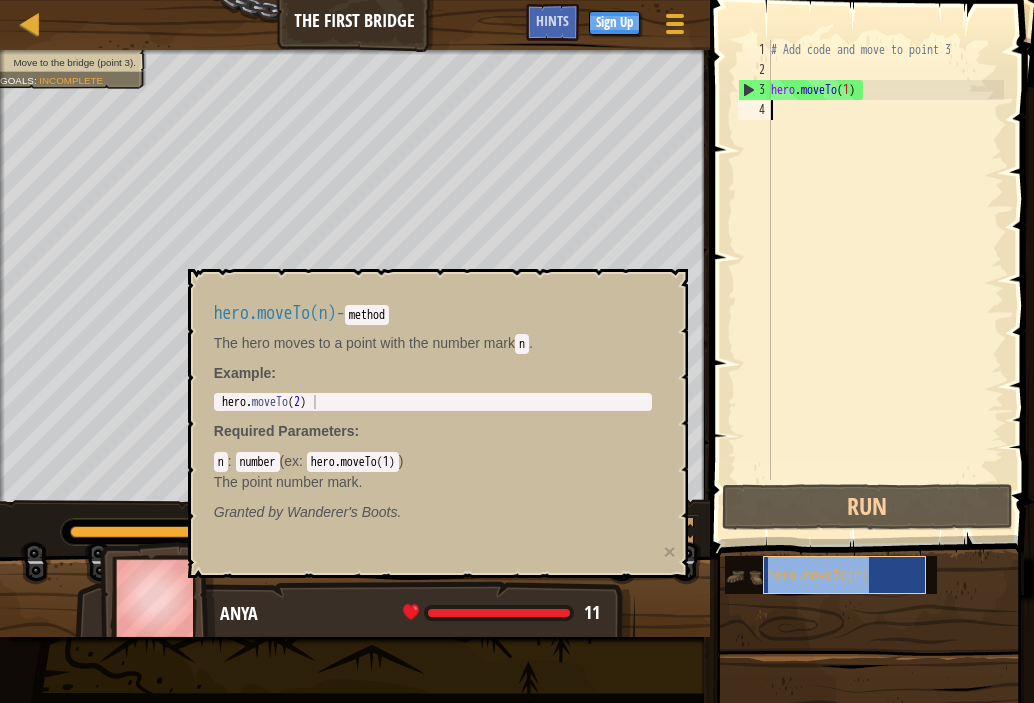 click on "hero.moveTo(n)" at bounding box center [818, 576] 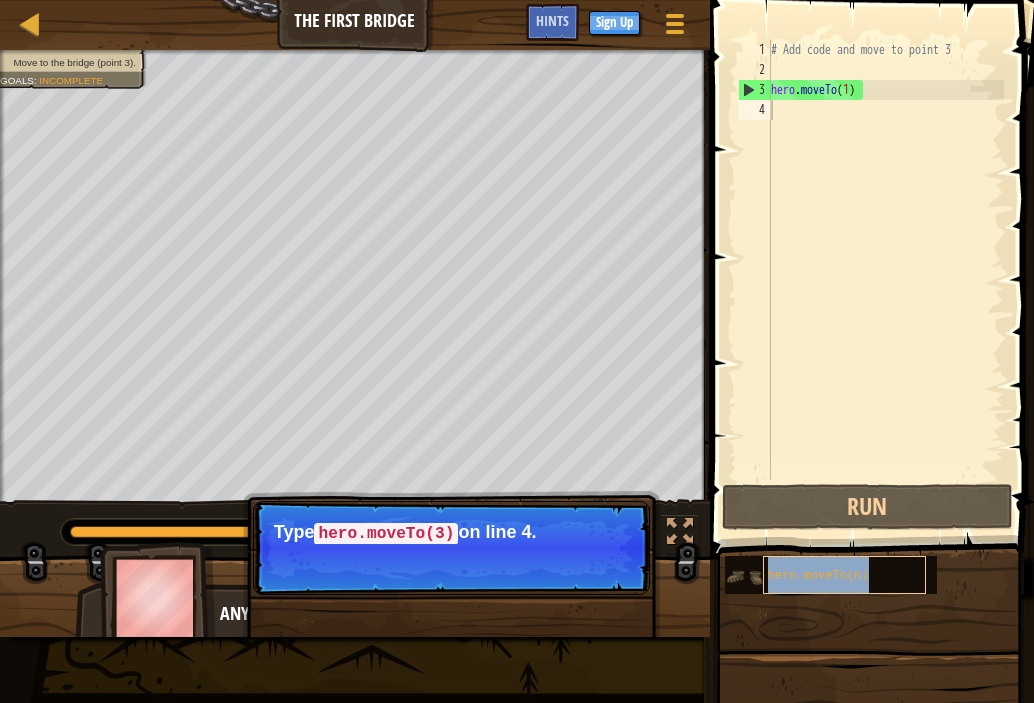 copy on "hero.moveTo(n)" 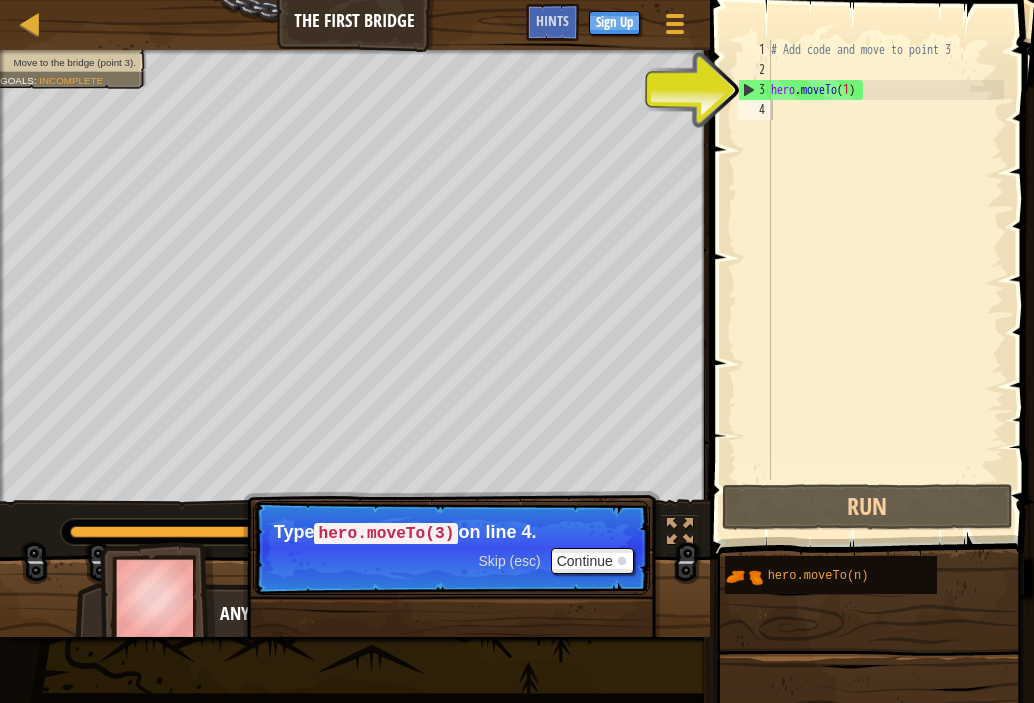 click on "# Add code and move to point 3 hero . moveTo ( 1 )" at bounding box center [885, 280] 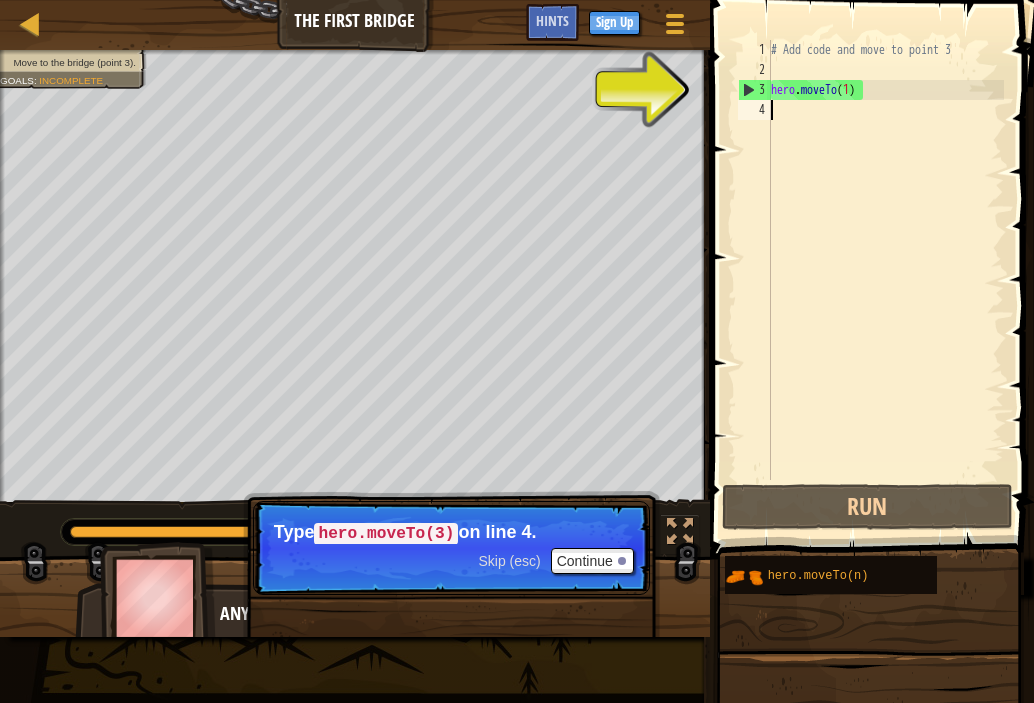 paste on "hero.moveTo(n)" 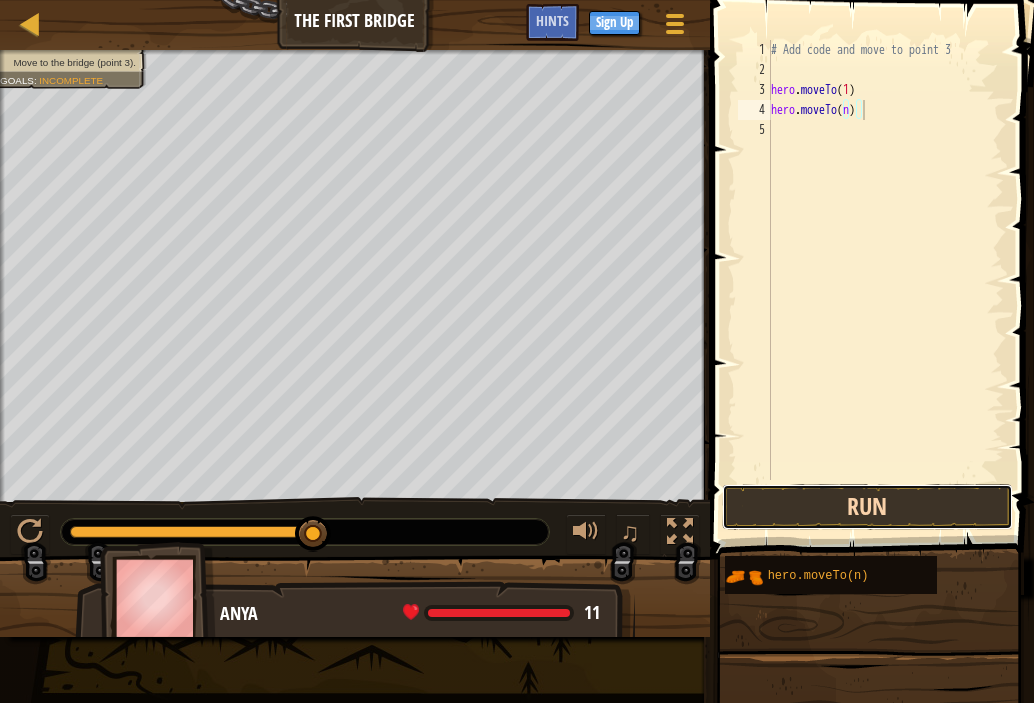 click on "Run" at bounding box center (867, 507) 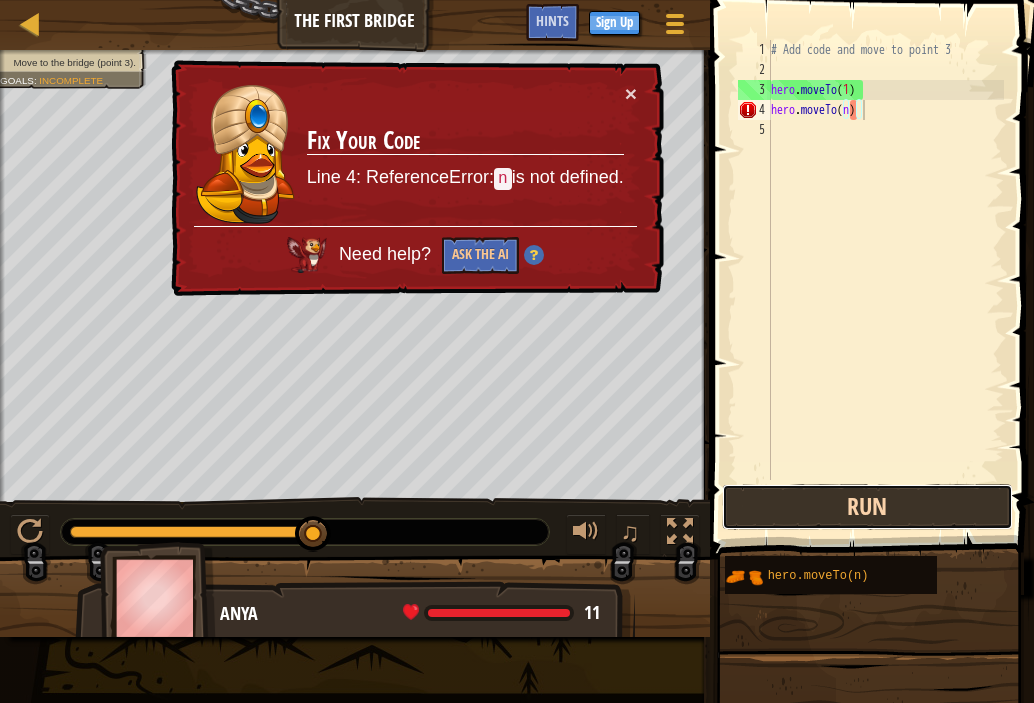 click on "Run" at bounding box center (867, 507) 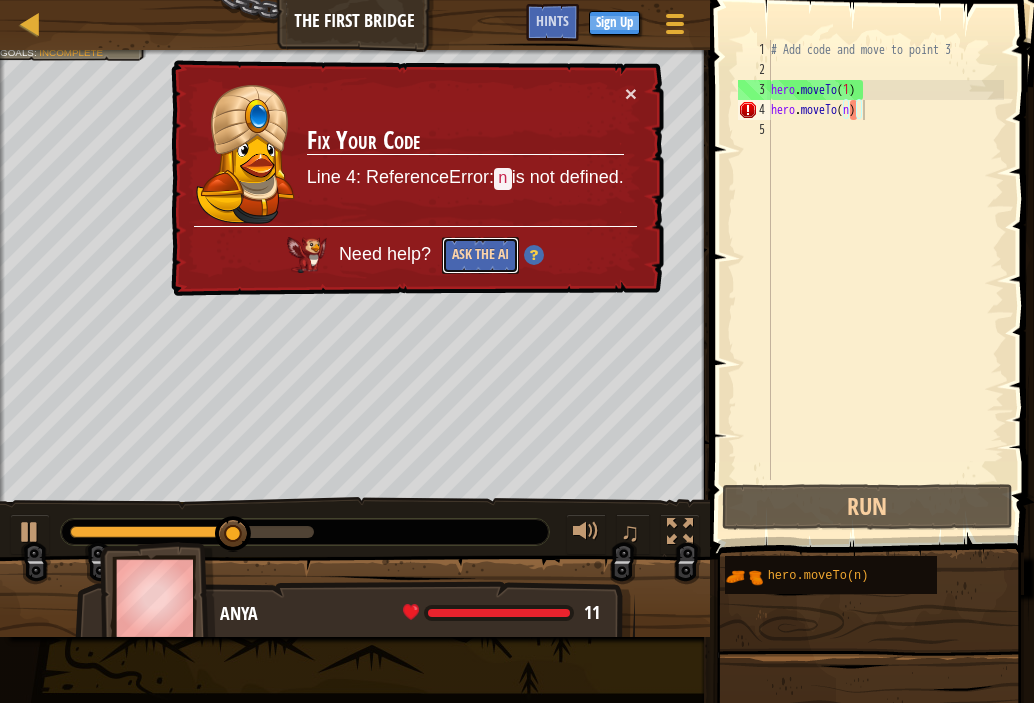 click on "Ask the AI" at bounding box center (480, 255) 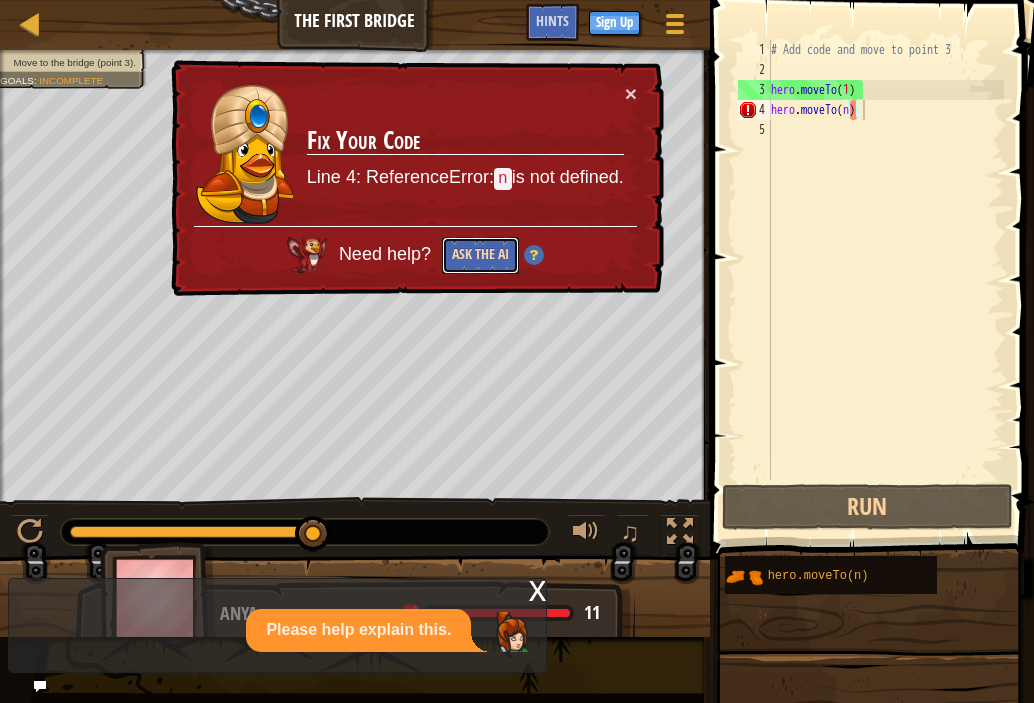 click on "Ask the AI" at bounding box center [480, 255] 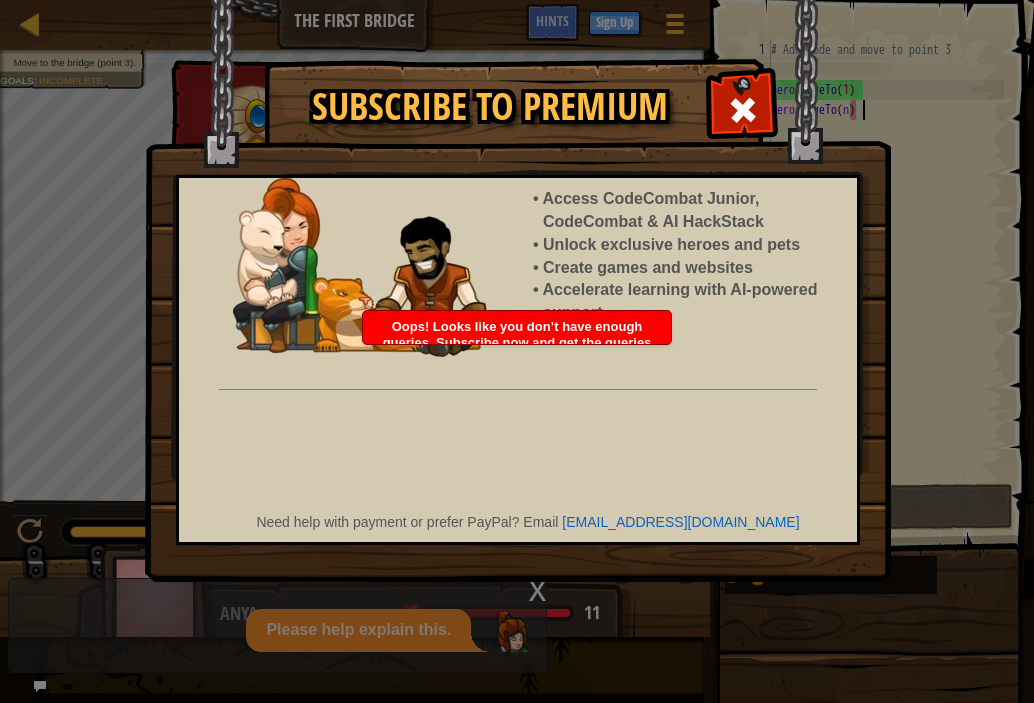 scroll, scrollTop: 9, scrollLeft: 6, axis: both 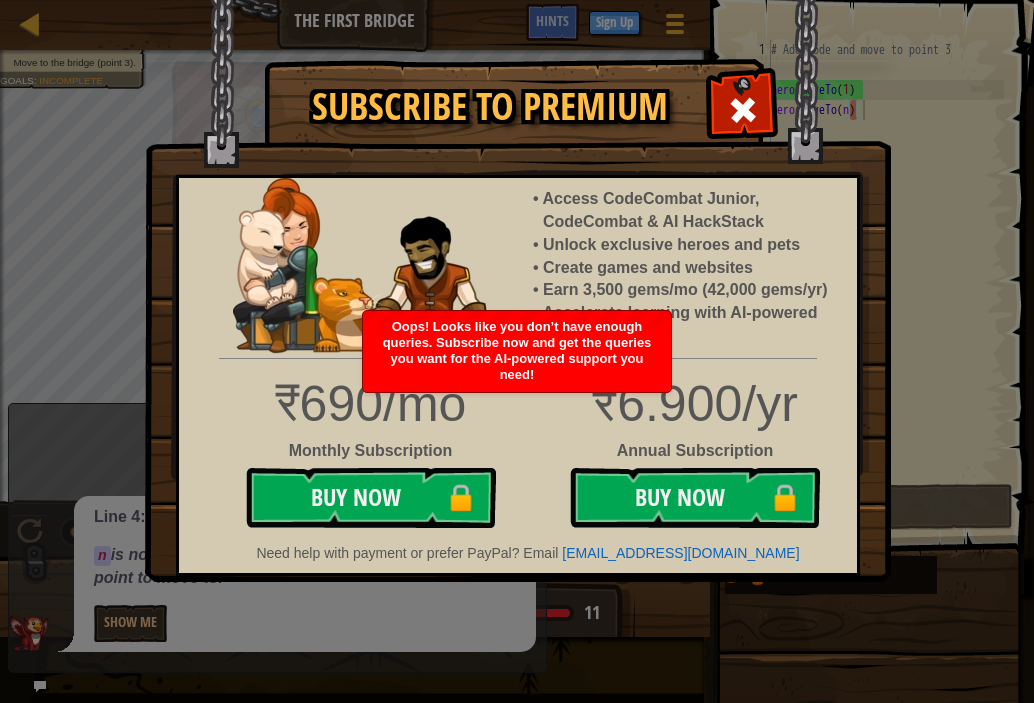 click on "Subscribe to Premium Access CodeCombat Junior, CodeCombat & AI HackStack Unlock exclusive heroes and pets Create games and websites Earn 3,500 gems/mo (42,000 gems/yr) Accelerate learning with AI-powered support ₹690/mo Monthly Subscription Buy Now 🔒 ₹6.900/yr Annual Subscription Buy Now 🔒 Need help with payment or prefer PayPal? Email   [EMAIL_ADDRESS][DOMAIN_NAME]" at bounding box center (517, 351) 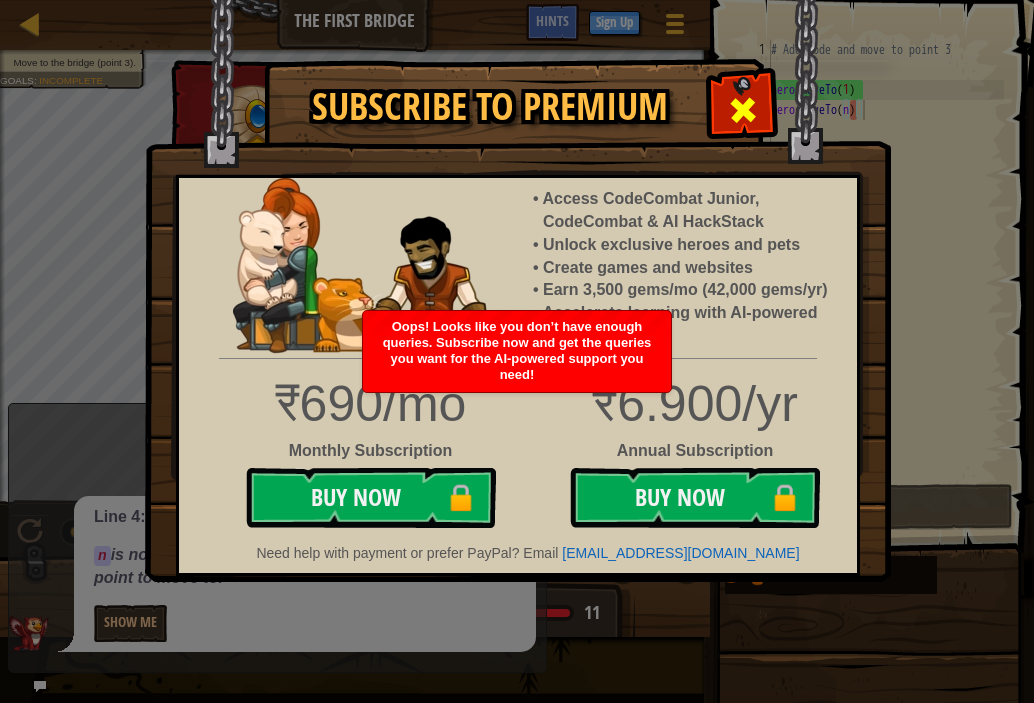 click at bounding box center [742, 107] 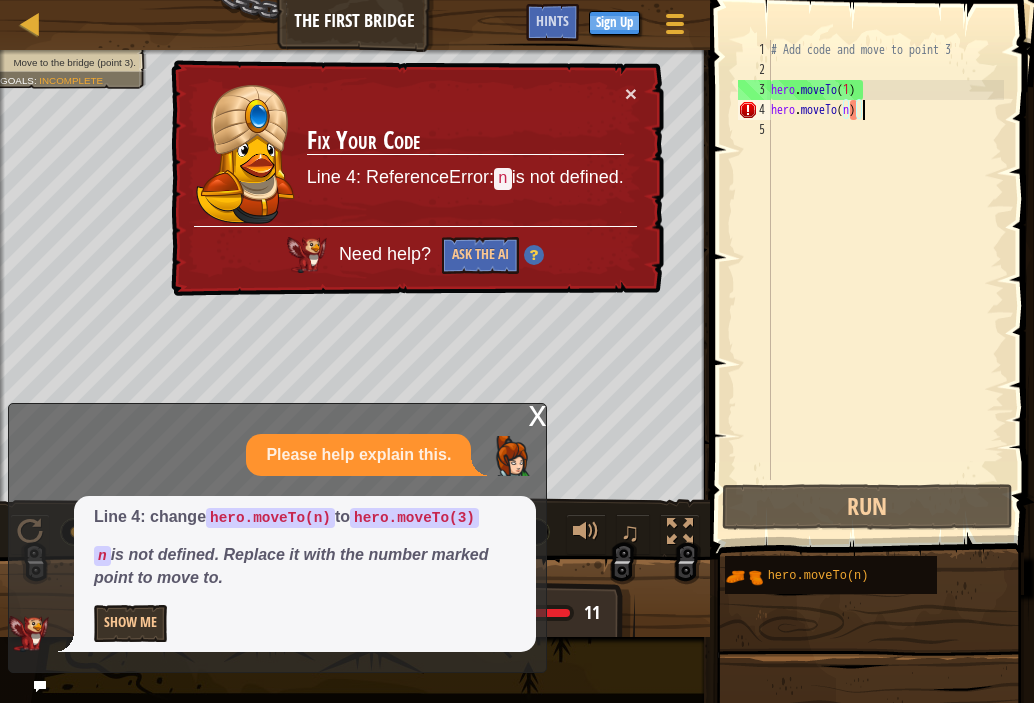 click on "# Add code and move to point 3 hero . moveTo ( 1 ) hero . moveTo ( n )" at bounding box center (885, 280) 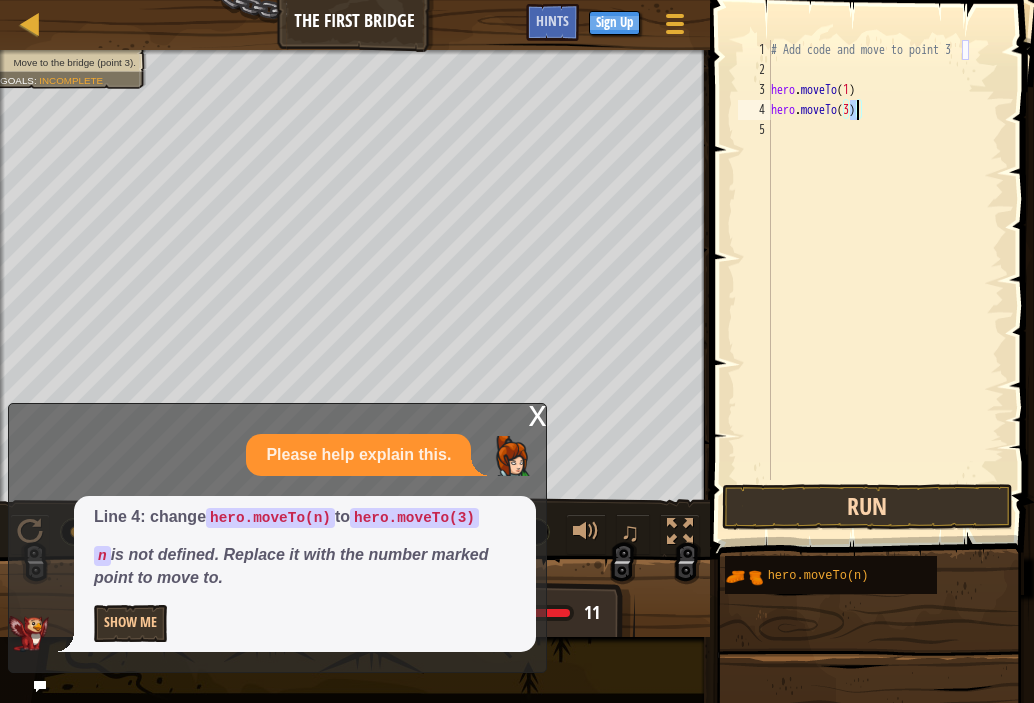 type on "hero.moveTo(3)" 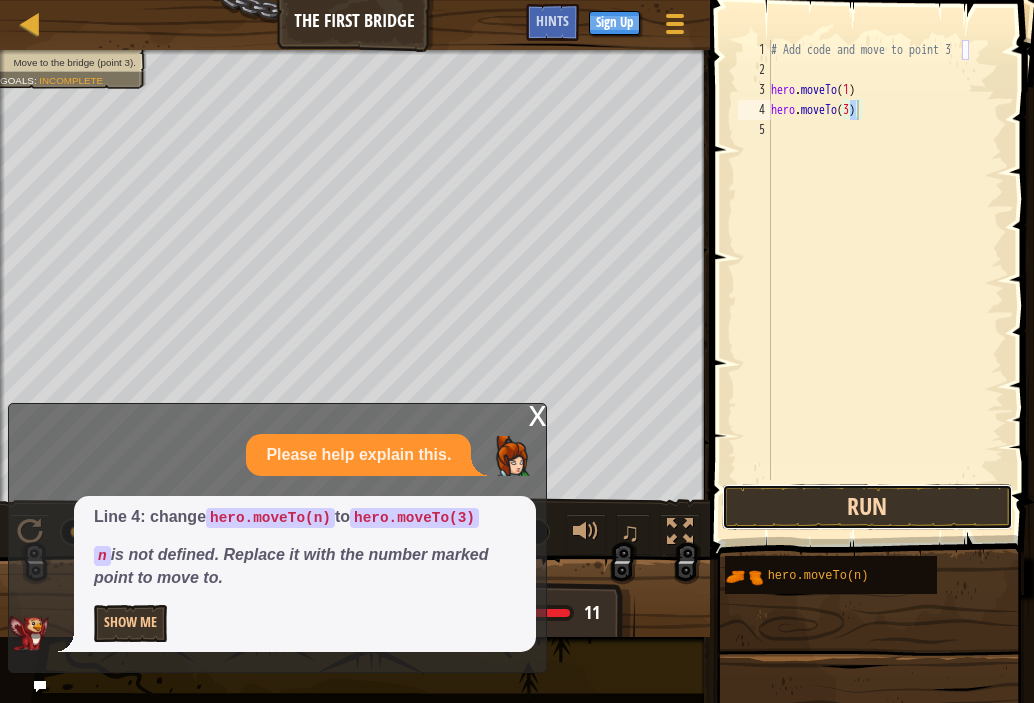 click on "Run" at bounding box center (867, 507) 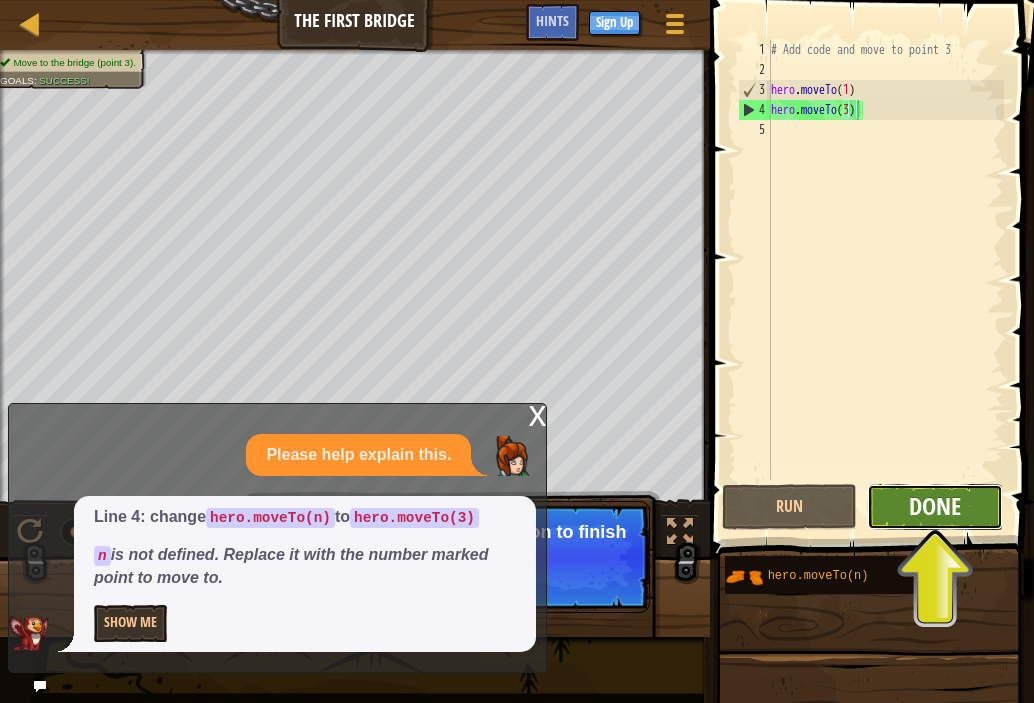 click on "Done" at bounding box center [935, 506] 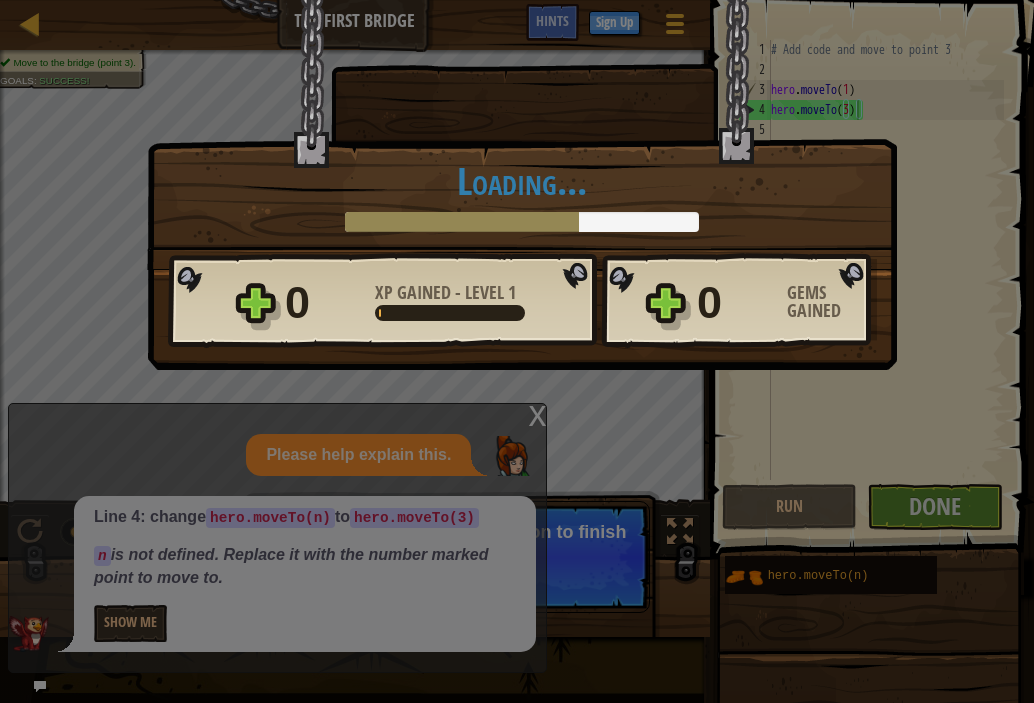 click on "0" at bounding box center (736, 303) 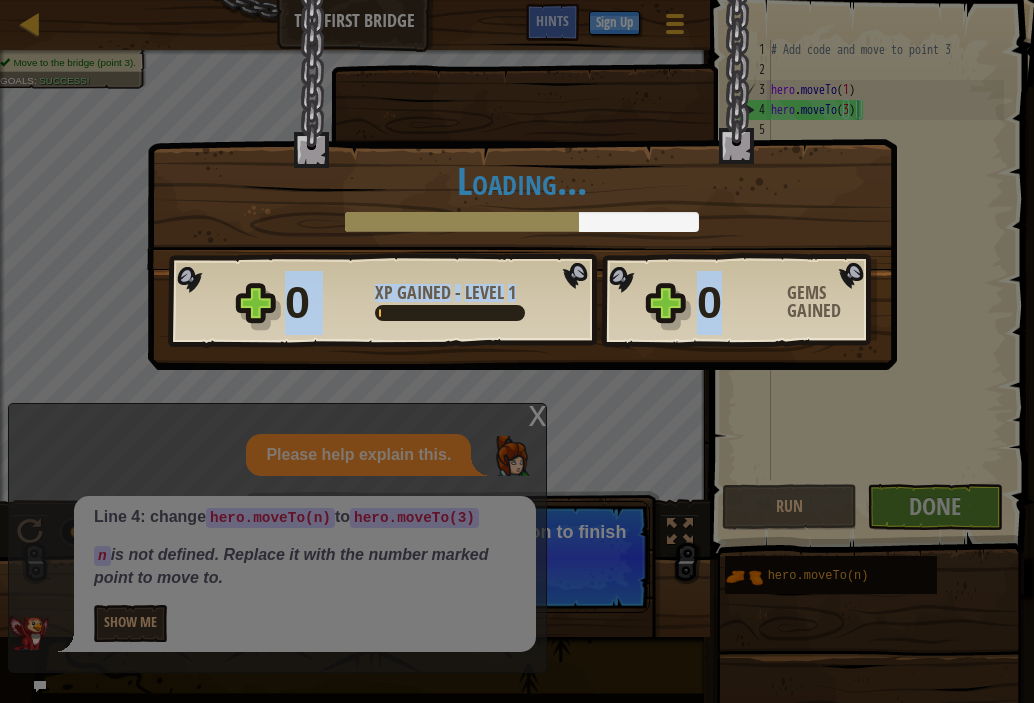 drag, startPoint x: 701, startPoint y: 303, endPoint x: 647, endPoint y: 309, distance: 54.33231 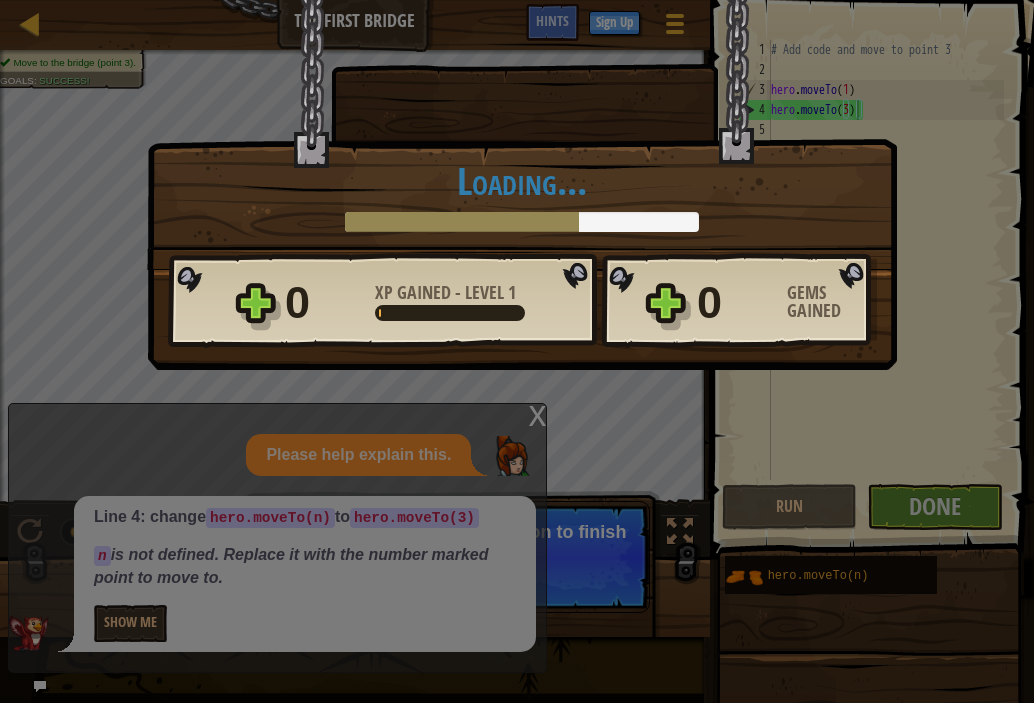 click on "0 XP Gained - Level 1 0 Gems Gained" at bounding box center (522, 301) 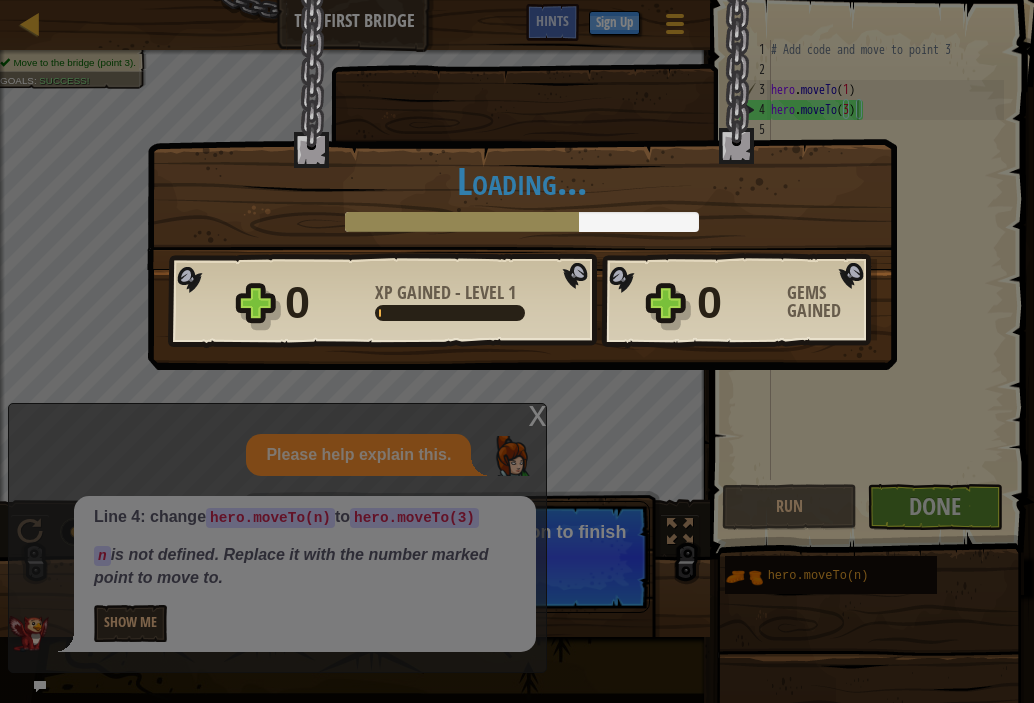 click on "× Those people are careless and forget that the Great Forest can be dangerous. How fun was this level? Loading... Reticulating Splines... Loading... 0 XP Gained - Level 1 0 Gems Gained Want to save your code? Create a free account! Sign Up to Save Progress Saving Progress Continue" at bounding box center [517, 351] 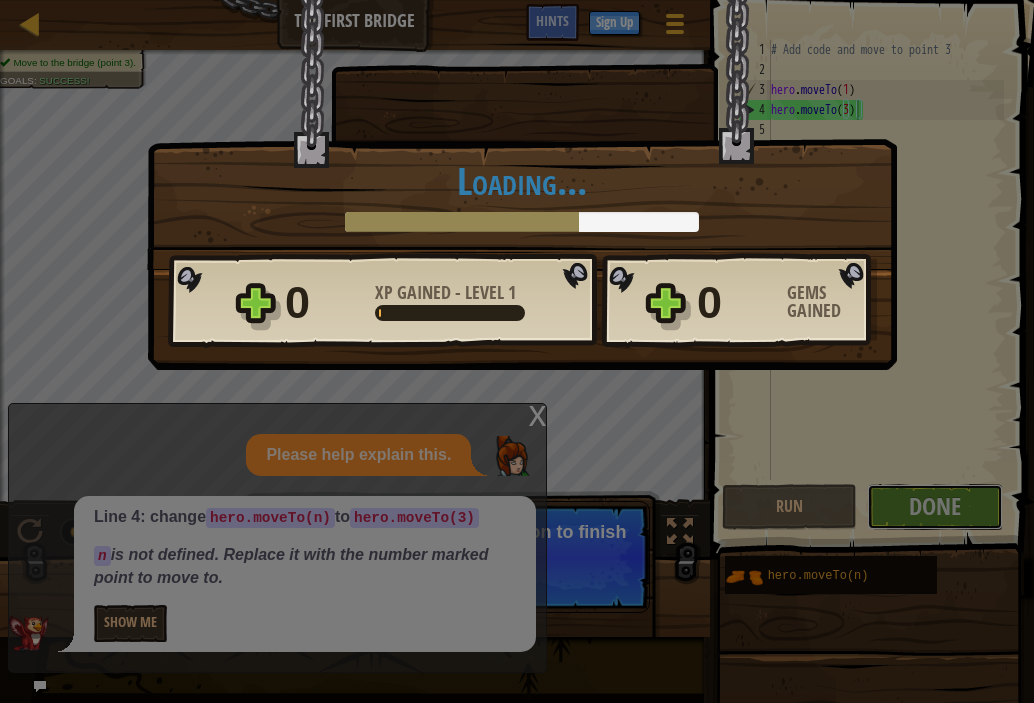 type 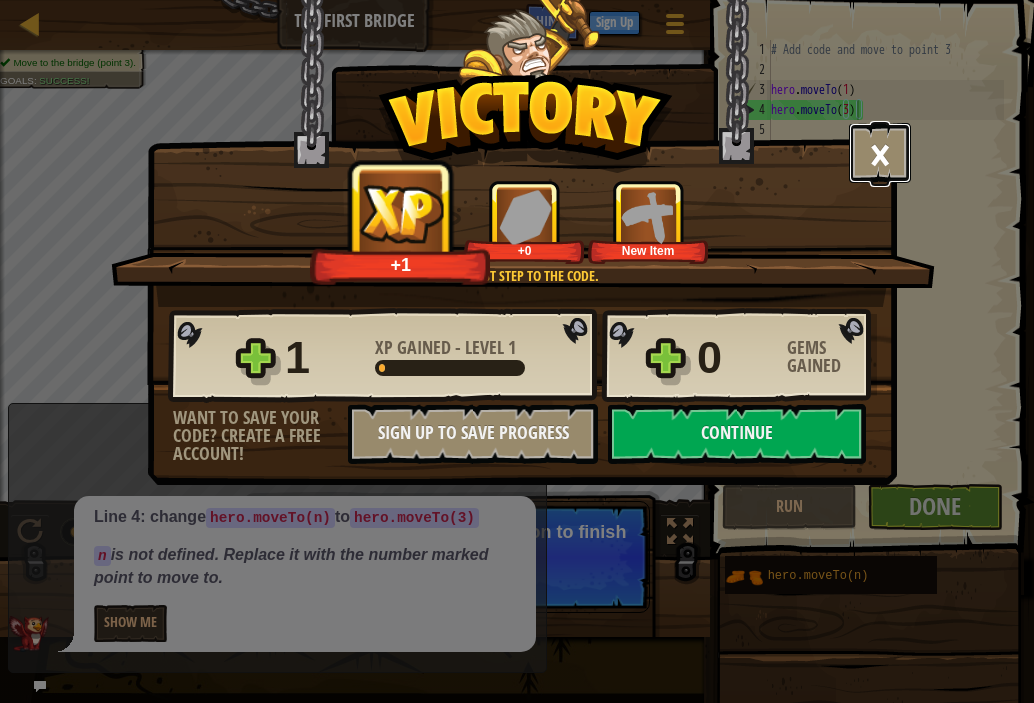 click on "×" at bounding box center [880, 153] 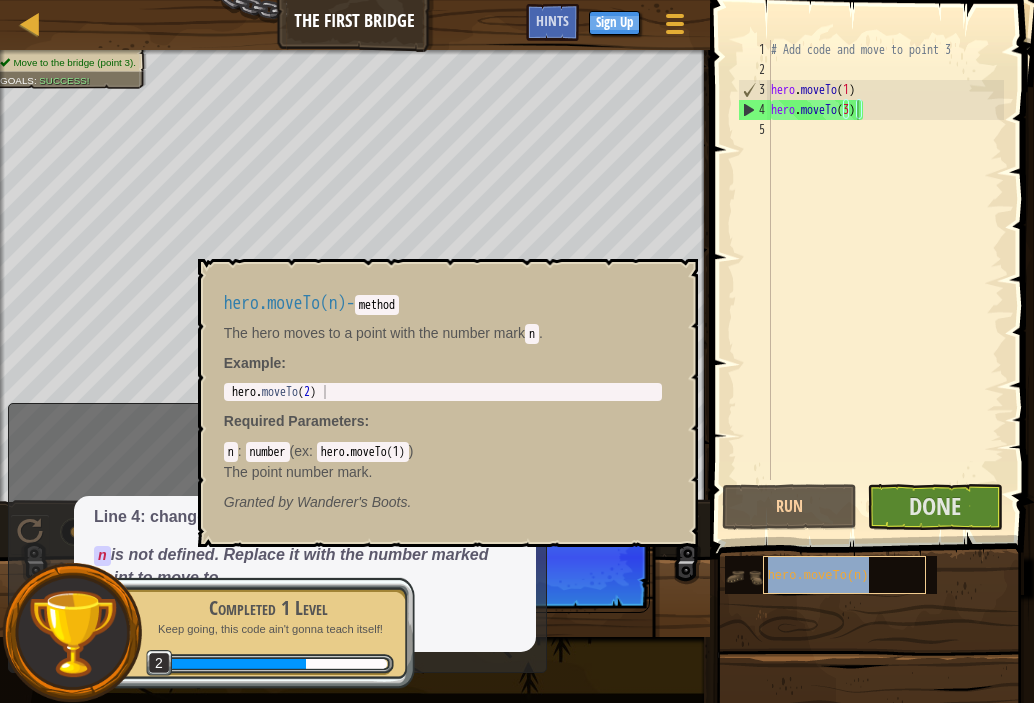 copy on "hero.moveTo(n)" 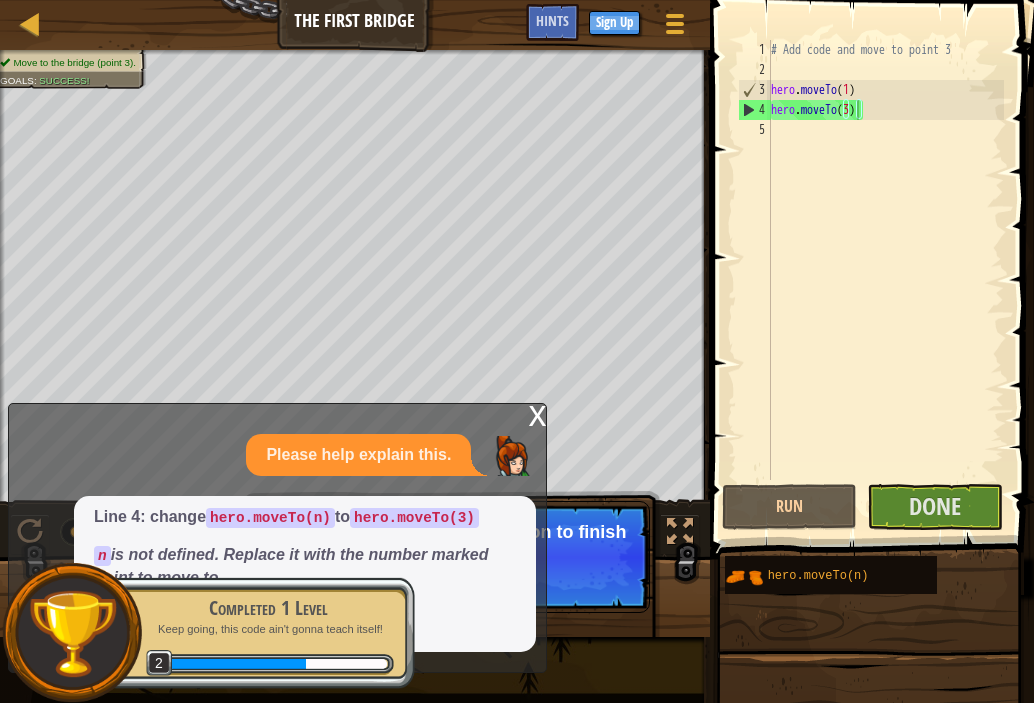 scroll, scrollTop: 9, scrollLeft: 0, axis: vertical 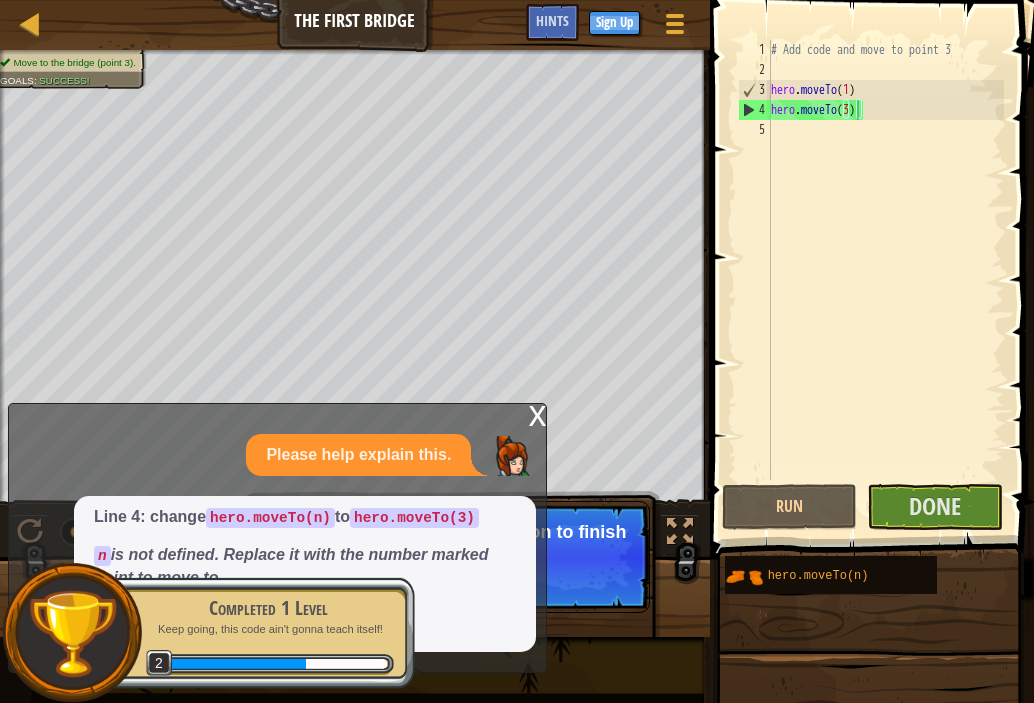 click on "# Add code and move to point 3 hero . moveTo ( 1 ) hero . moveTo ( 3 )" at bounding box center (885, 280) 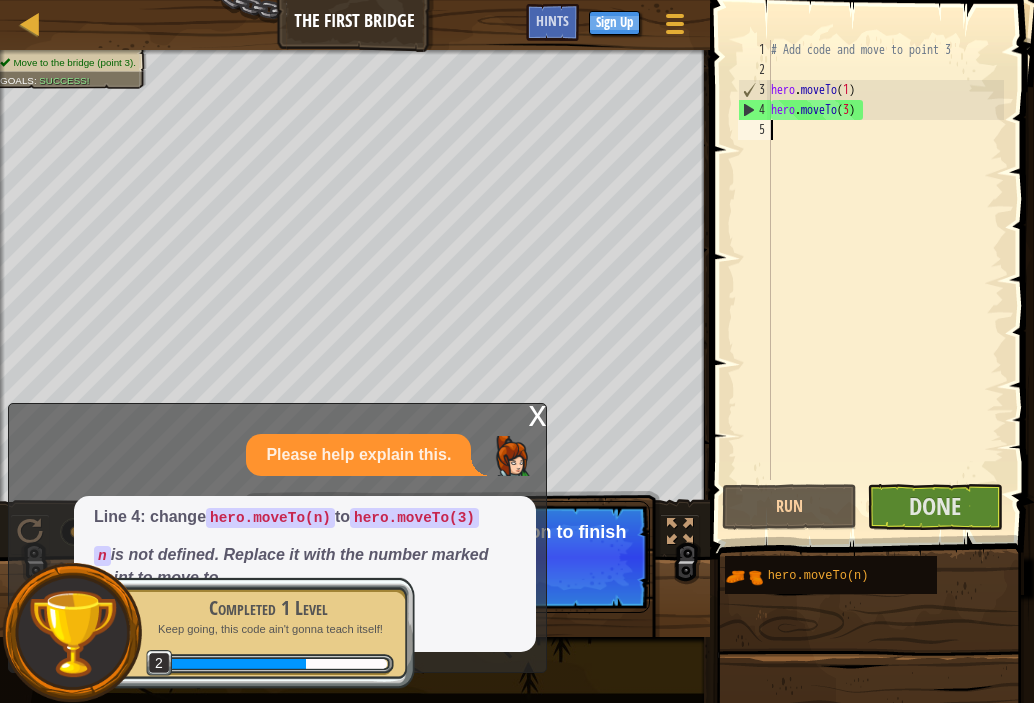 paste on "hero.moveTo(n)" 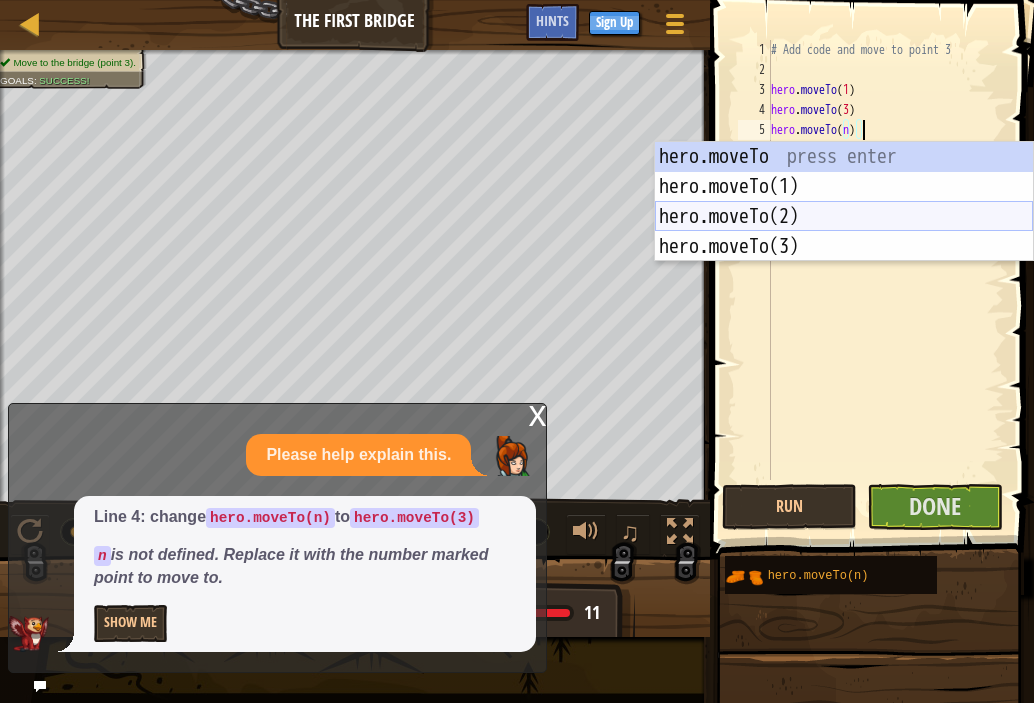 click on "hero.moveTo press enter hero.moveTo(1) press enter hero.moveTo(2) press enter hero.moveTo(3) press enter" at bounding box center [844, 232] 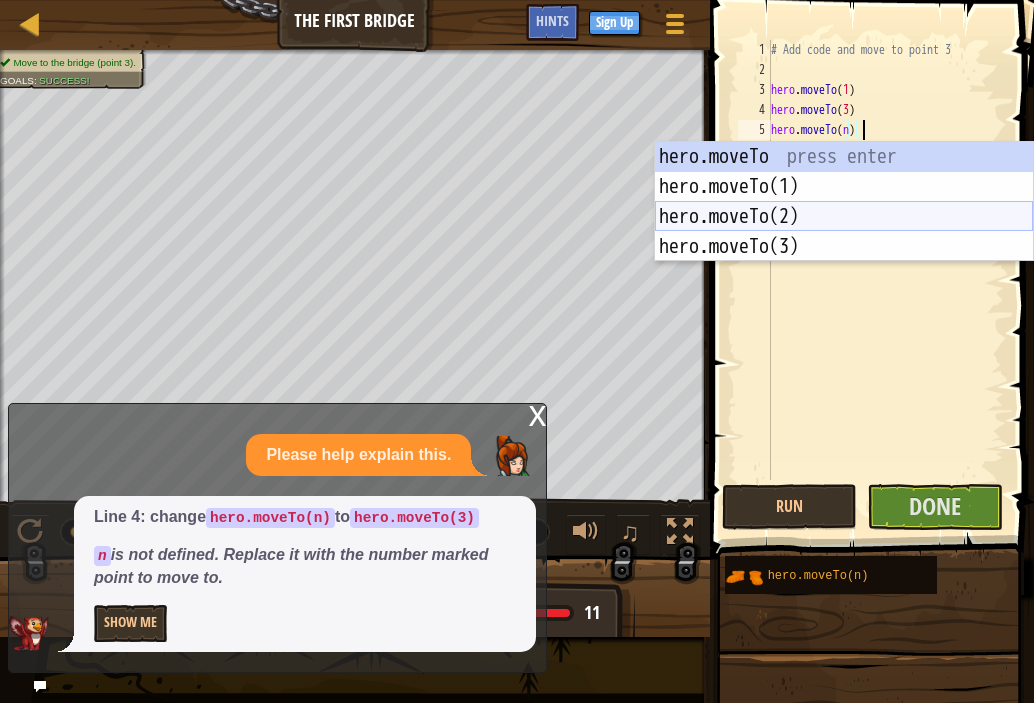 type on "hero.moveTo(n)hero.moveTo(2)" 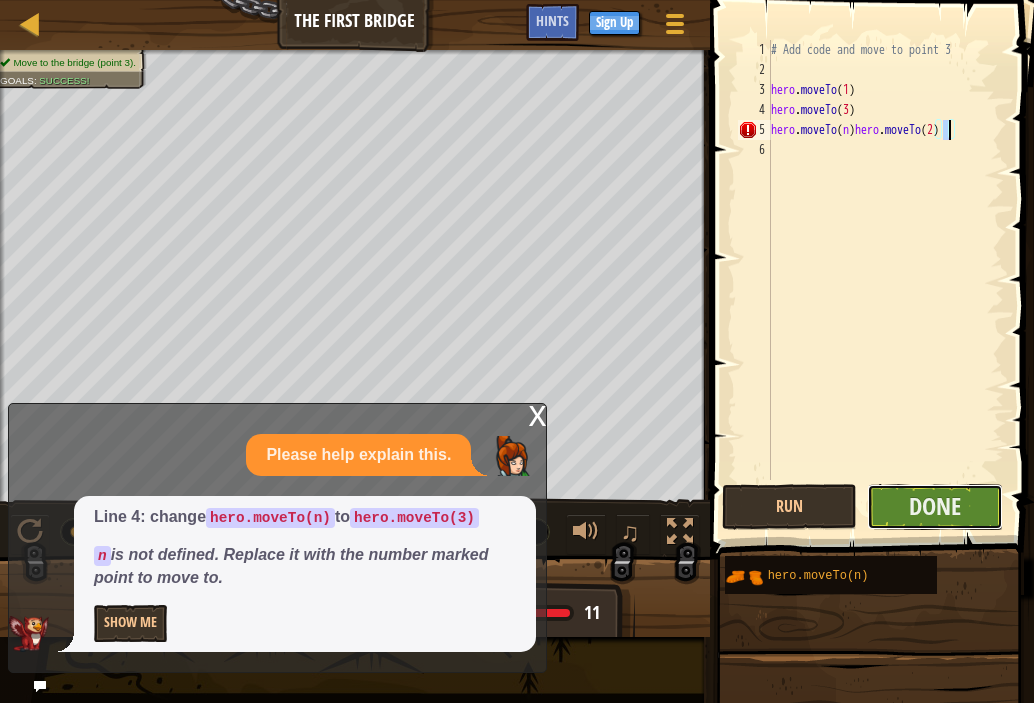click on "Done" at bounding box center [935, 507] 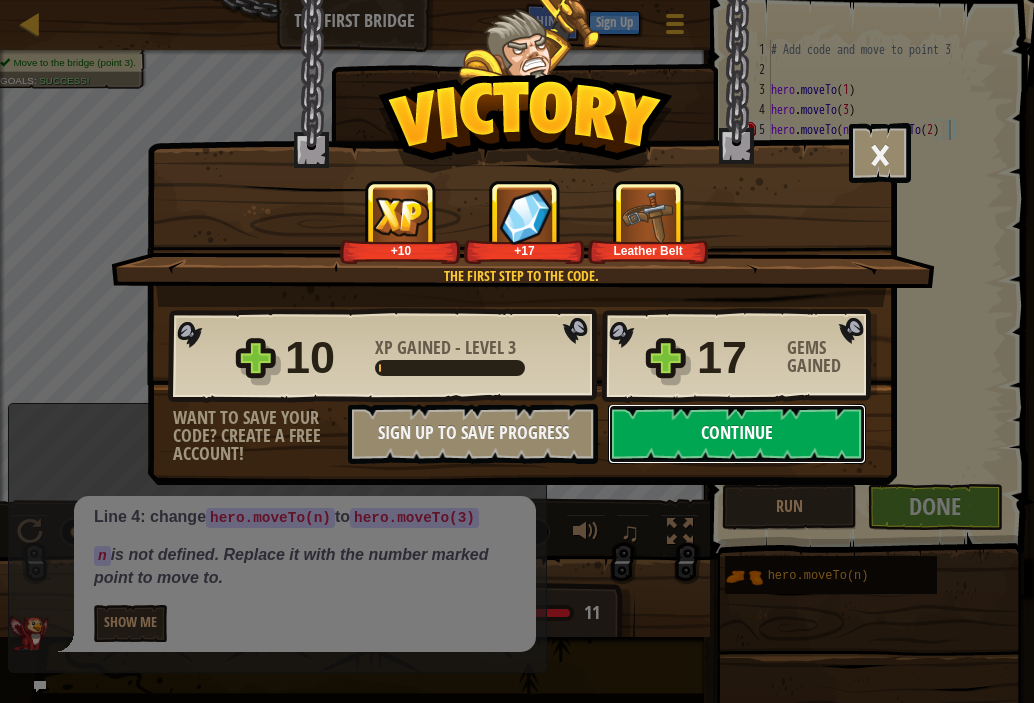 click on "Continue" at bounding box center [737, 434] 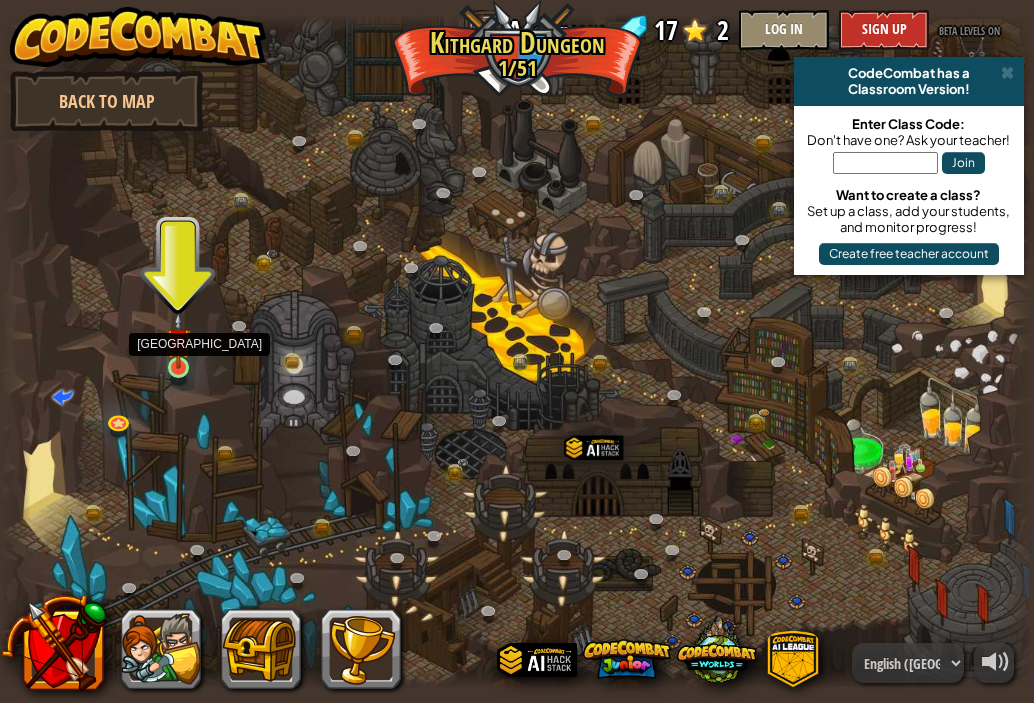 click at bounding box center (178, 340) 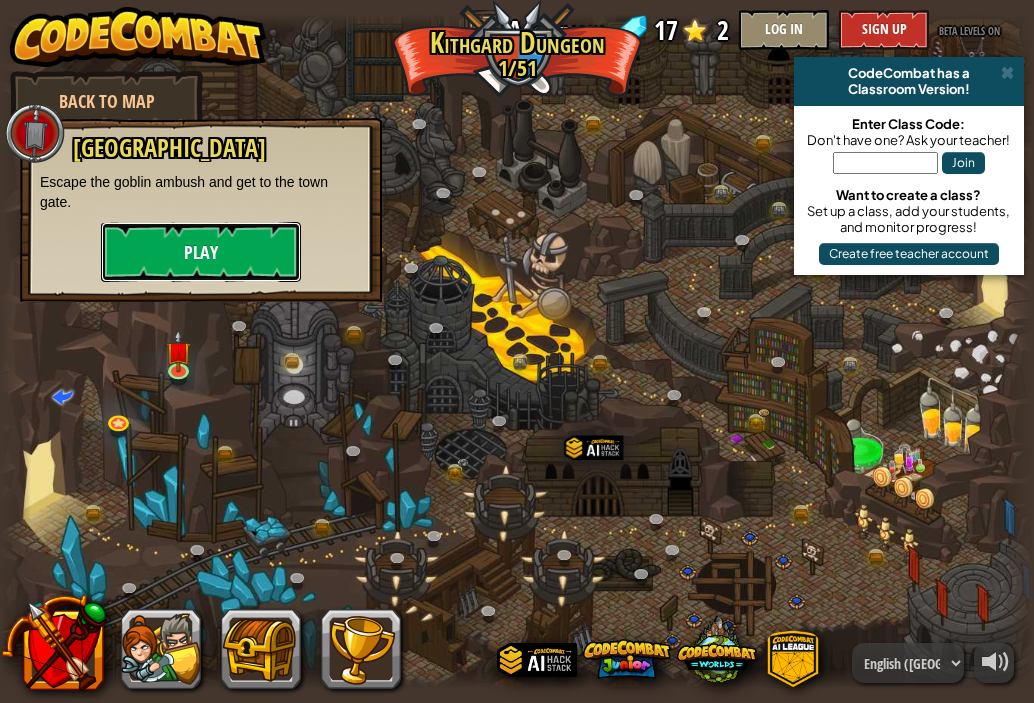 click on "Play" at bounding box center (201, 252) 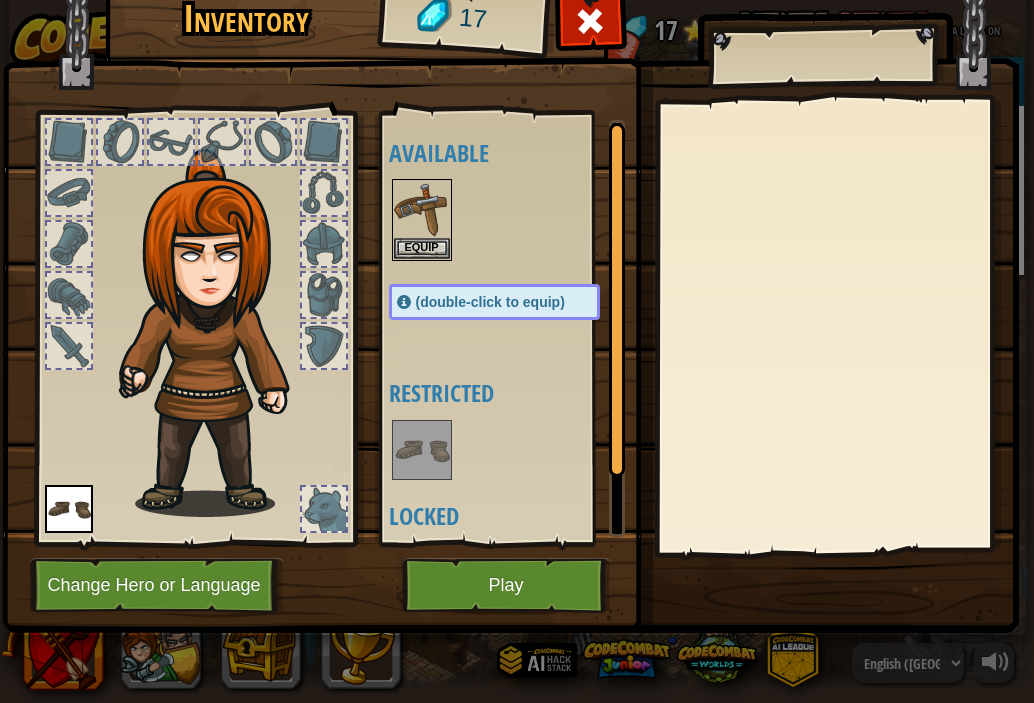 click at bounding box center [273, 142] 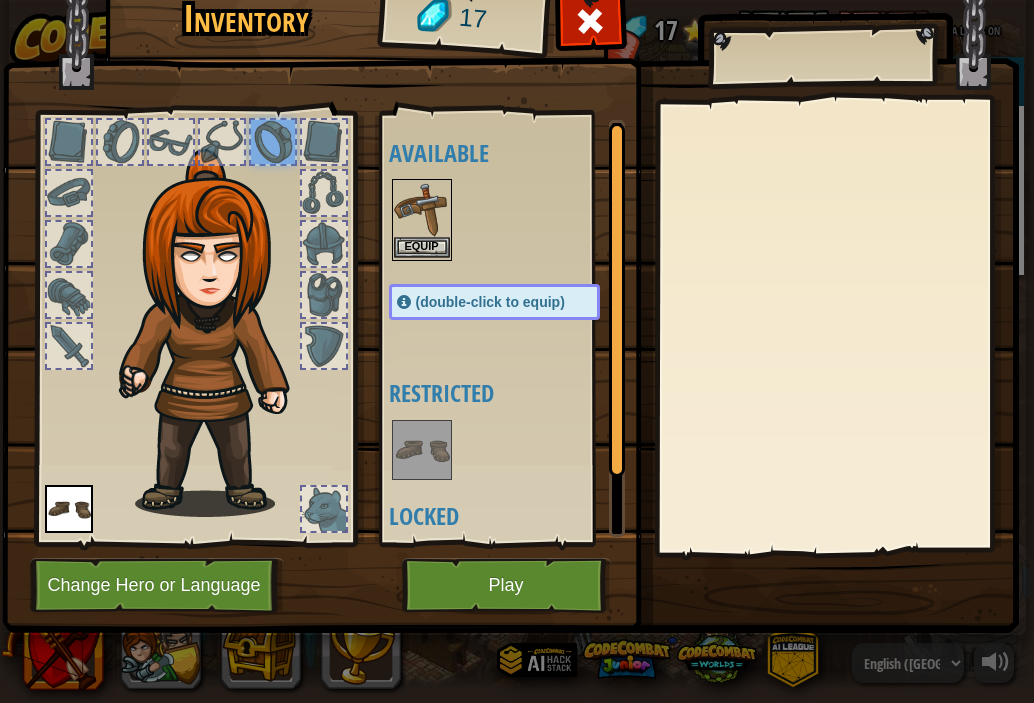 click at bounding box center (422, 209) 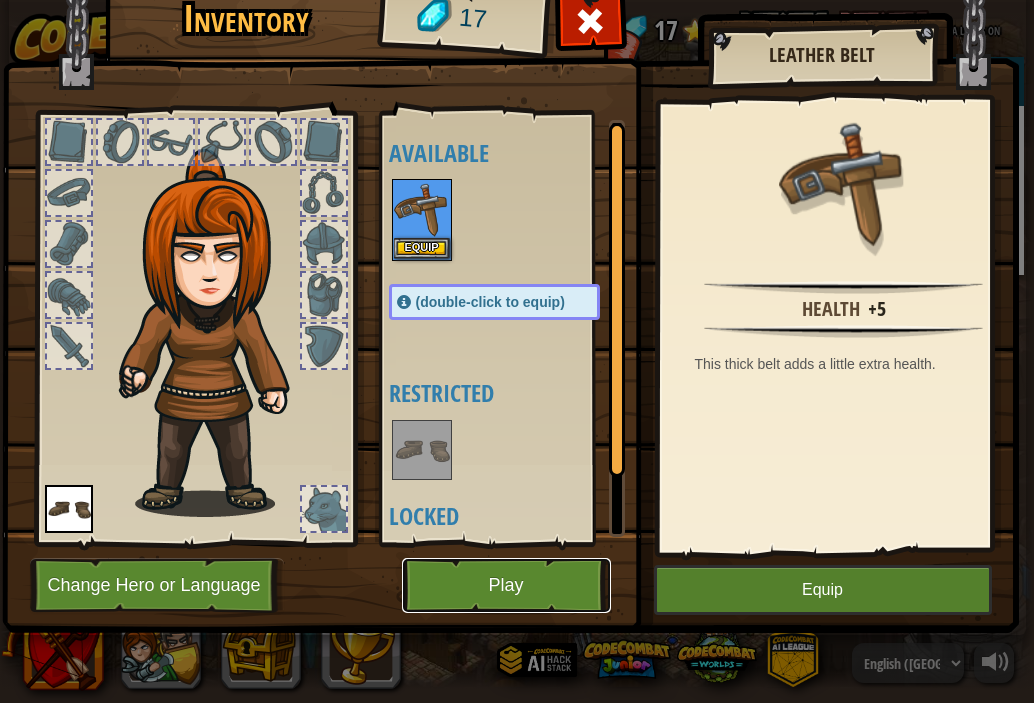 click on "Play" at bounding box center (506, 585) 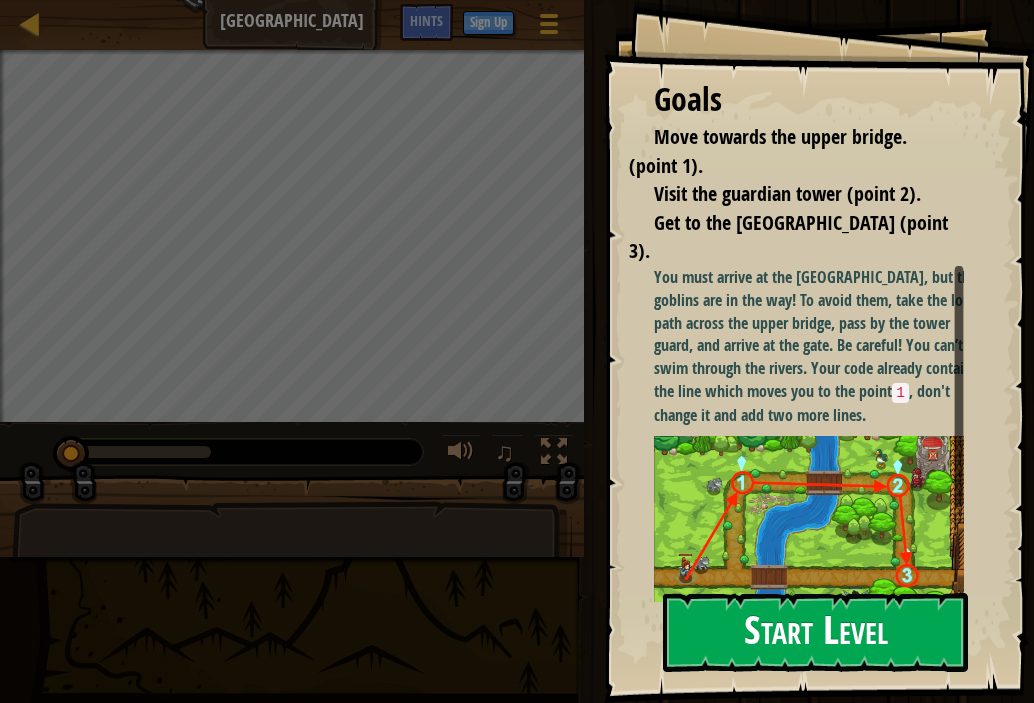 click on "Start Level" at bounding box center (815, 632) 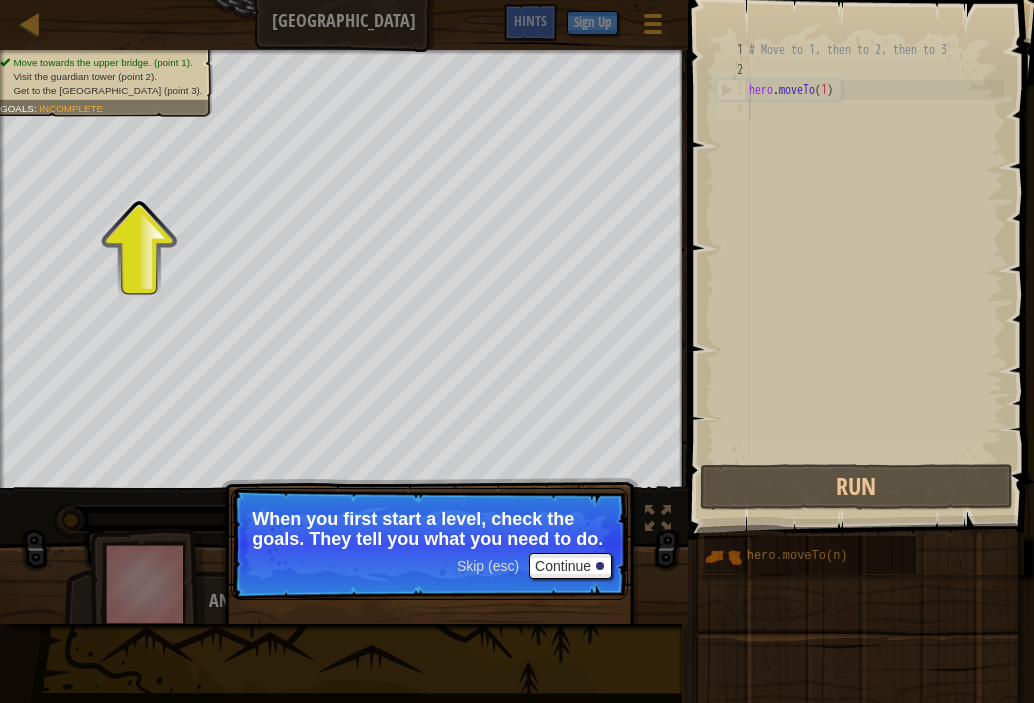 click on "Skip (esc) Continue  When you first start a level, check the goals. They tell you what you need to do." at bounding box center (429, 544) 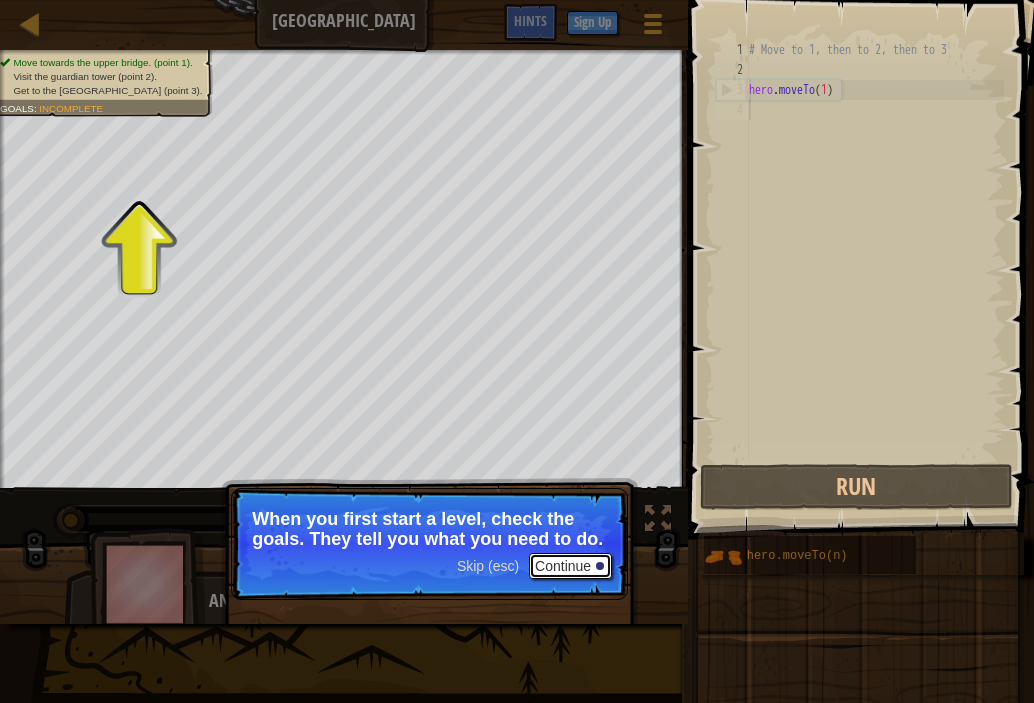 click on "Continue" at bounding box center (570, 566) 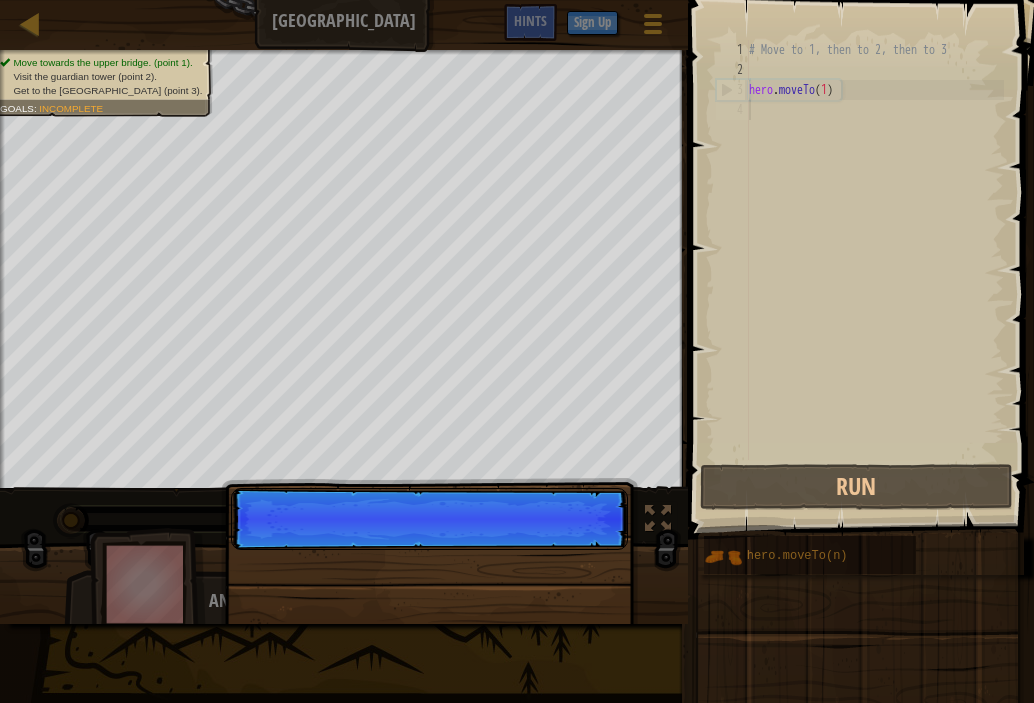 scroll, scrollTop: 9, scrollLeft: 0, axis: vertical 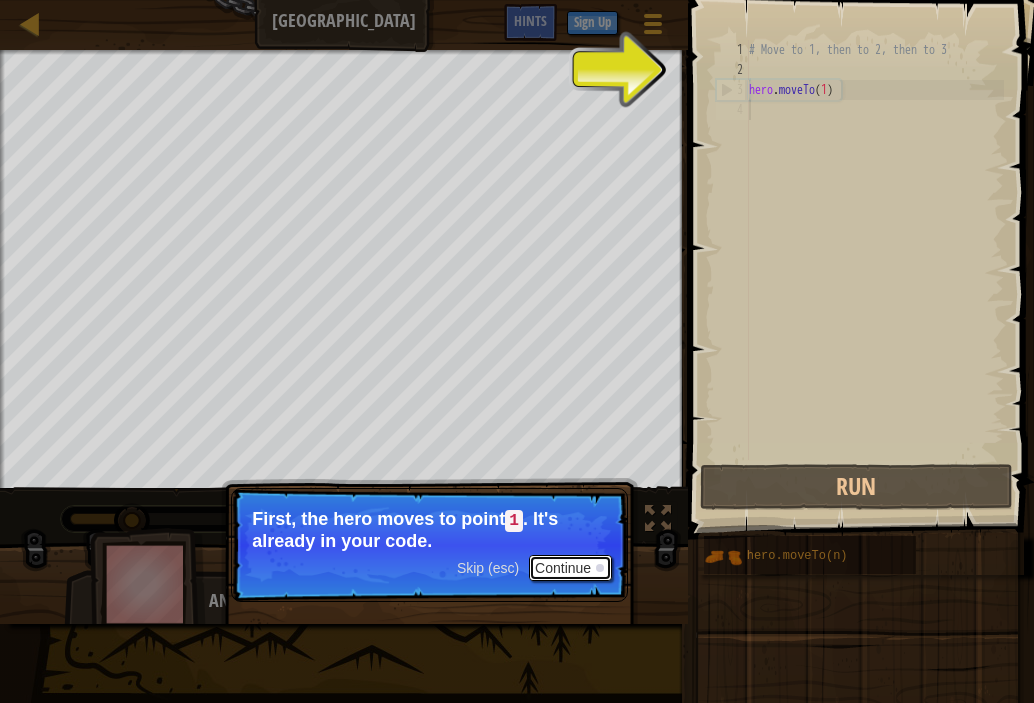 click on "Continue" at bounding box center (570, 568) 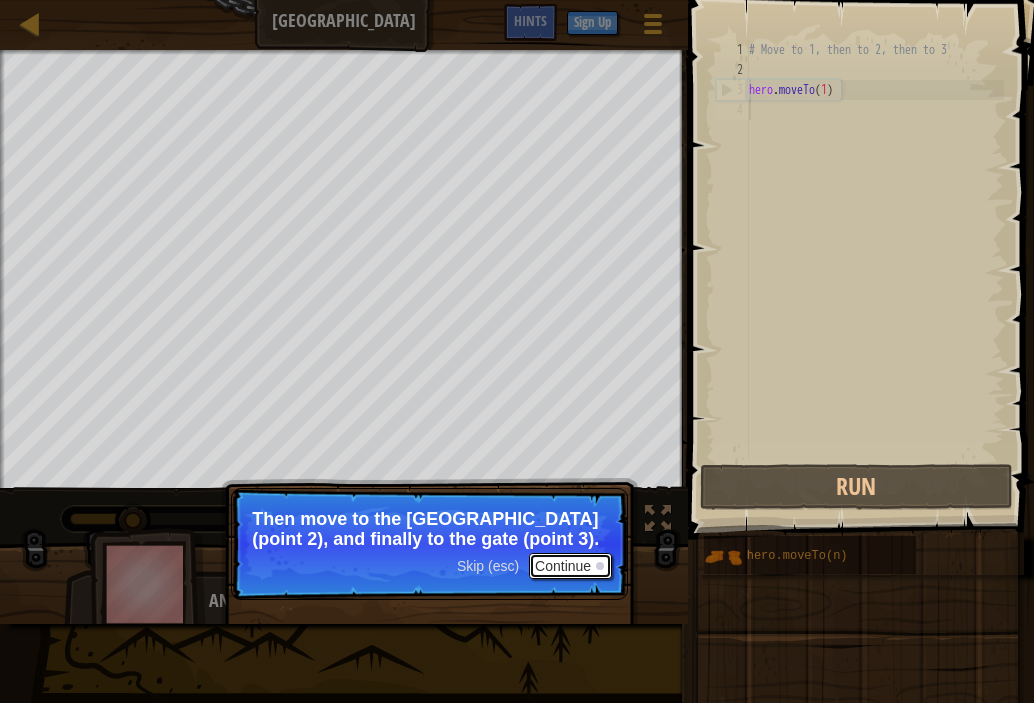 click on "Continue" at bounding box center (570, 566) 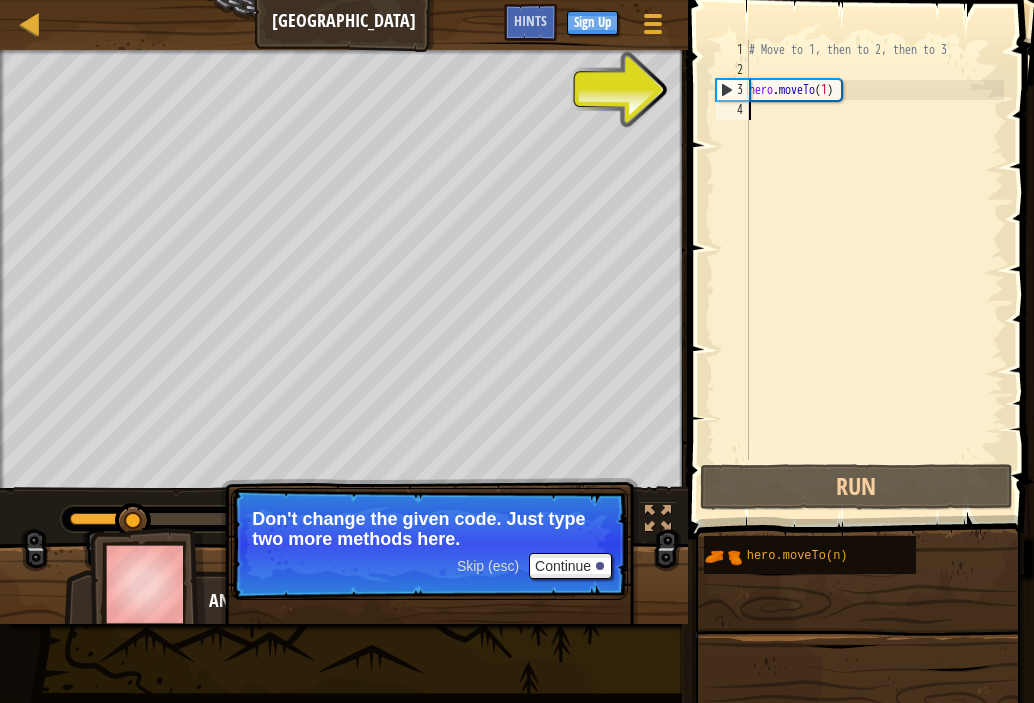 click on "# Move to 1, then to 2, then to 3 hero . moveTo ( 1 )" at bounding box center (874, 270) 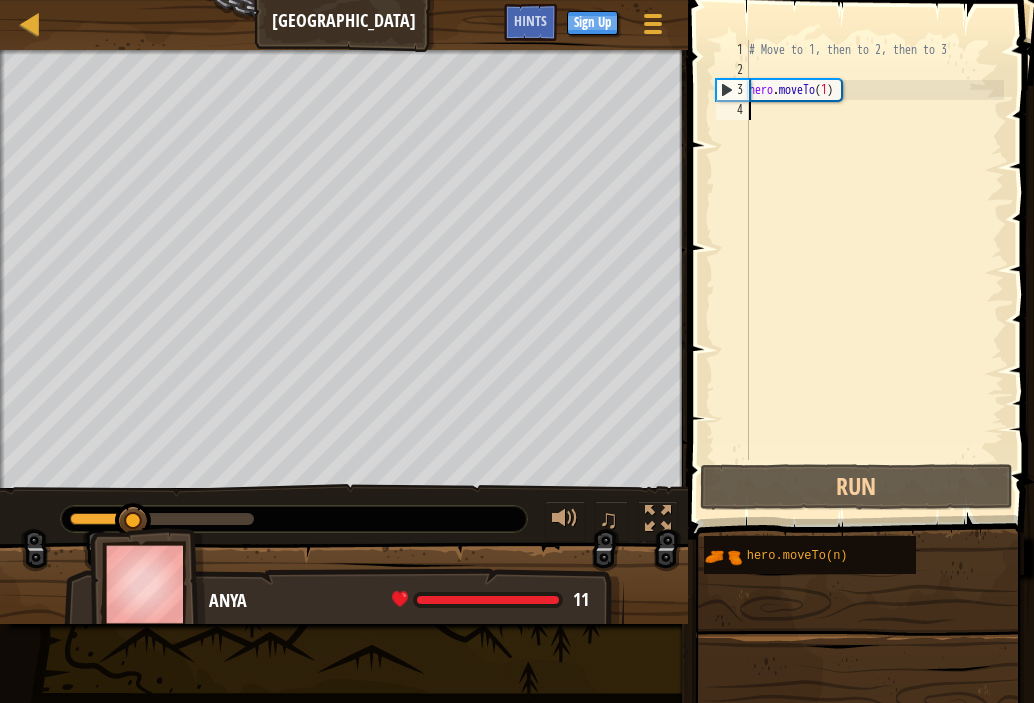 paste on "hero.moveTo(n)" 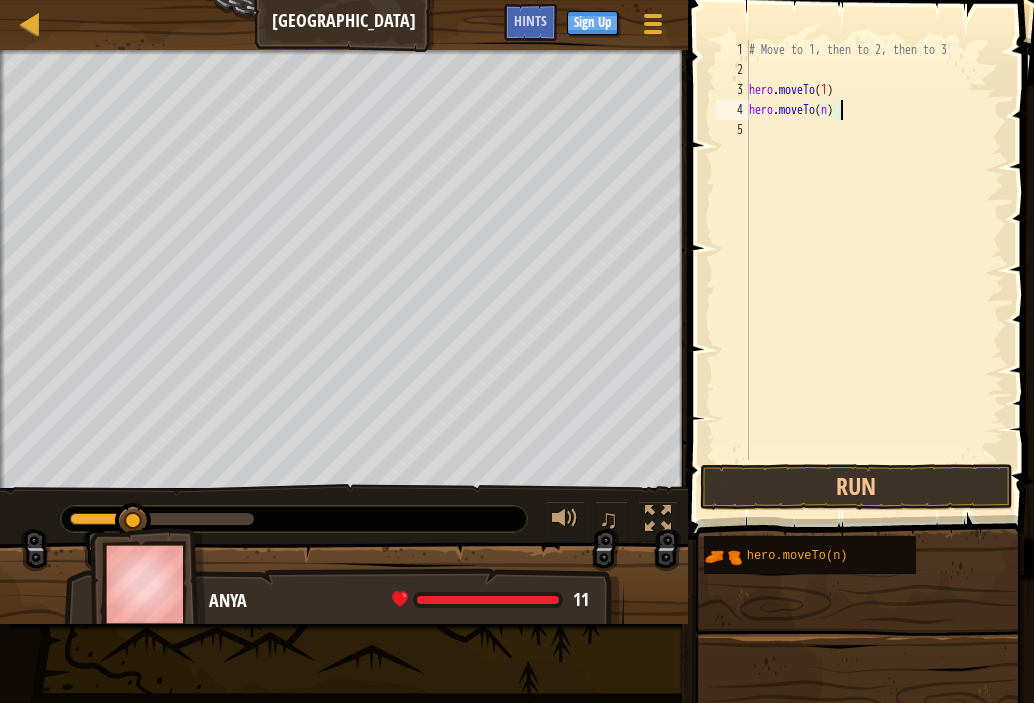 click on "# Move to 1, then to 2, then to 3 hero . moveTo ( 1 ) hero . moveTo ( n )" at bounding box center [874, 270] 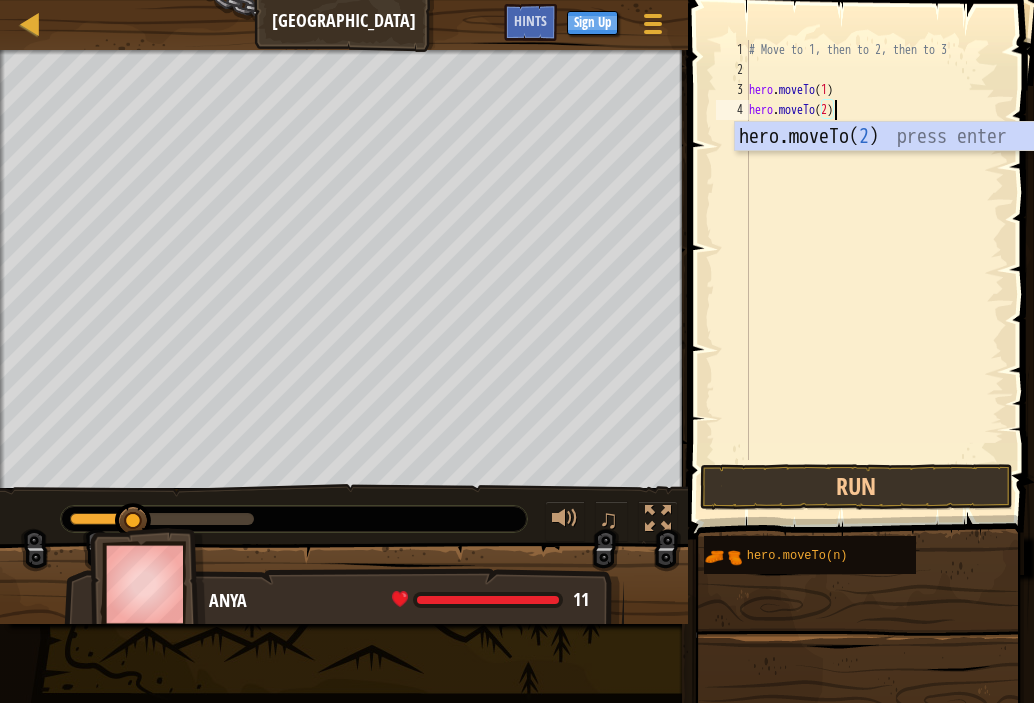 scroll, scrollTop: 9, scrollLeft: 7, axis: both 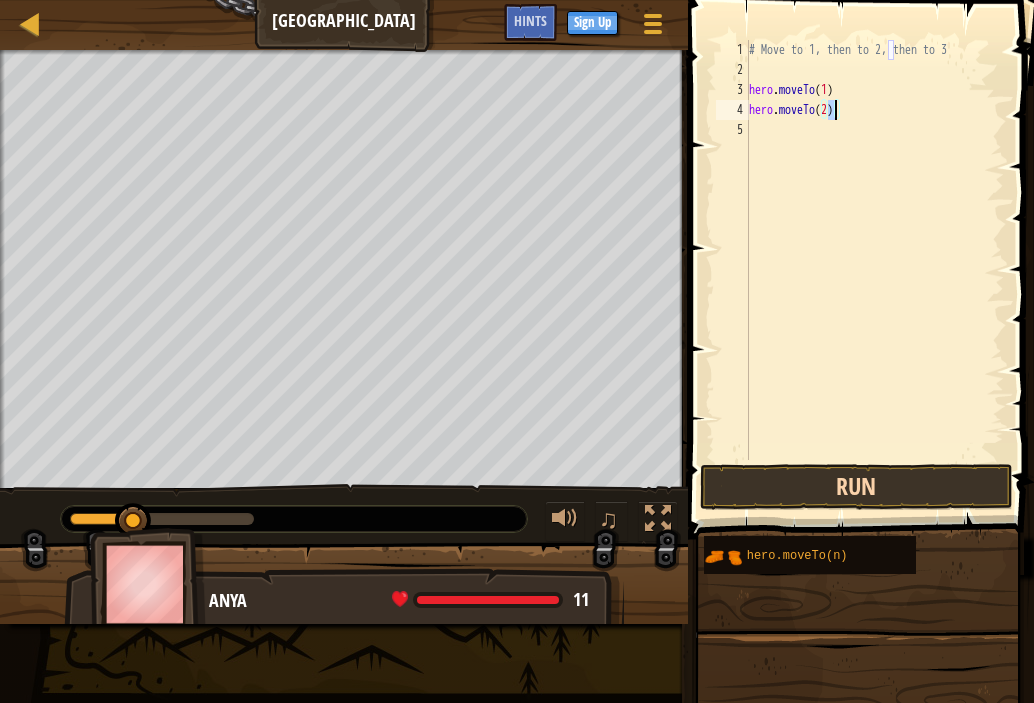 type on "hero.moveTo(2)" 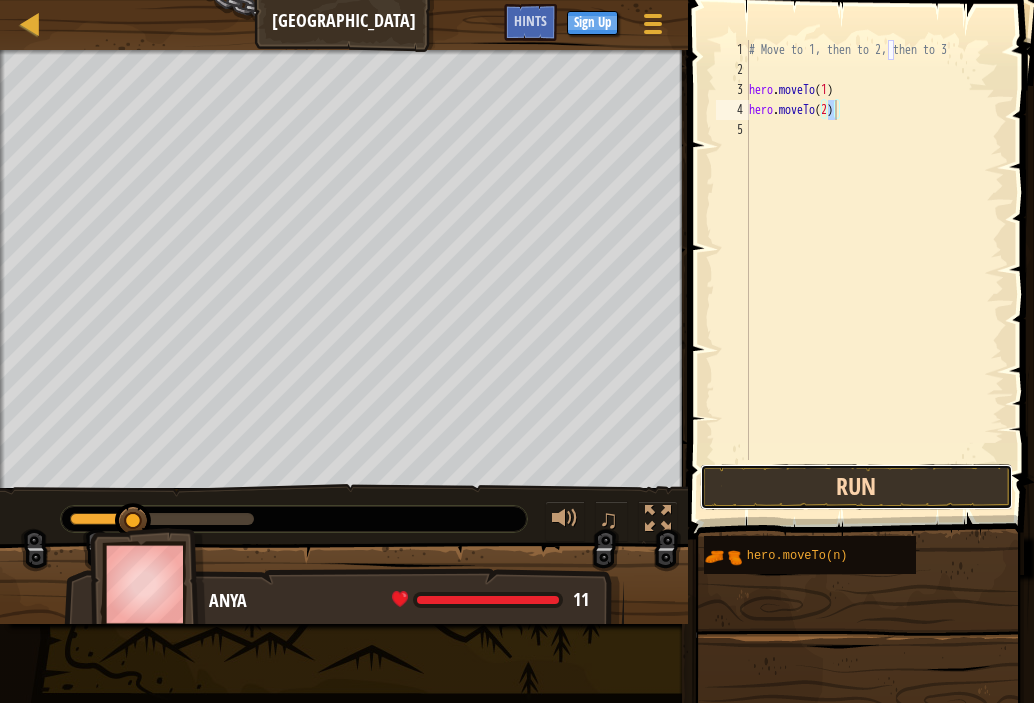 click on "Run" at bounding box center (856, 487) 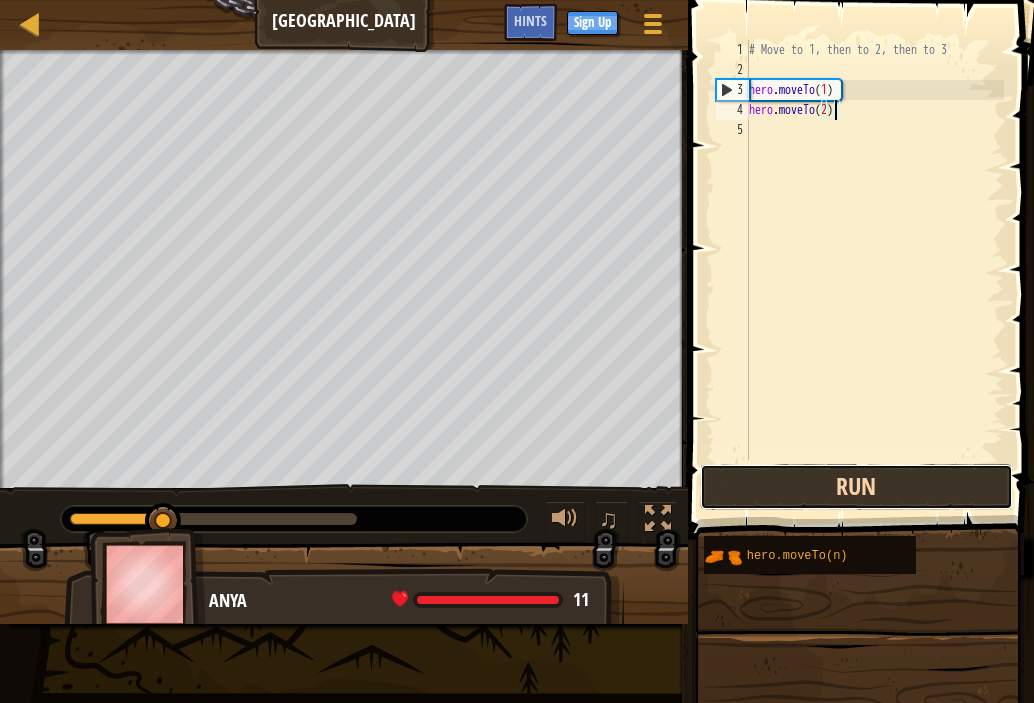 click on "Run" at bounding box center (856, 487) 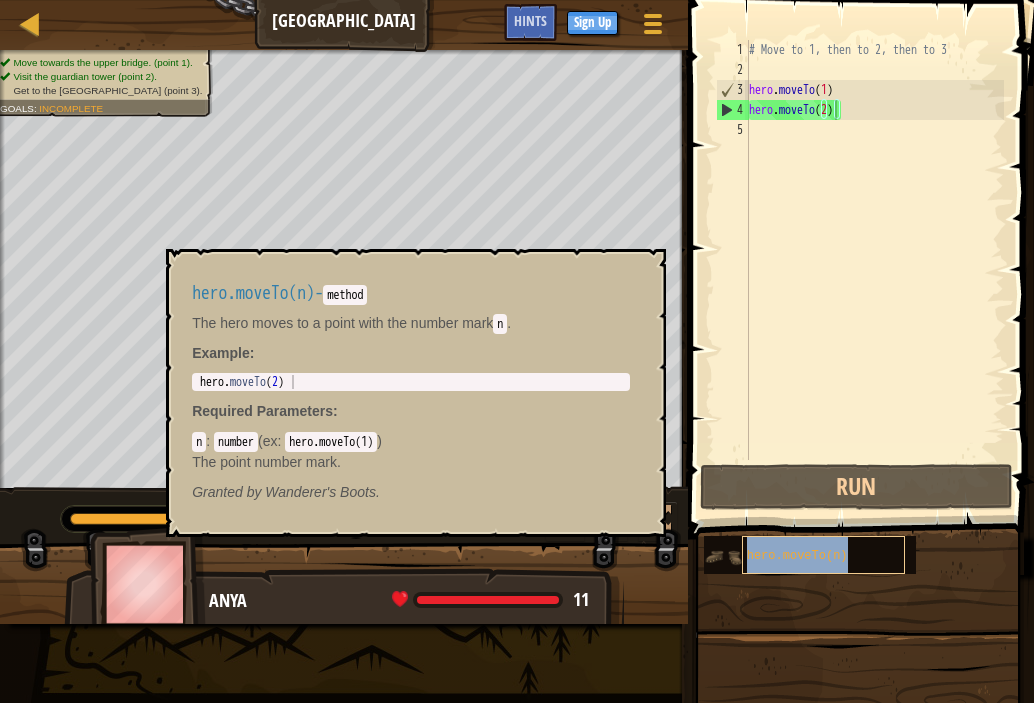 click on "hero.moveTo(n)" at bounding box center (824, 555) 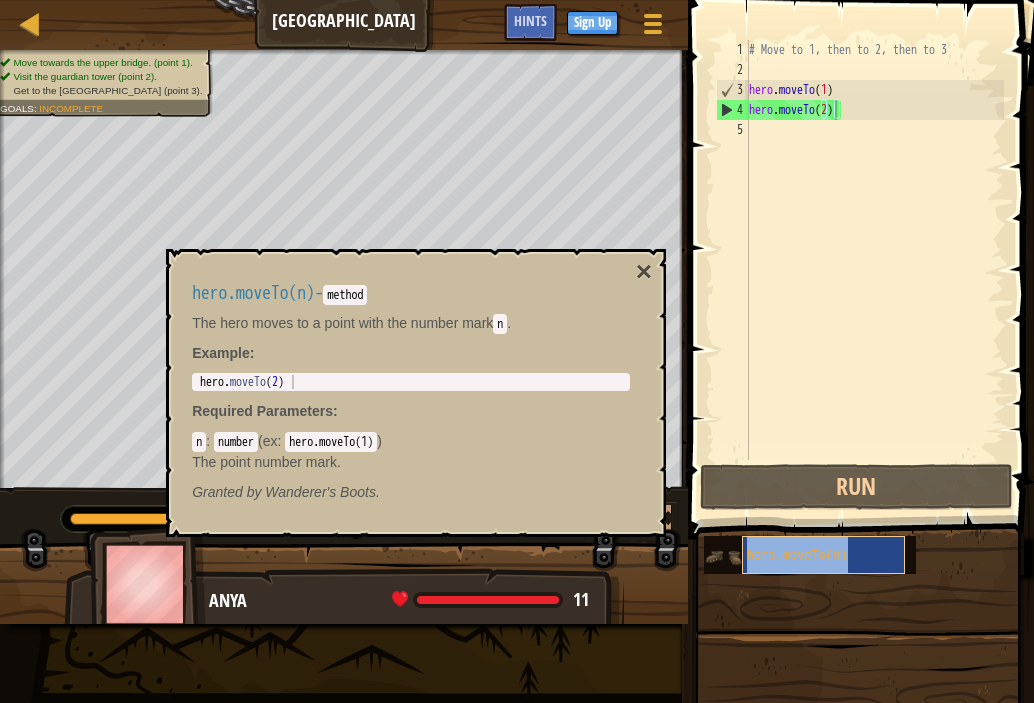 copy on "hero.moveTo(n)" 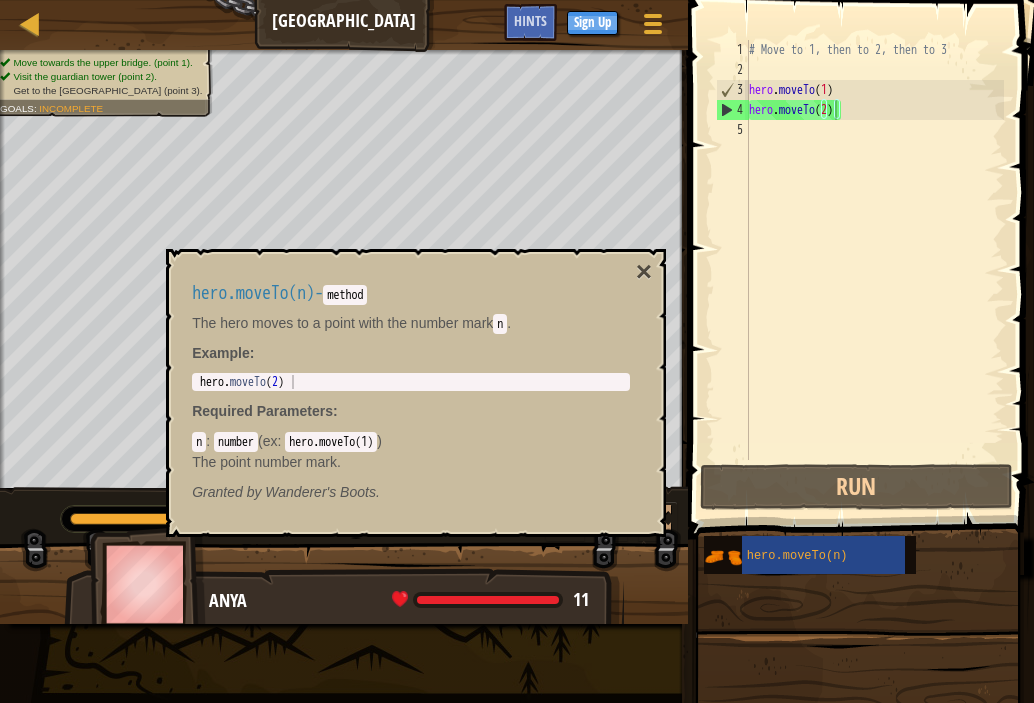scroll, scrollTop: 9, scrollLeft: 0, axis: vertical 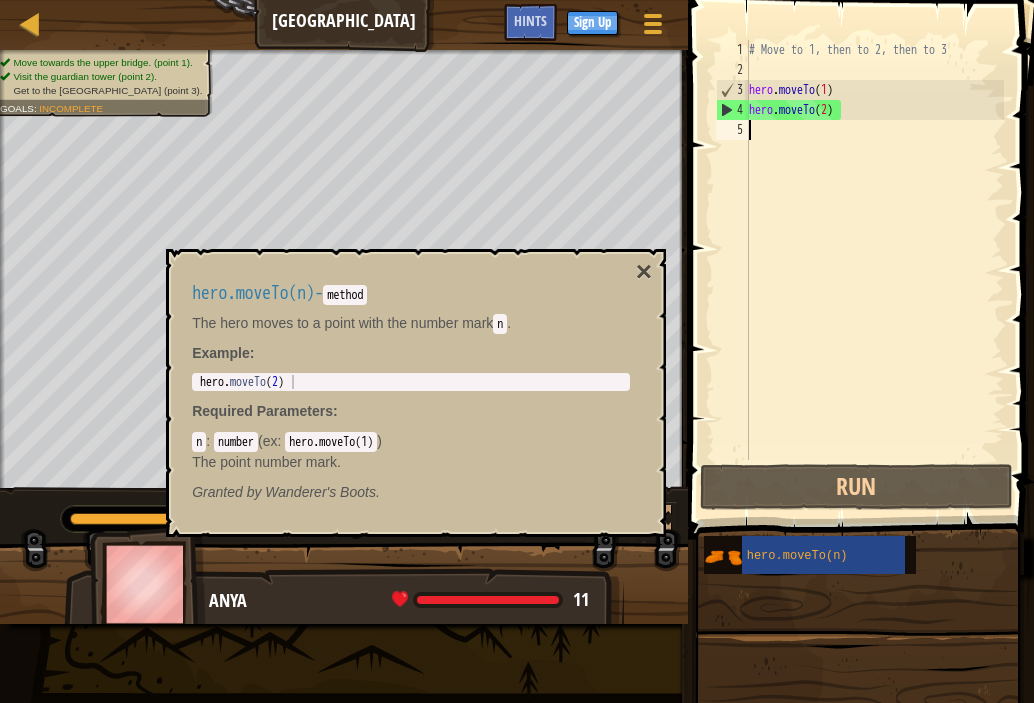 paste on "hero.moveTo(n)" 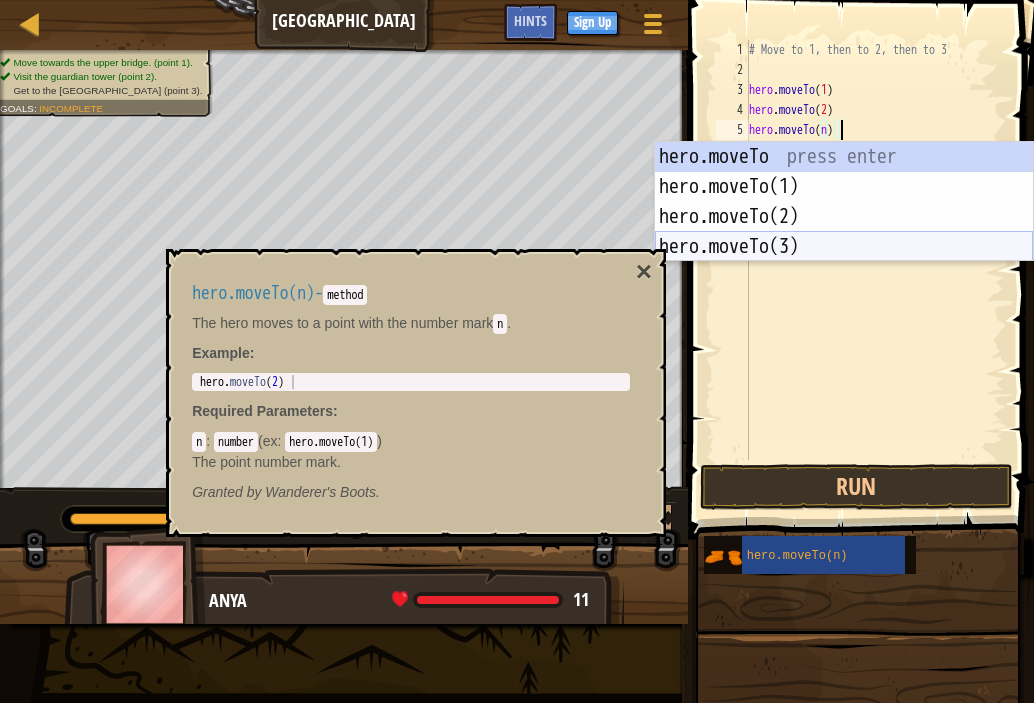 click on "hero.moveTo press enter hero.moveTo(1) press enter hero.moveTo(2) press enter hero.moveTo(3) press enter" at bounding box center [844, 232] 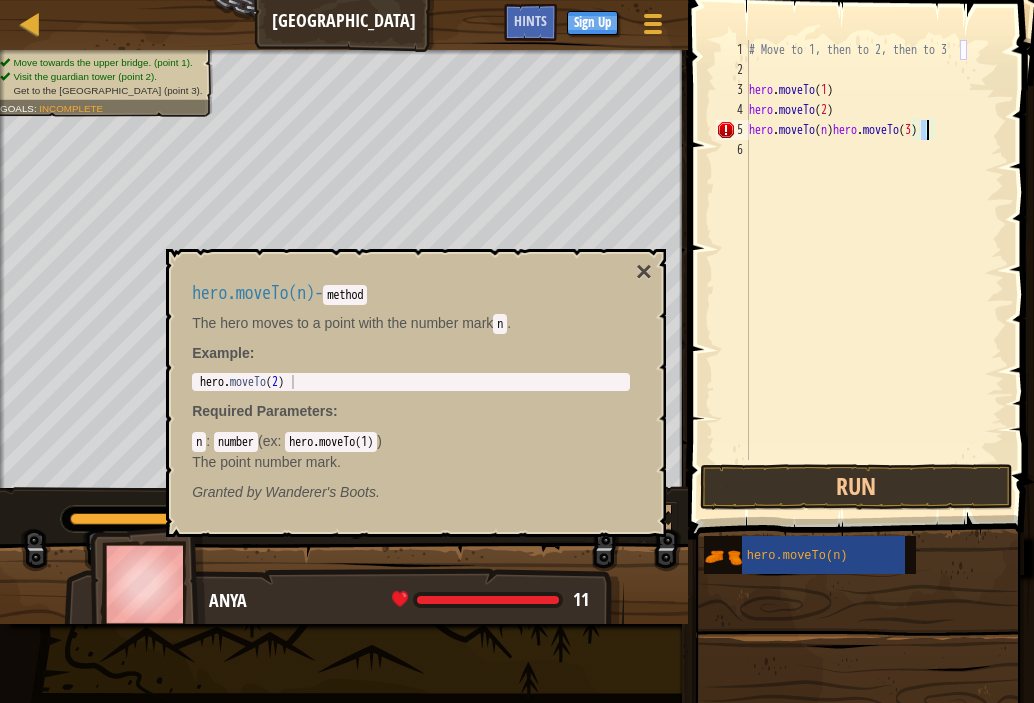 click on "# Move to 1, then to 2, then to 3 hero . moveTo ( 1 ) hero . moveTo ( 2 ) hero . moveTo ( n ) hero . moveTo ( 3 )" at bounding box center [874, 270] 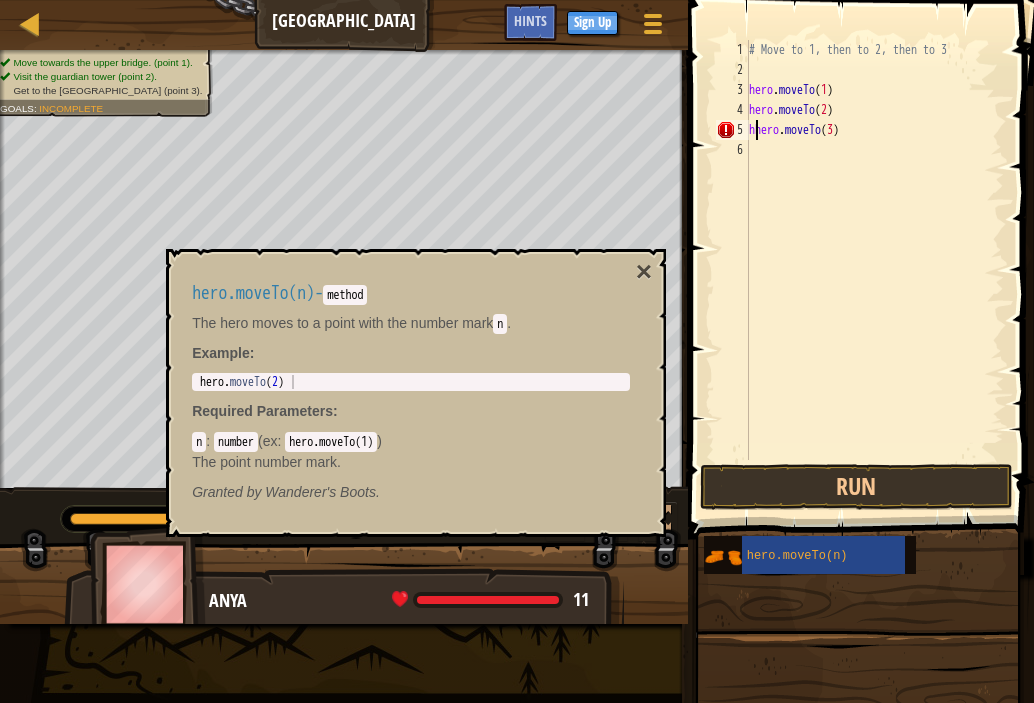 type on "hero.moveTo(3)" 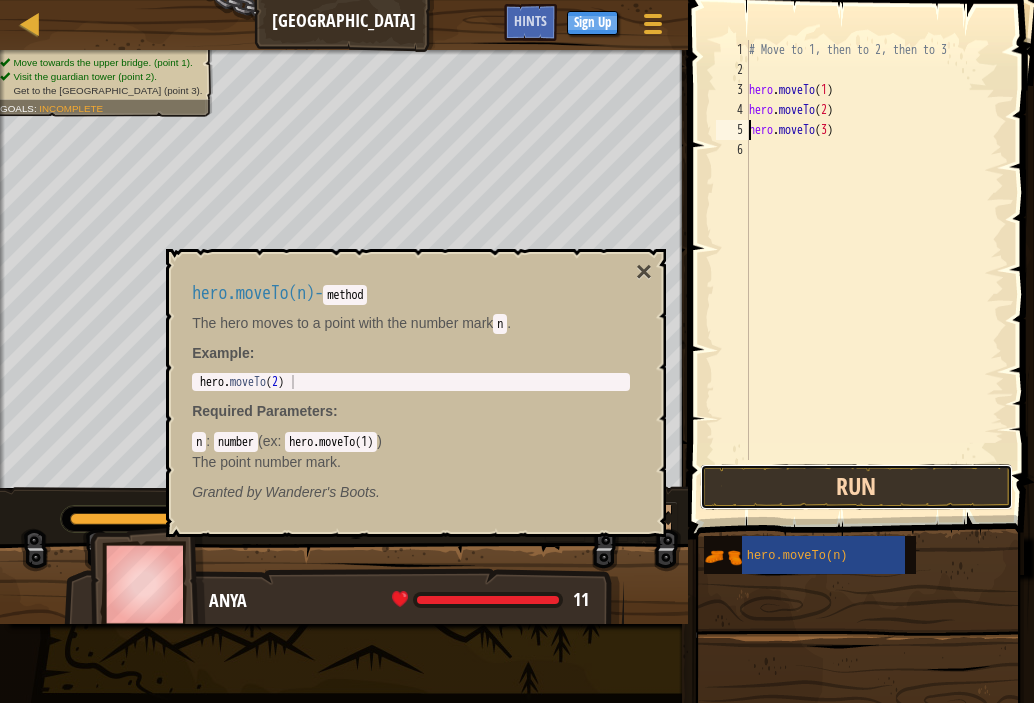 click on "Run" at bounding box center [856, 487] 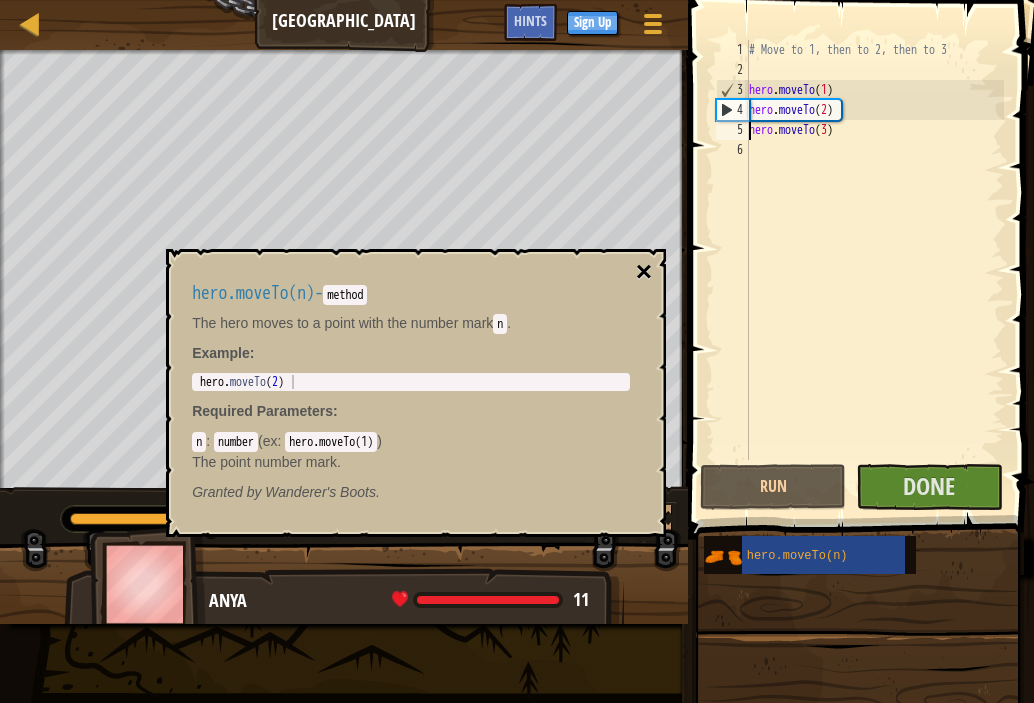 click on "×" at bounding box center [644, 272] 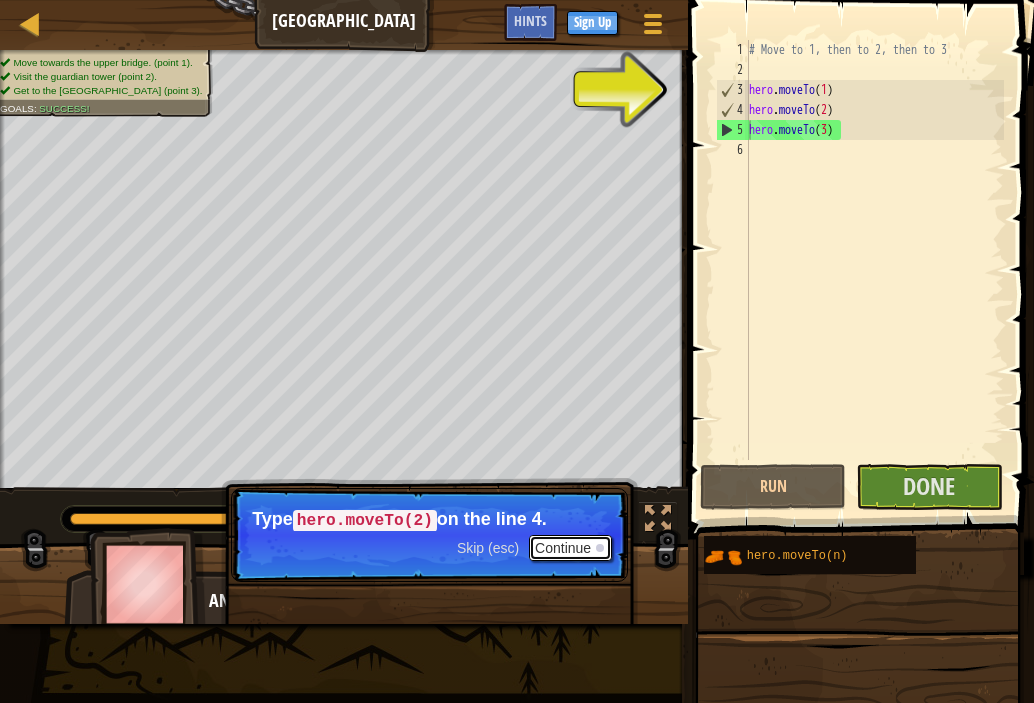 click on "Continue" at bounding box center (570, 548) 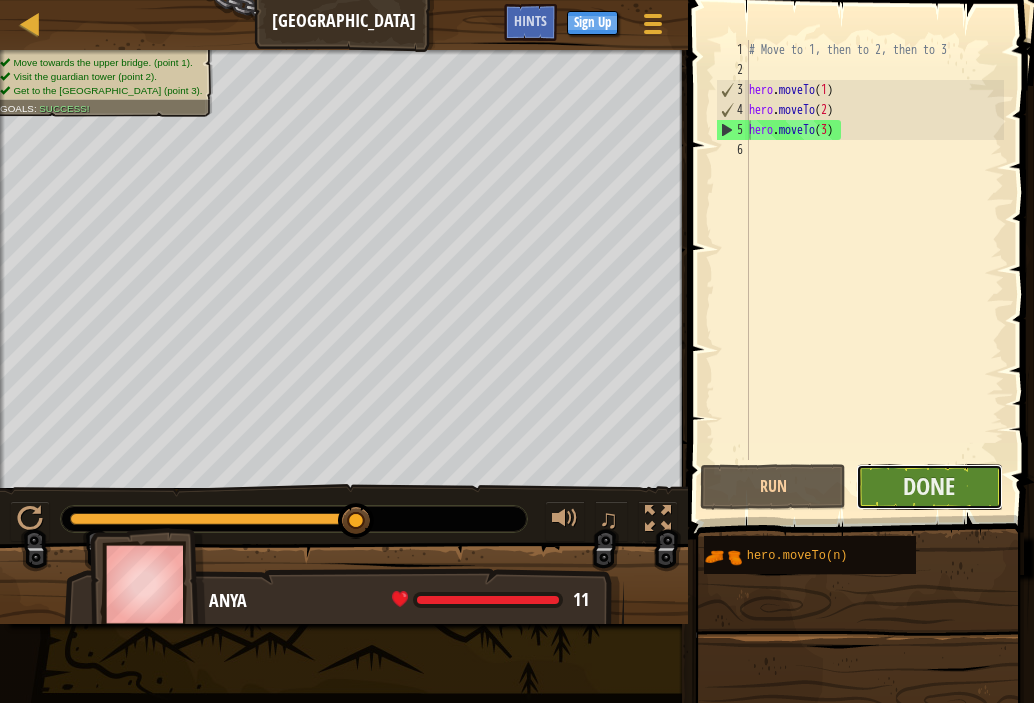 click on "Done" at bounding box center (929, 487) 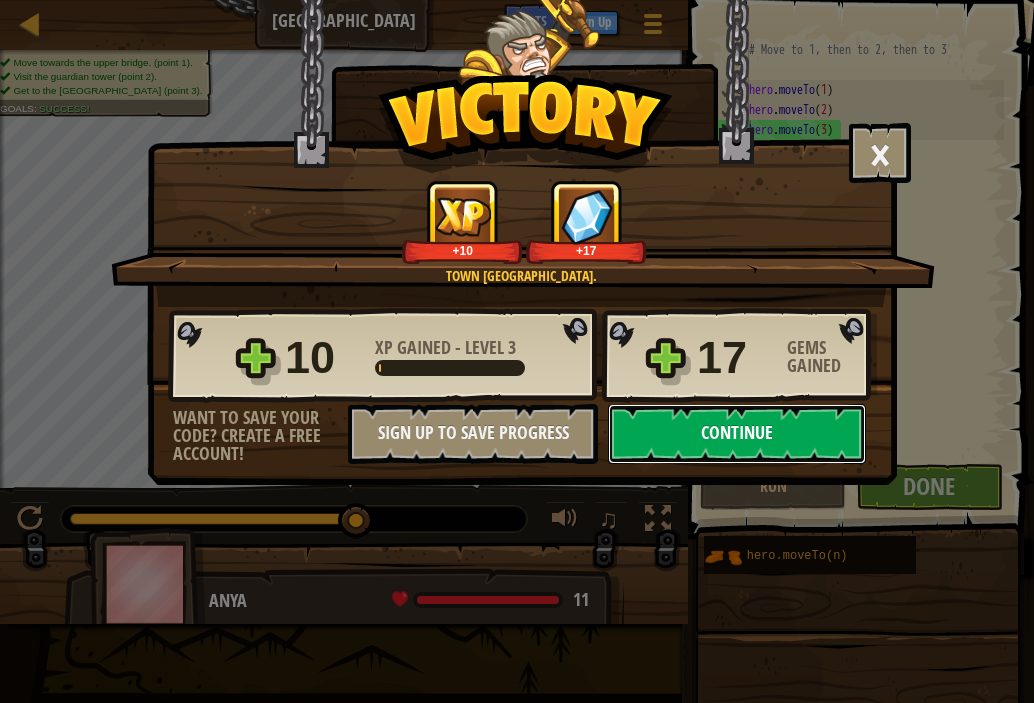 click on "Continue" at bounding box center (737, 434) 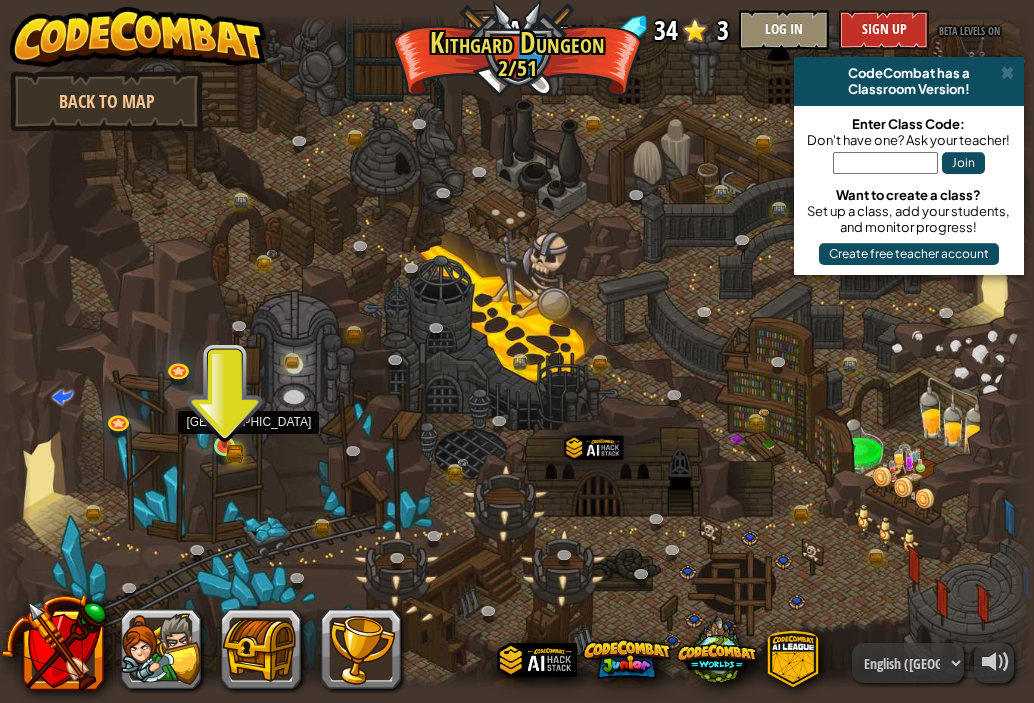 click at bounding box center [224, 420] 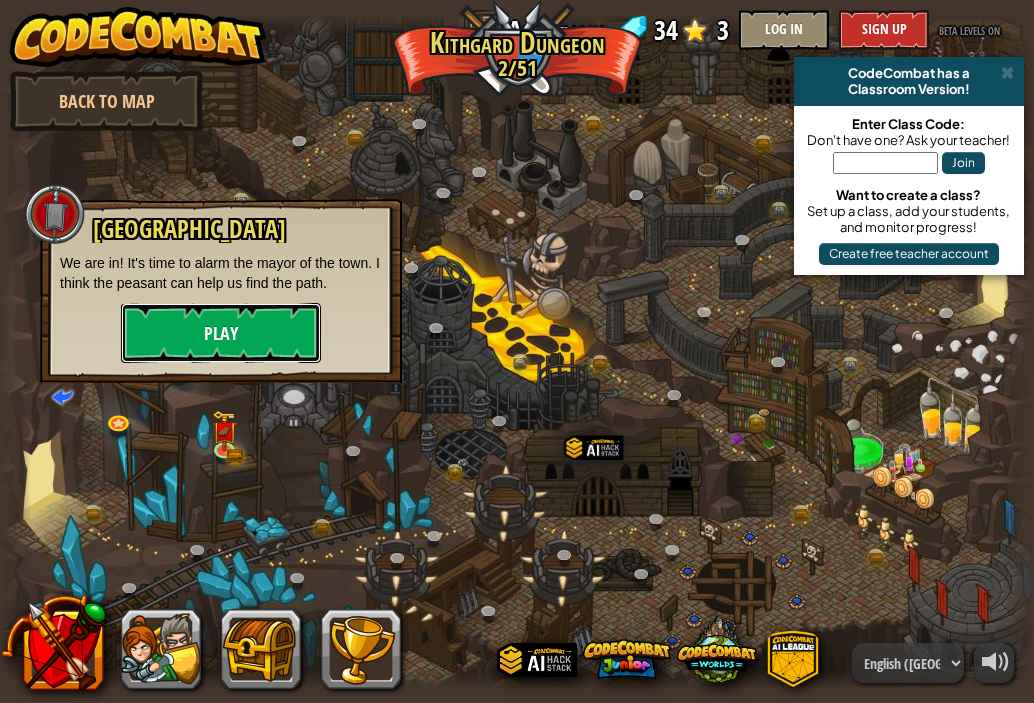 click on "Play" at bounding box center [221, 333] 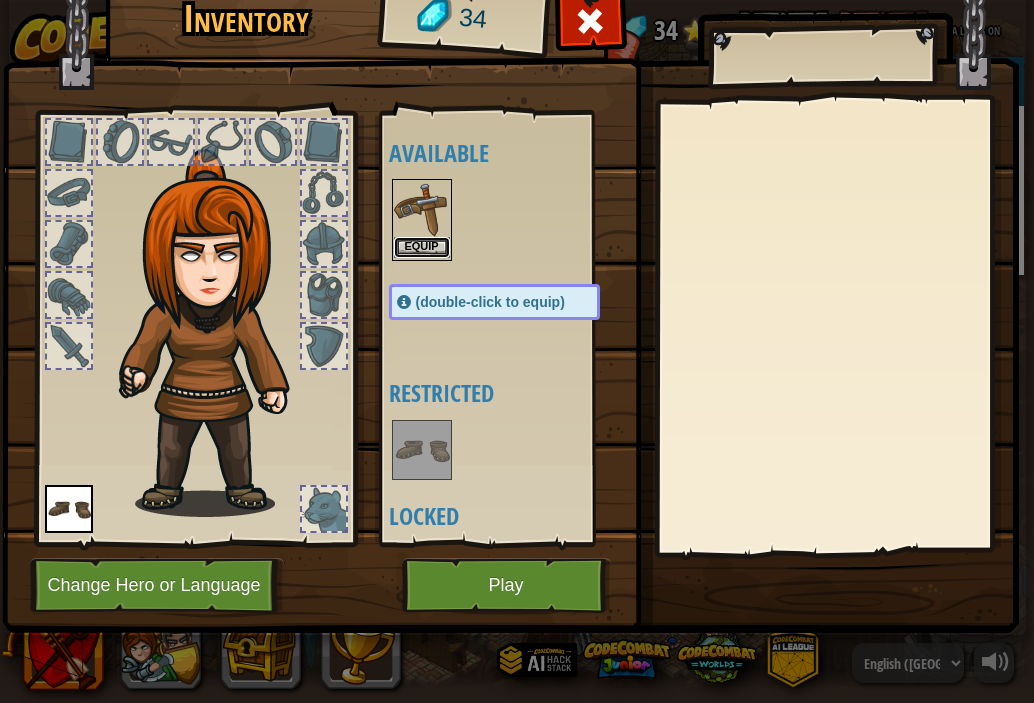 click on "Equip" at bounding box center (422, 247) 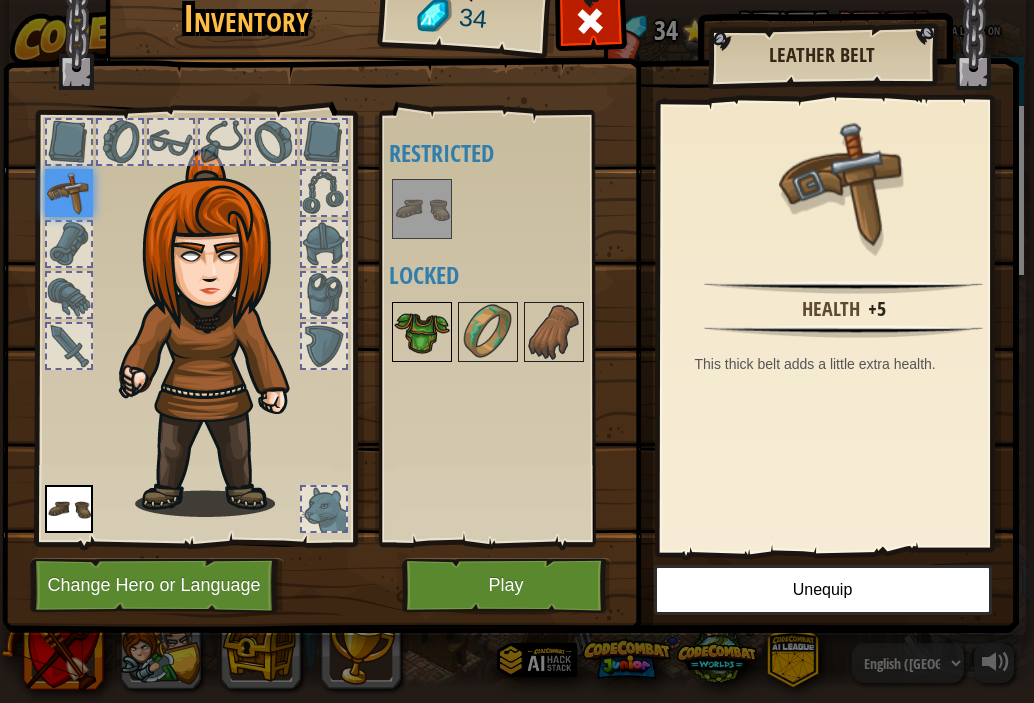 click at bounding box center (422, 332) 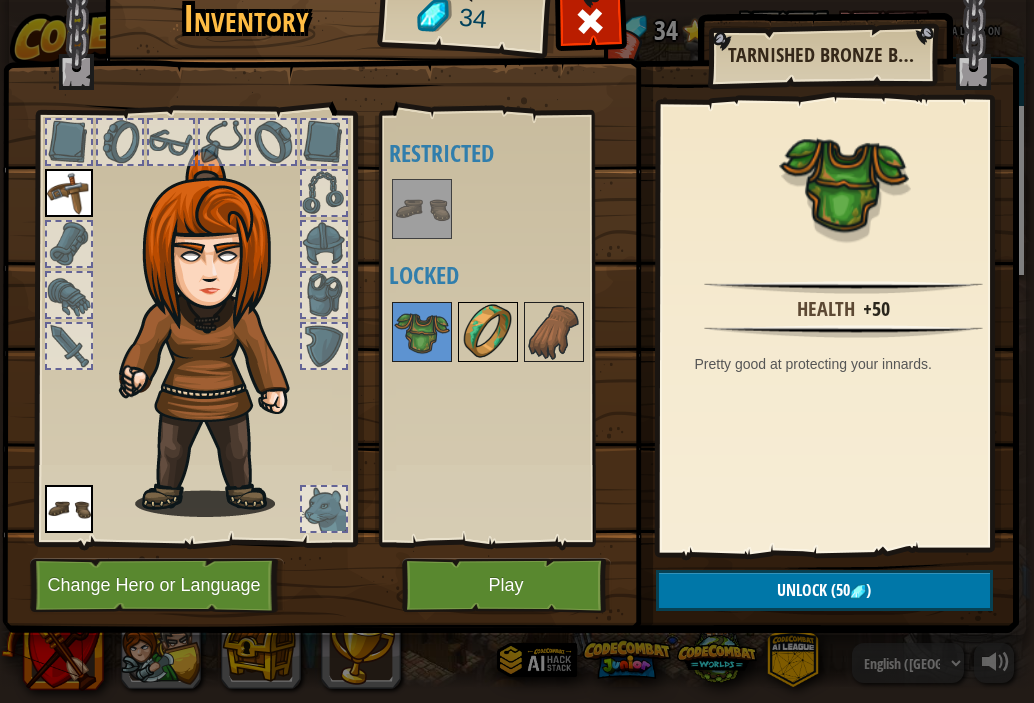 click at bounding box center (488, 332) 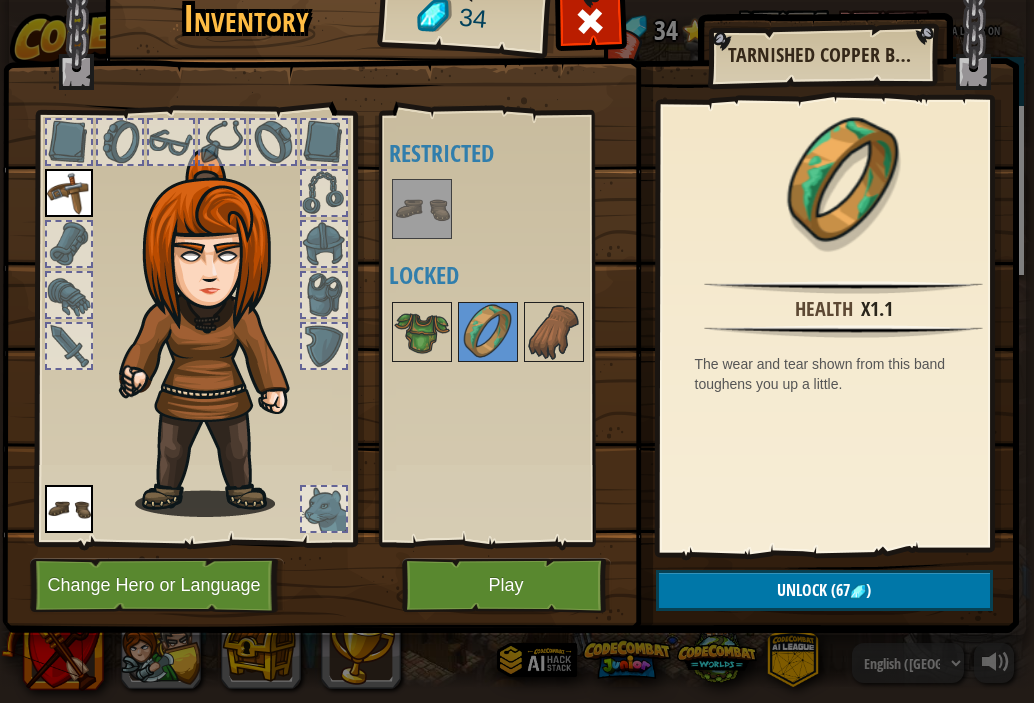 click at bounding box center [514, 332] 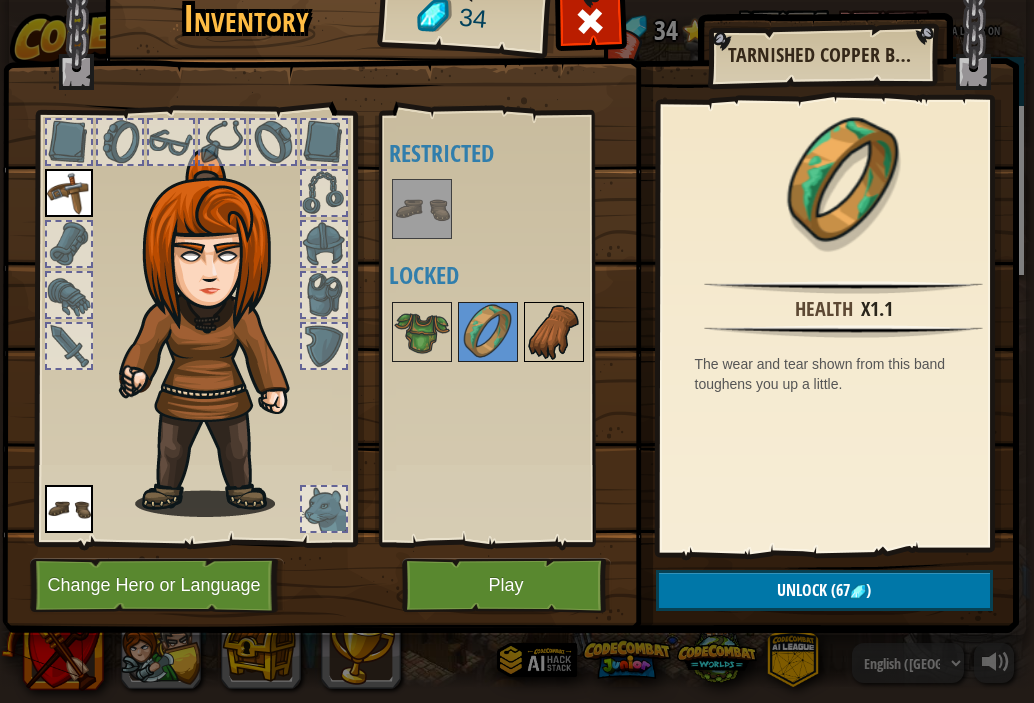 drag, startPoint x: 539, startPoint y: 334, endPoint x: 499, endPoint y: 334, distance: 40 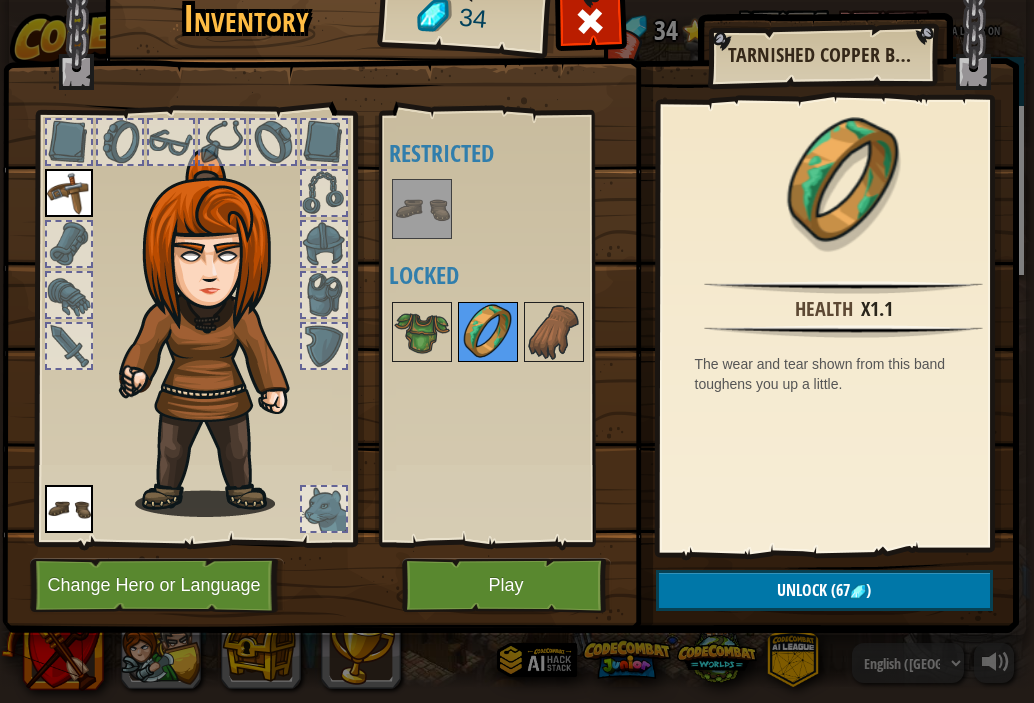 click at bounding box center (554, 332) 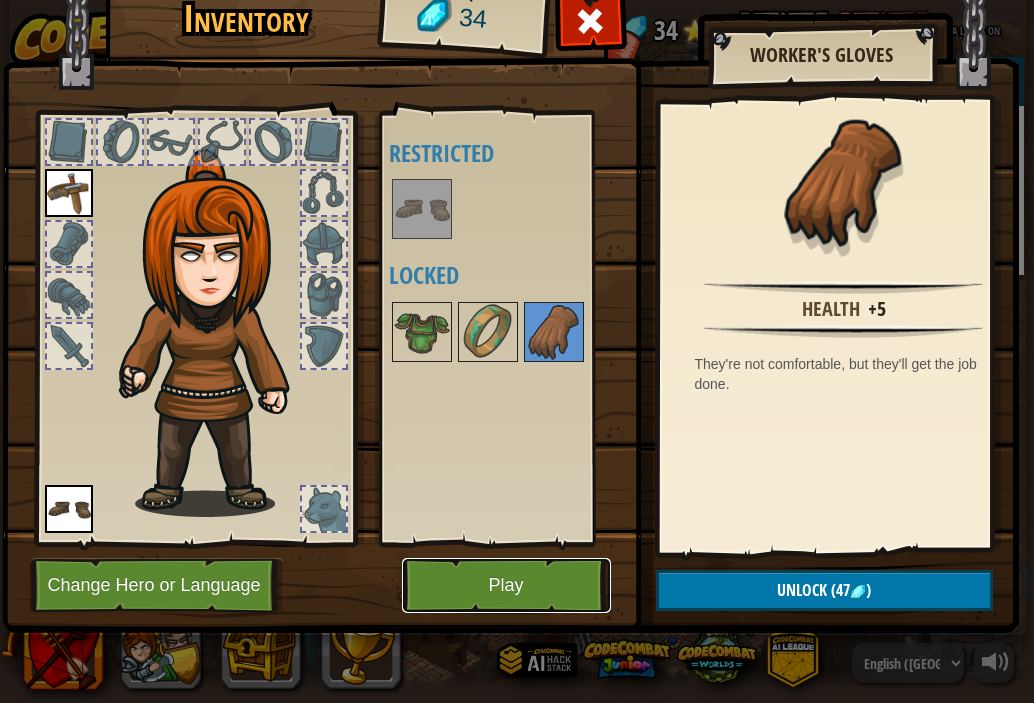click on "Play" at bounding box center [506, 585] 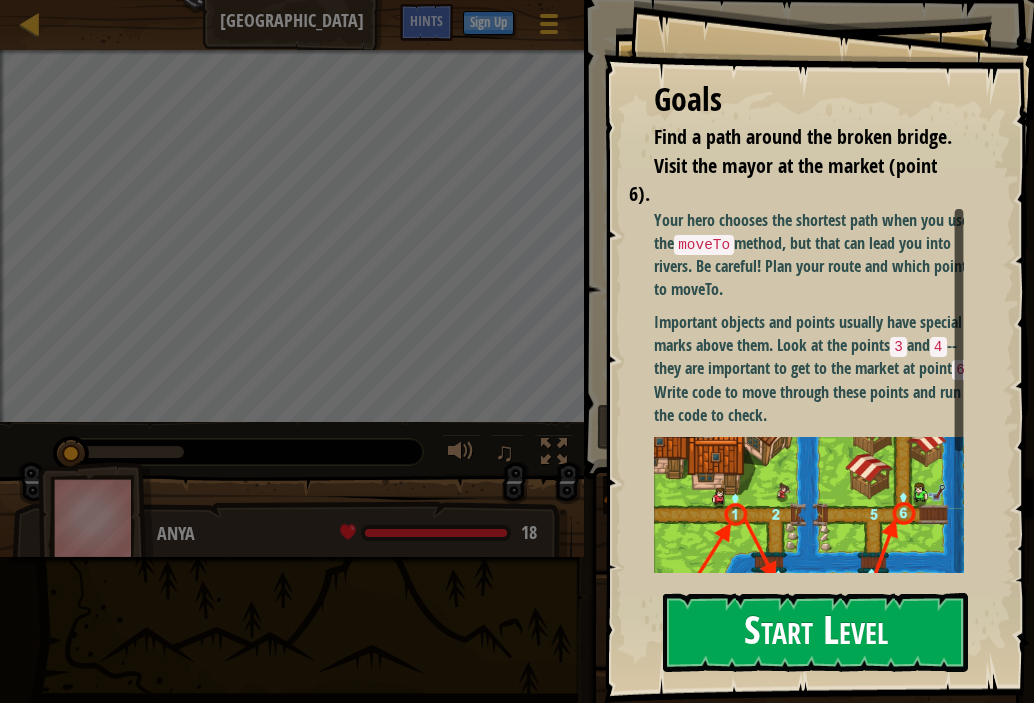 click on "Goals Find a path around the broken bridge. Visit the mayor at the market (point 6). Your hero chooses the shortest path when you use the  moveTo  method, but that can lead you into rivers. Be careful!
Plan your route and which points to moveTo.
Important objects and points usually have special marks above them.
Look at the points  3  and  4  -- they are important to get to the market at point  6 .
Write code to move through these points and run the code to check.
You can run your code as many times as you need. It doesn't hurt to try.
When you face a problem, break it down into small steps. Test your code in each step if you're unsure.
Start Level Error loading from server. Try refreshing the page. You'll need a subscription to play this level. Subscribe You'll need to join a course to play this level. Back to my courses Ask your teacher to assign a license to you so you can continue to play CodeCombat! Back to my courses This level is locked. Back to my courses" at bounding box center (819, 351) 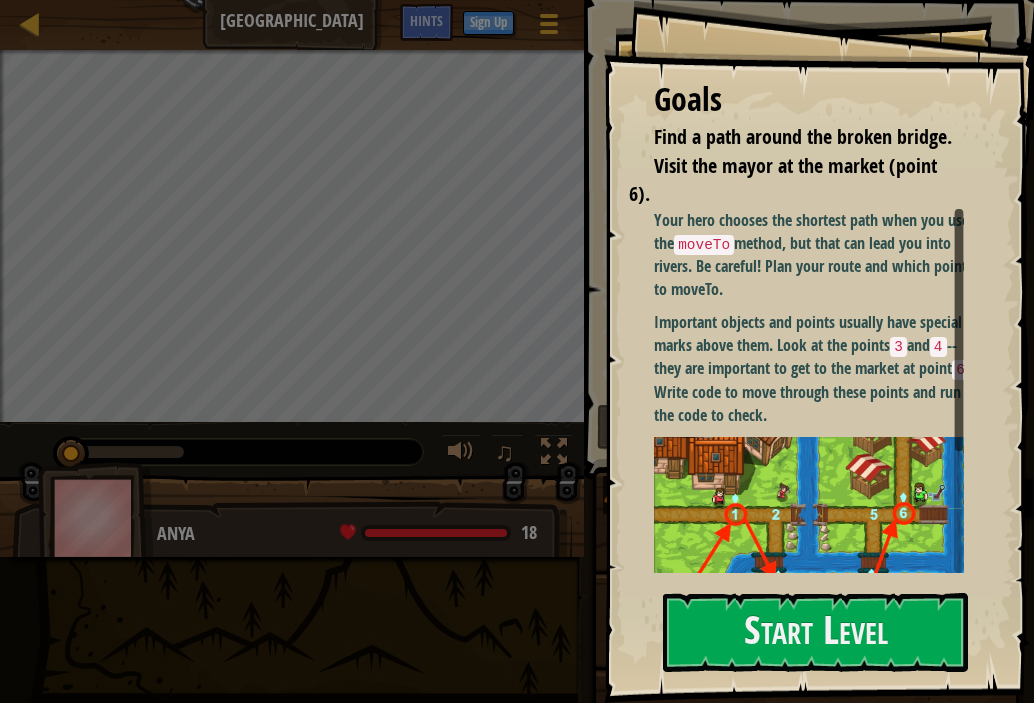 click on "Goals Find a path around the broken bridge. Visit the mayor at the market (point 6). Your hero chooses the shortest path when you use the  moveTo  method, but that can lead you into rivers. Be careful!
Plan your route and which points to moveTo.
Important objects and points usually have special marks above them.
Look at the points  3  and  4  -- they are important to get to the market at point  6 .
Write code to move through these points and run the code to check.
You can run your code as many times as you need. It doesn't hurt to try.
When you face a problem, break it down into small steps. Test your code in each step if you're unsure.
Start Level Error loading from server. Try refreshing the page. You'll need a subscription to play this level. Subscribe You'll need to join a course to play this level. Back to my courses Ask your teacher to assign a license to you so you can continue to play CodeCombat! Back to my courses This level is locked. Back to my courses" at bounding box center (819, 351) 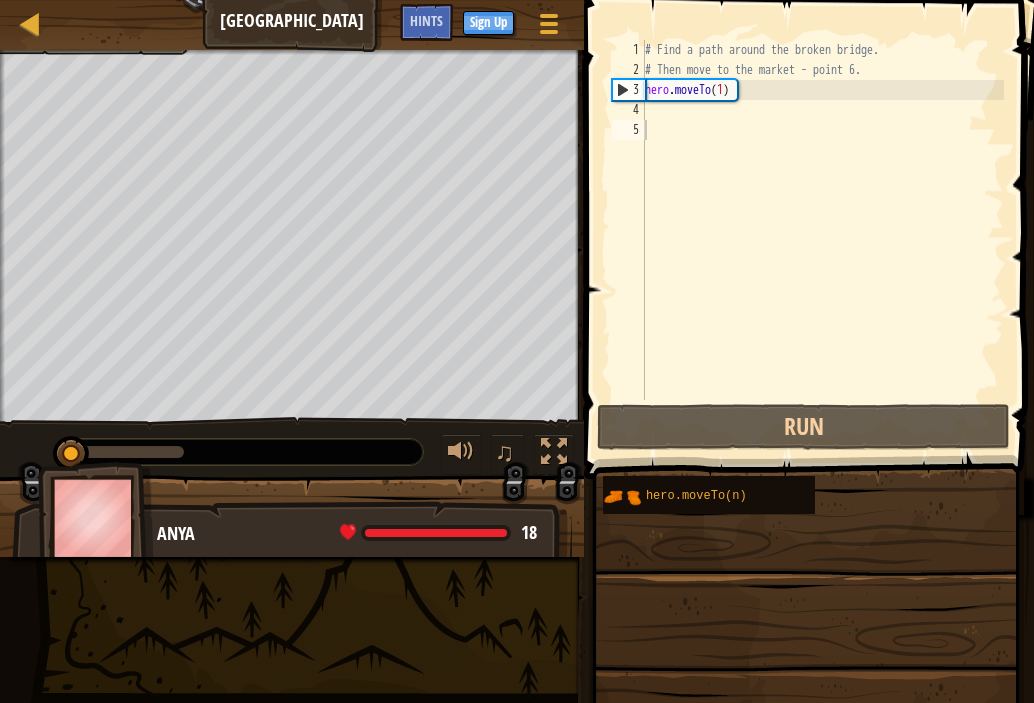 click on "Start Level" at bounding box center (1245, 632) 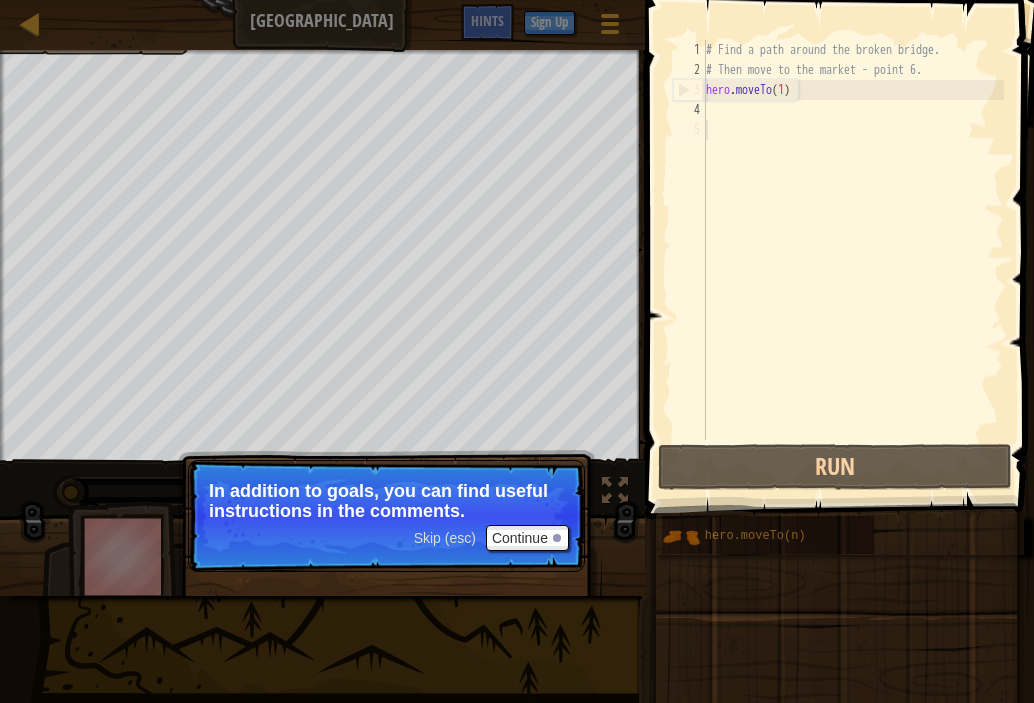 click on "# Find a path around the broken bridge. # Then move to the market - point 6. hero . moveTo ( 1 )" at bounding box center (853, 260) 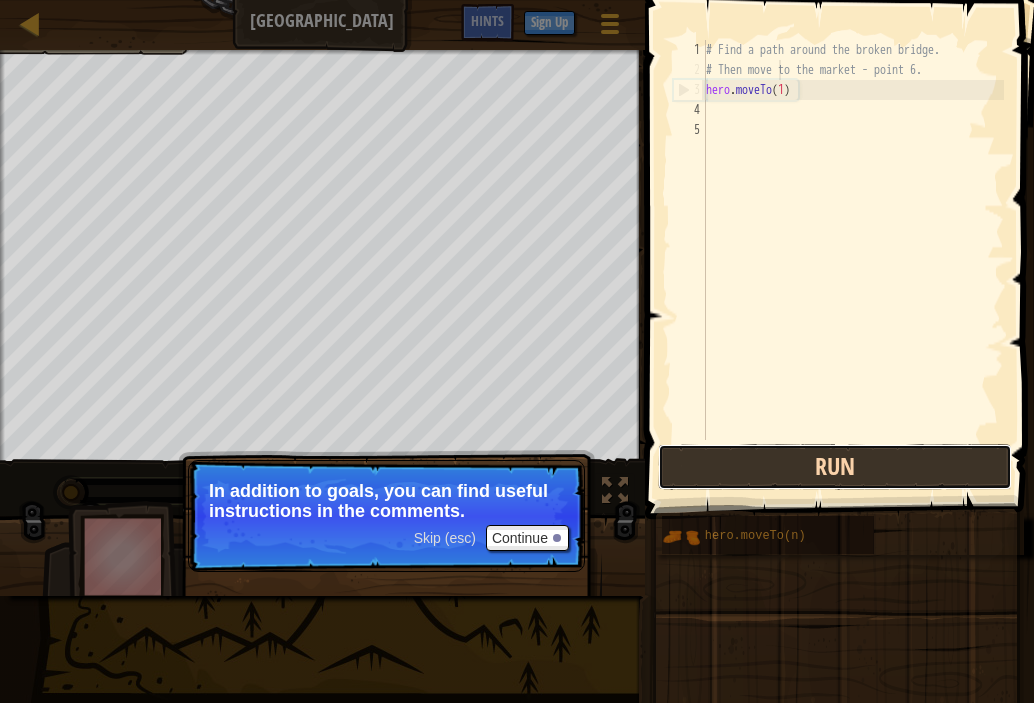 click on "Run" at bounding box center [835, 467] 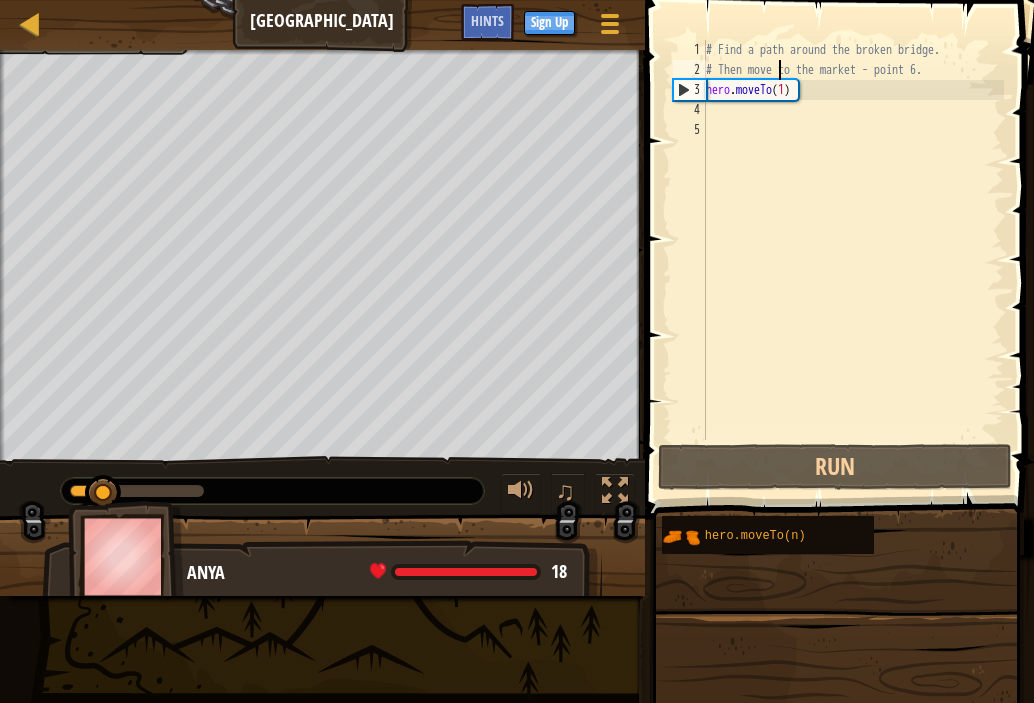 click on "# Find a path around the broken bridge. # Then move to the market - point 6. hero . moveTo ( 1 )" at bounding box center [853, 260] 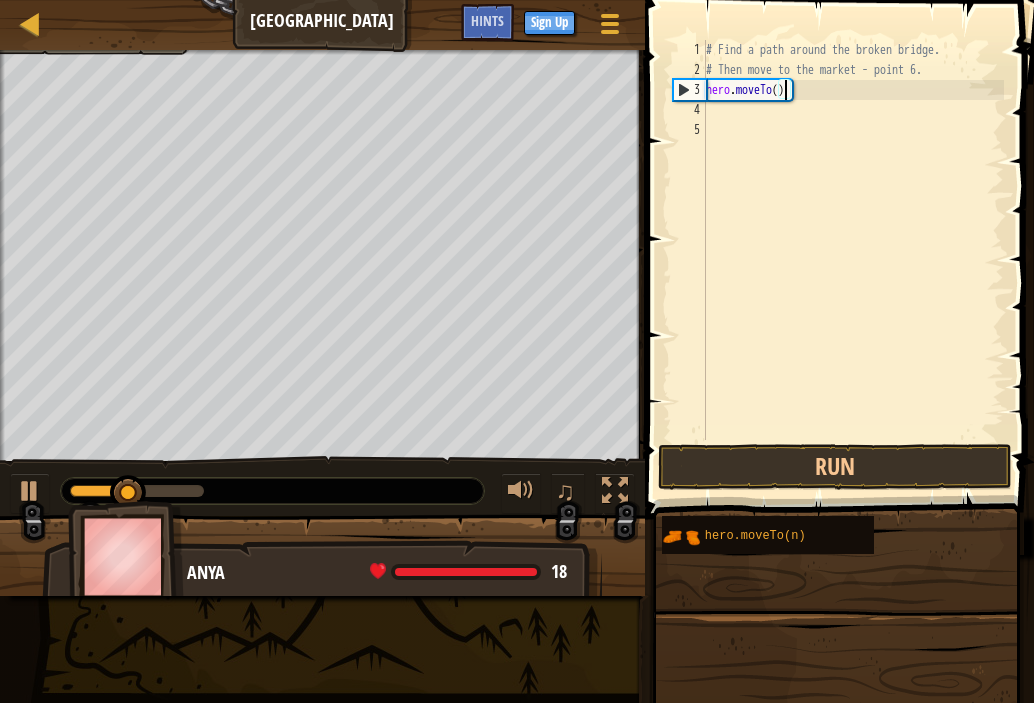 scroll, scrollTop: 9, scrollLeft: 6, axis: both 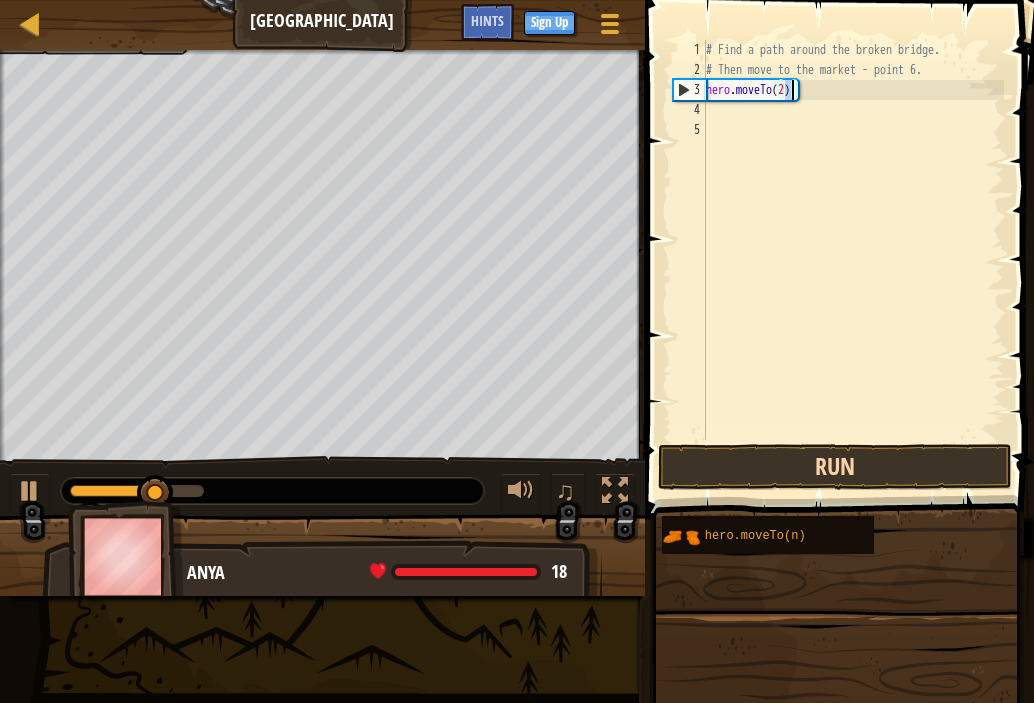 type on "hero.moveTo(2)" 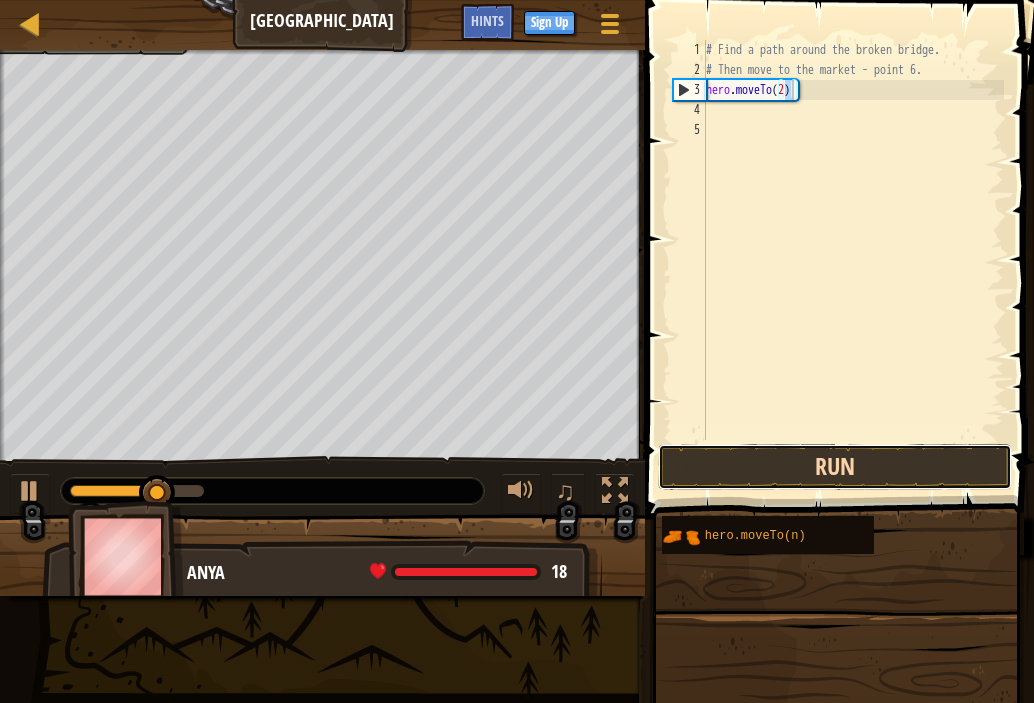 click on "Run" at bounding box center [835, 467] 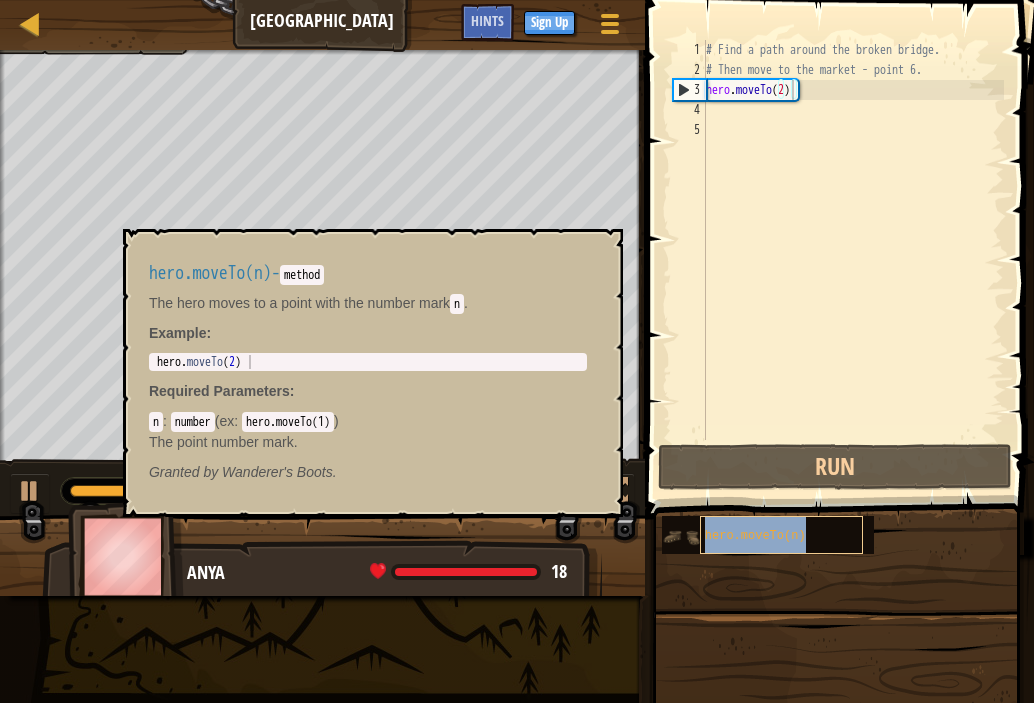 click on "hero.moveTo(n)" at bounding box center (782, 535) 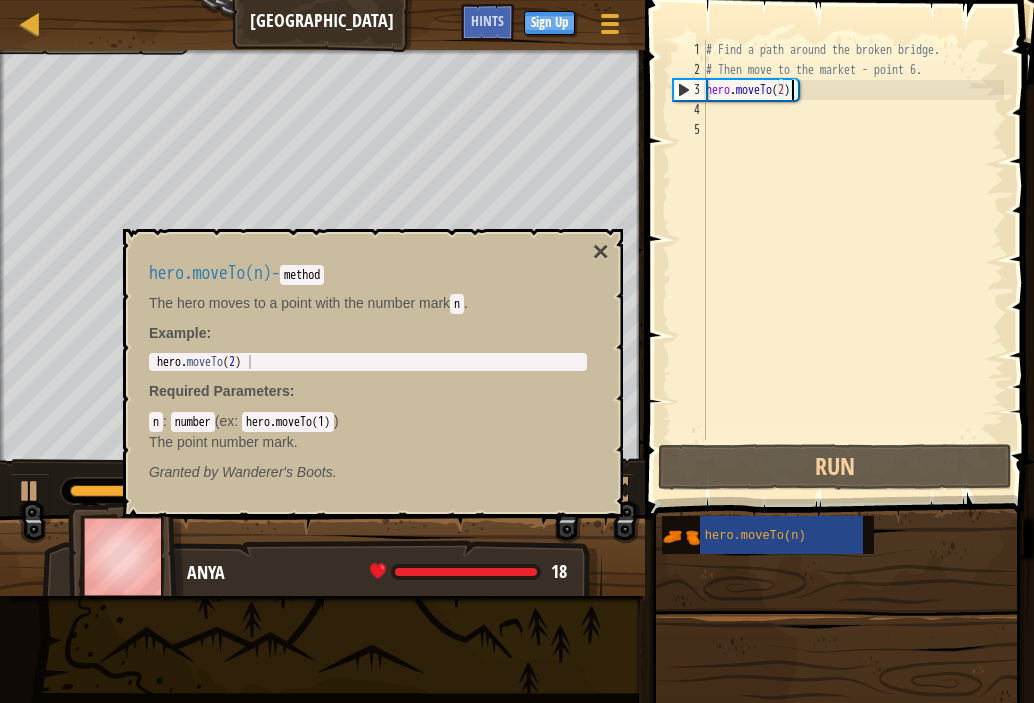 scroll, scrollTop: 9, scrollLeft: 0, axis: vertical 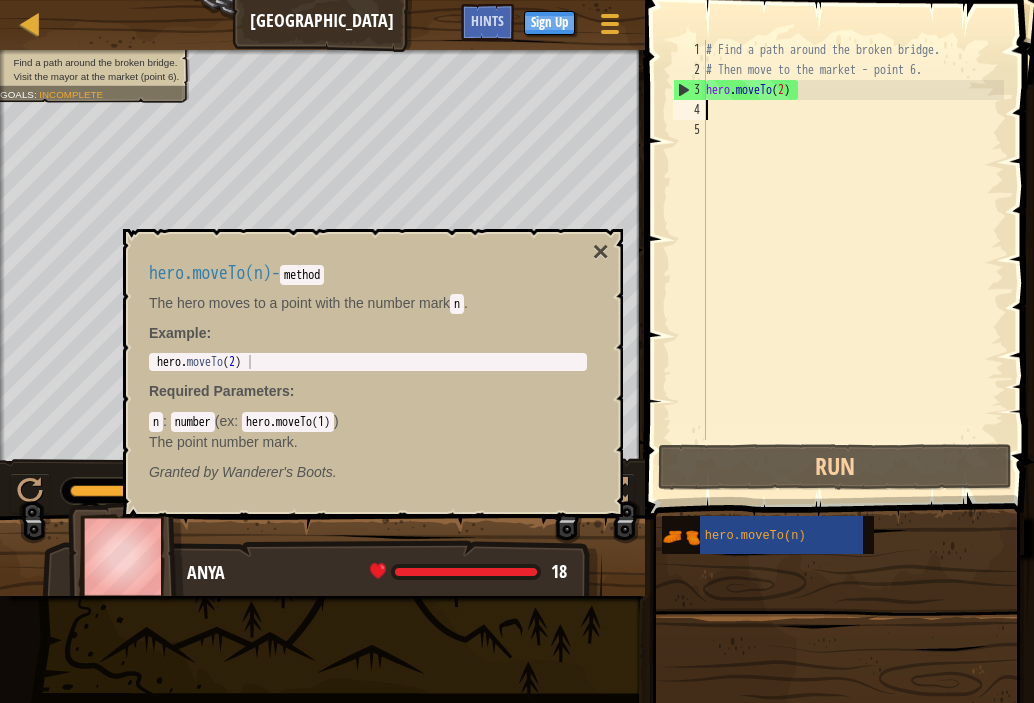 paste on "hero.moveTo(n)" 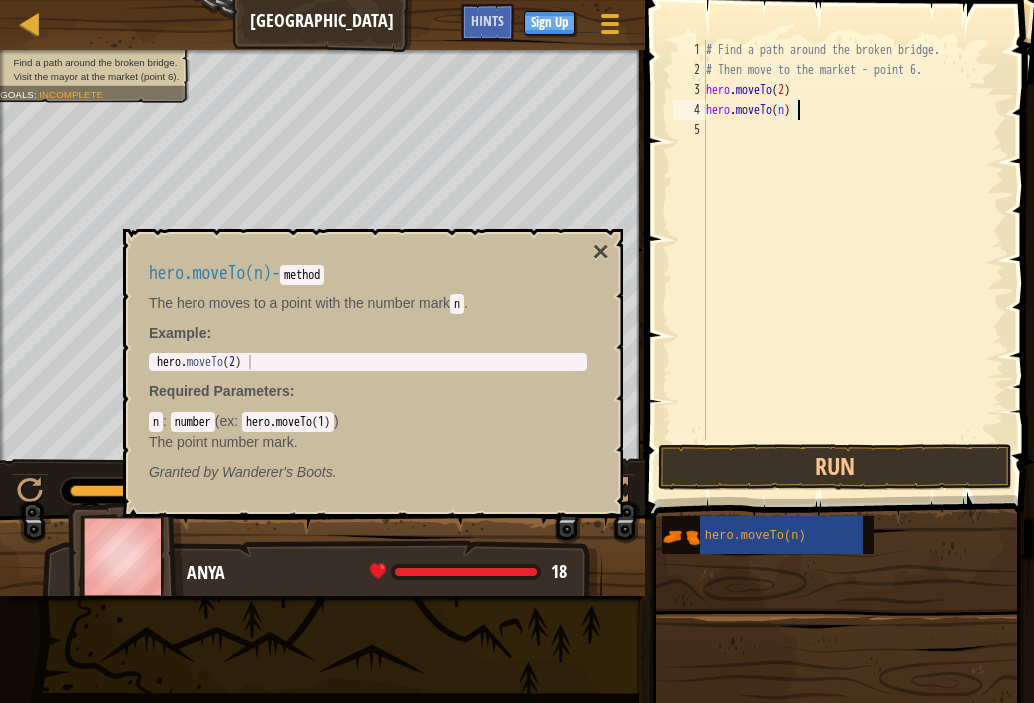 click on "# Find a path around the broken bridge. # Then move to the market - point 6. hero . moveTo ( 2 ) hero . moveTo ( n )" at bounding box center [853, 260] 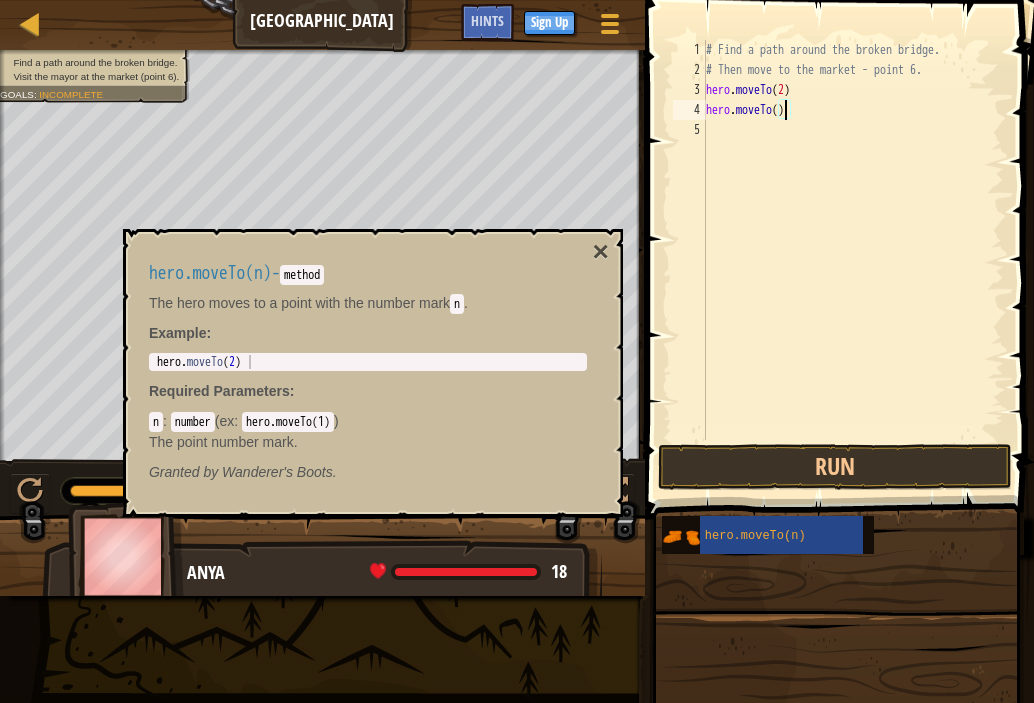 scroll, scrollTop: 9, scrollLeft: 6, axis: both 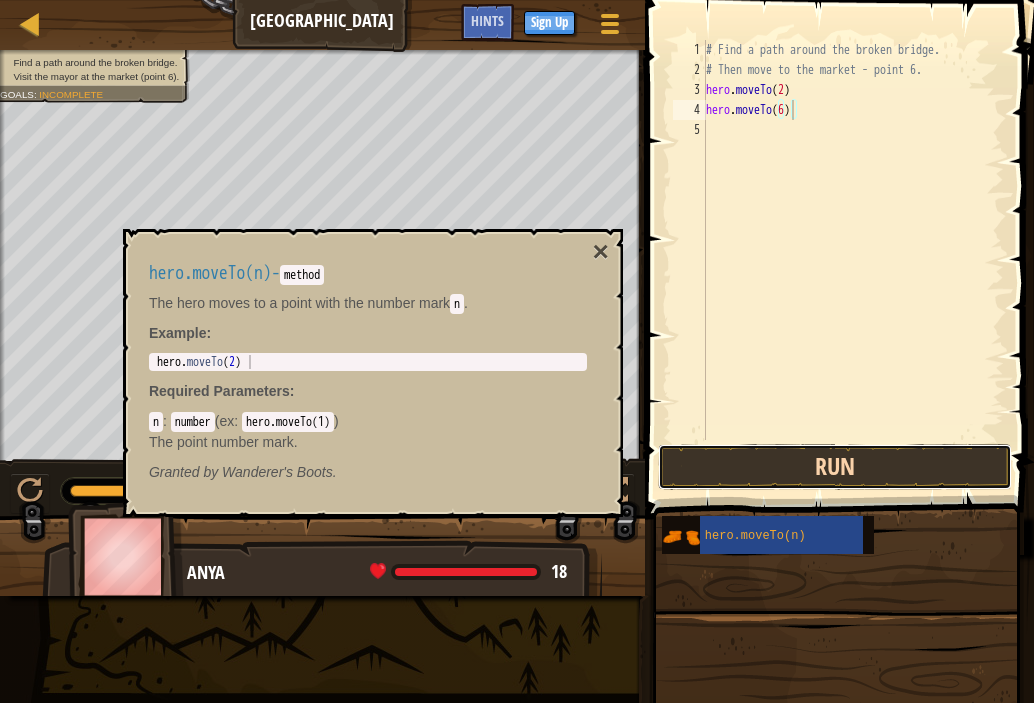 click on "Run" at bounding box center (835, 467) 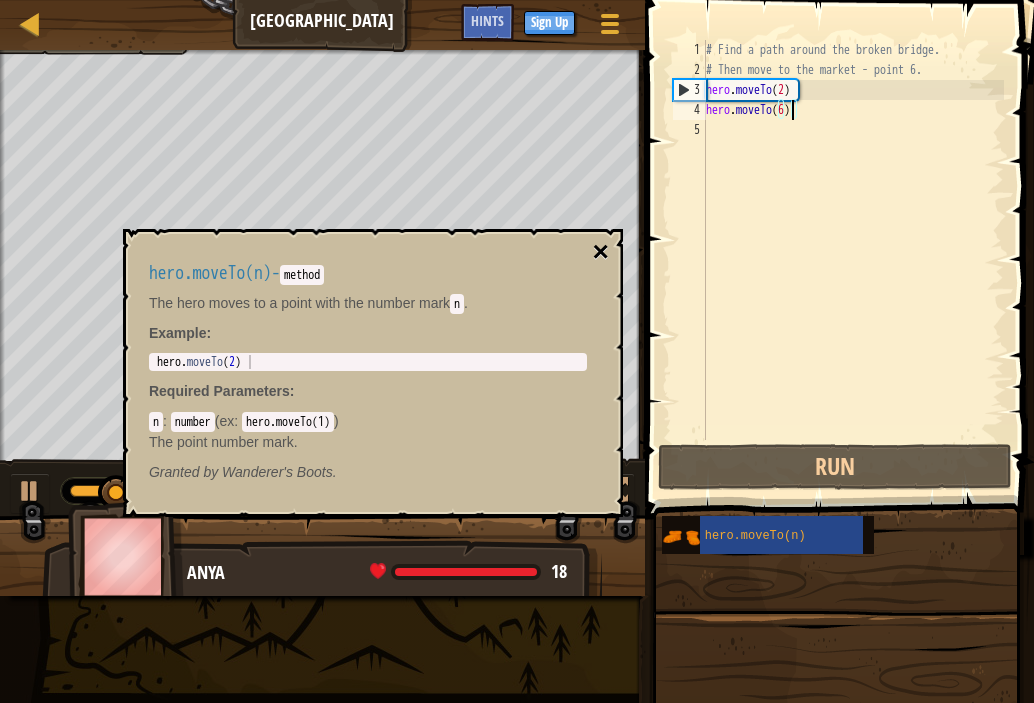 click on "×" at bounding box center [601, 252] 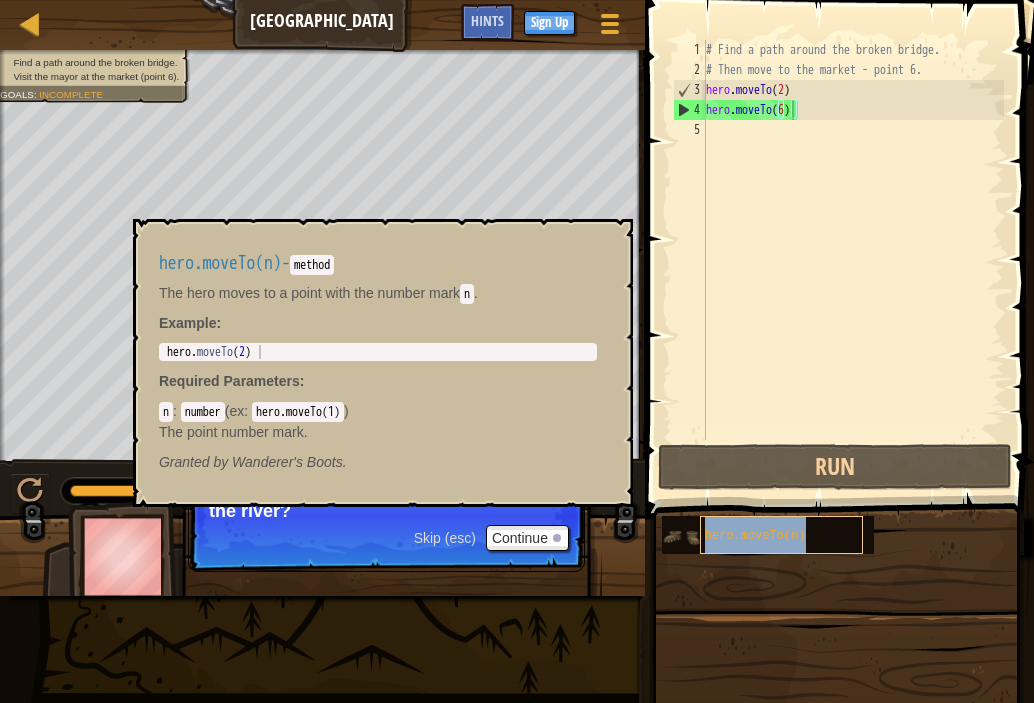 click on "hero.moveTo(n)" at bounding box center [755, 536] 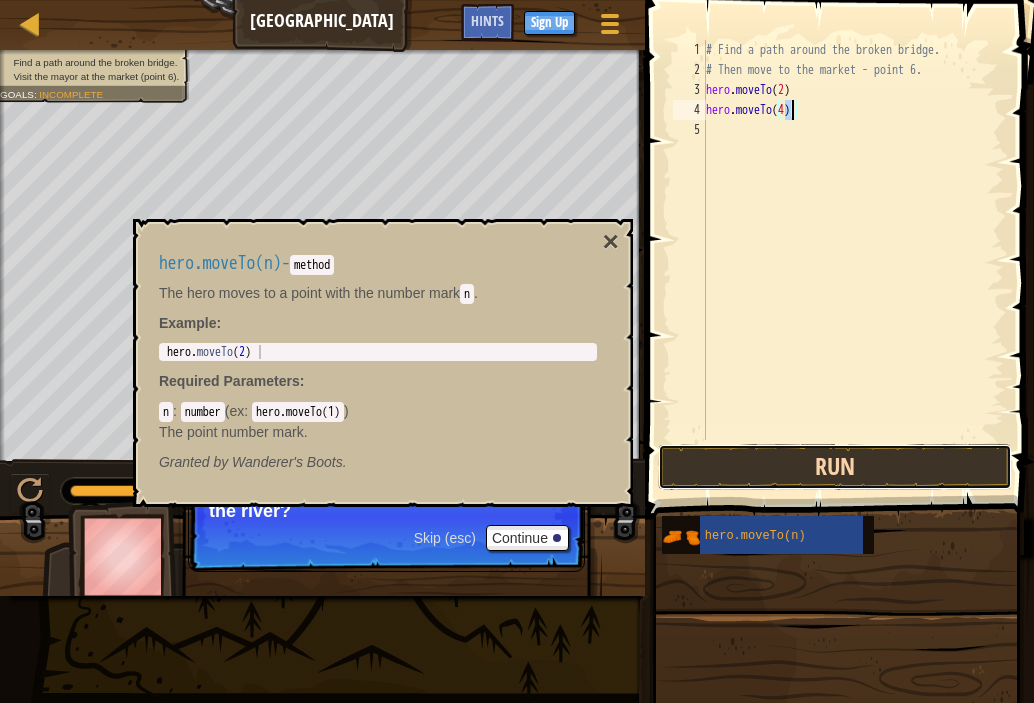 click on "Run" at bounding box center [835, 467] 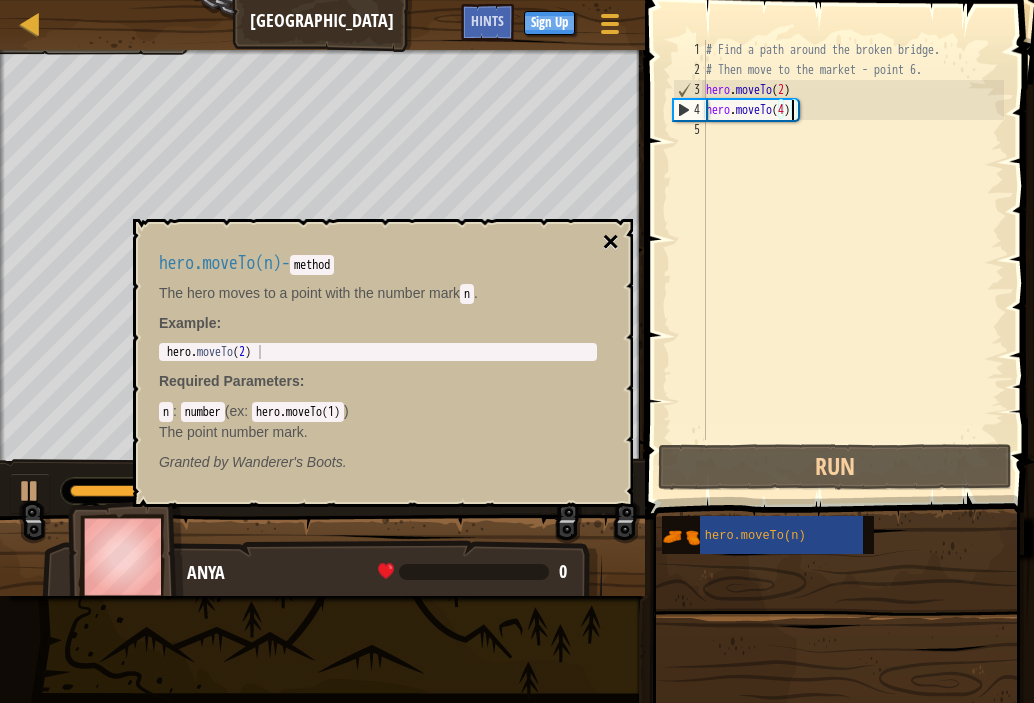 click on "×" at bounding box center (611, 242) 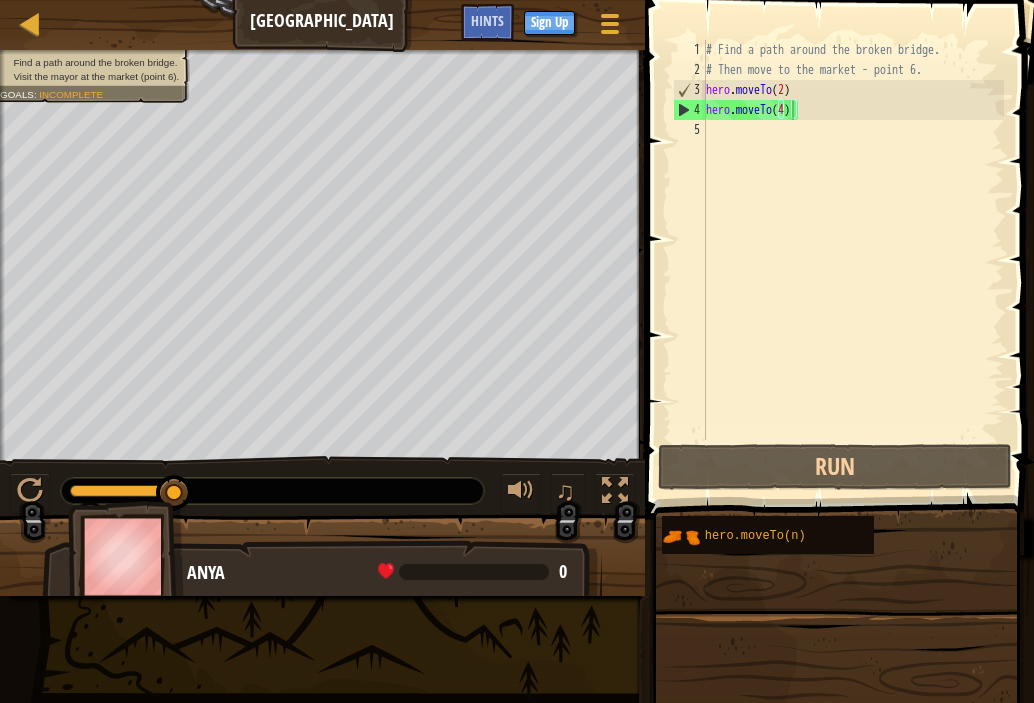 click on "# Find a path around the broken bridge. # Then move to the market - point 6. hero . moveTo ( 2 ) hero . moveTo ( 4 )" at bounding box center [853, 260] 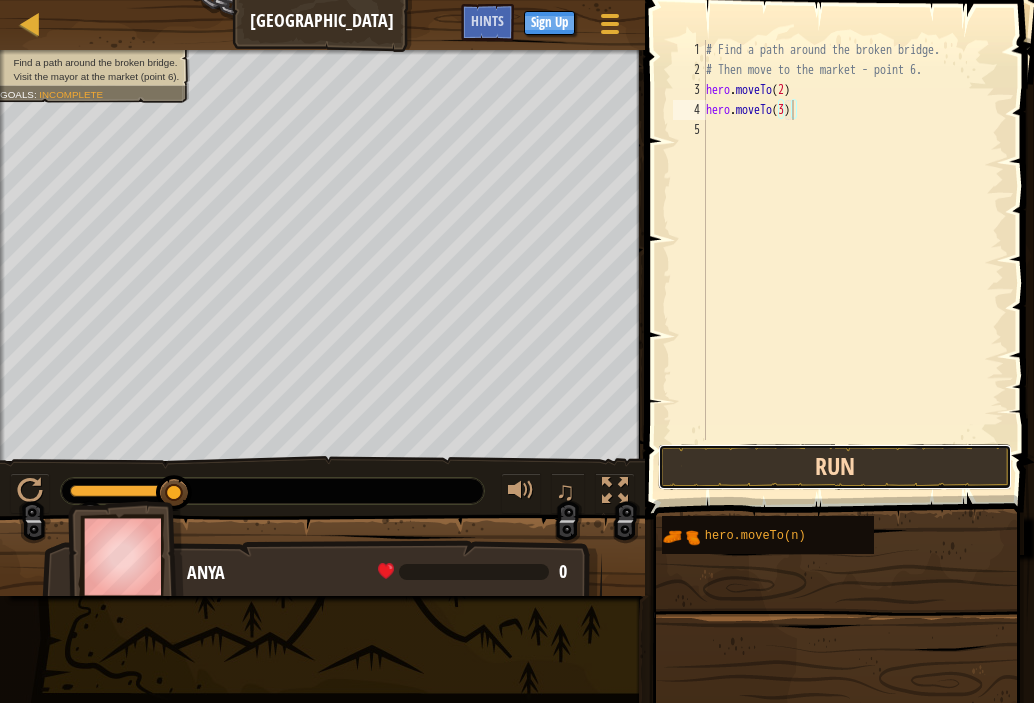 click on "Run" at bounding box center (835, 467) 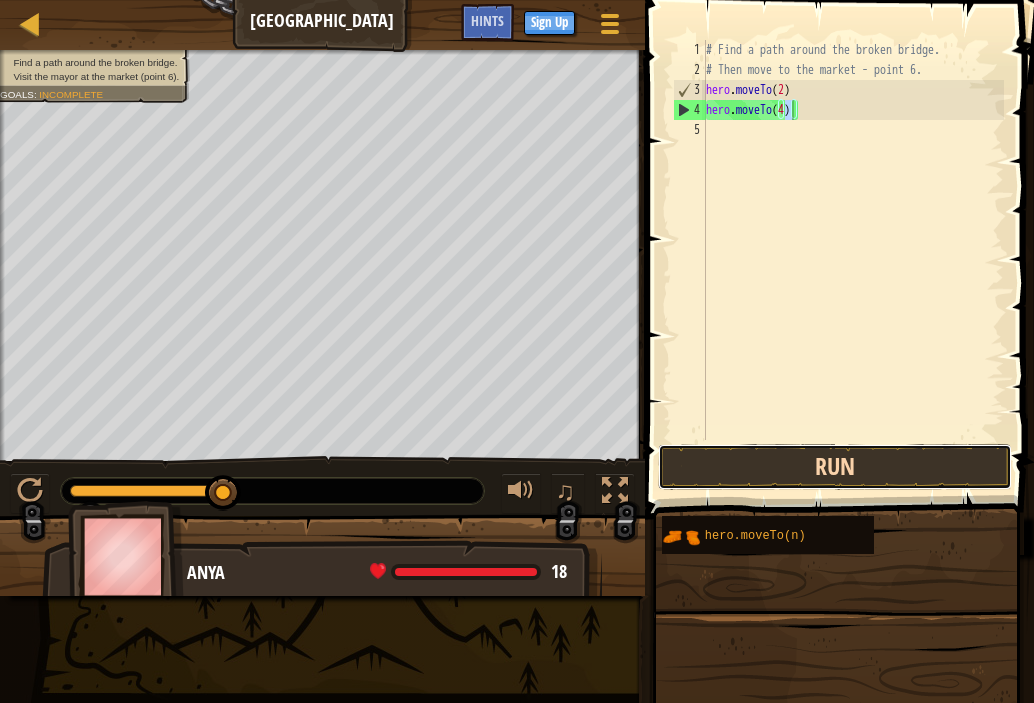 click on "Run" at bounding box center [835, 467] 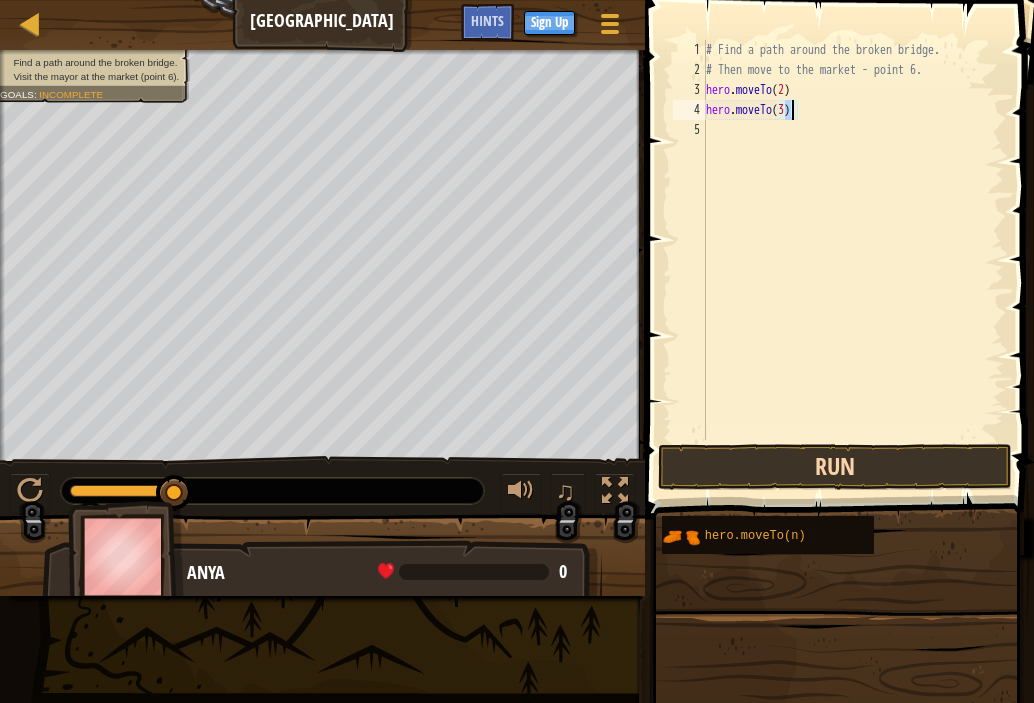 type on "hero.moveTo(3)" 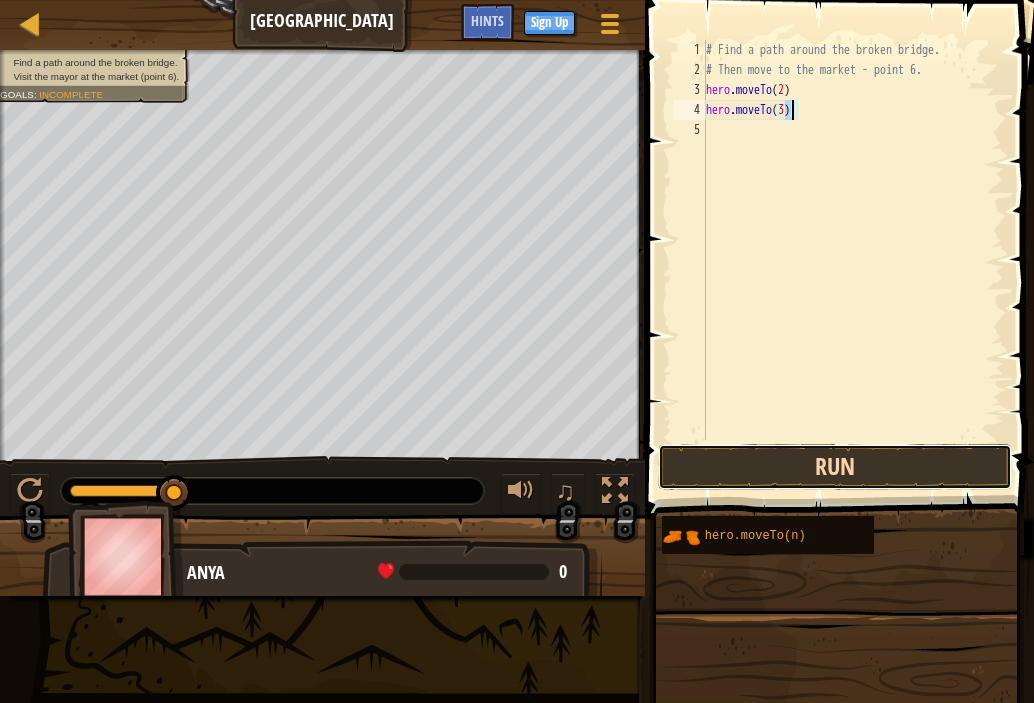 click on "Run" at bounding box center [835, 467] 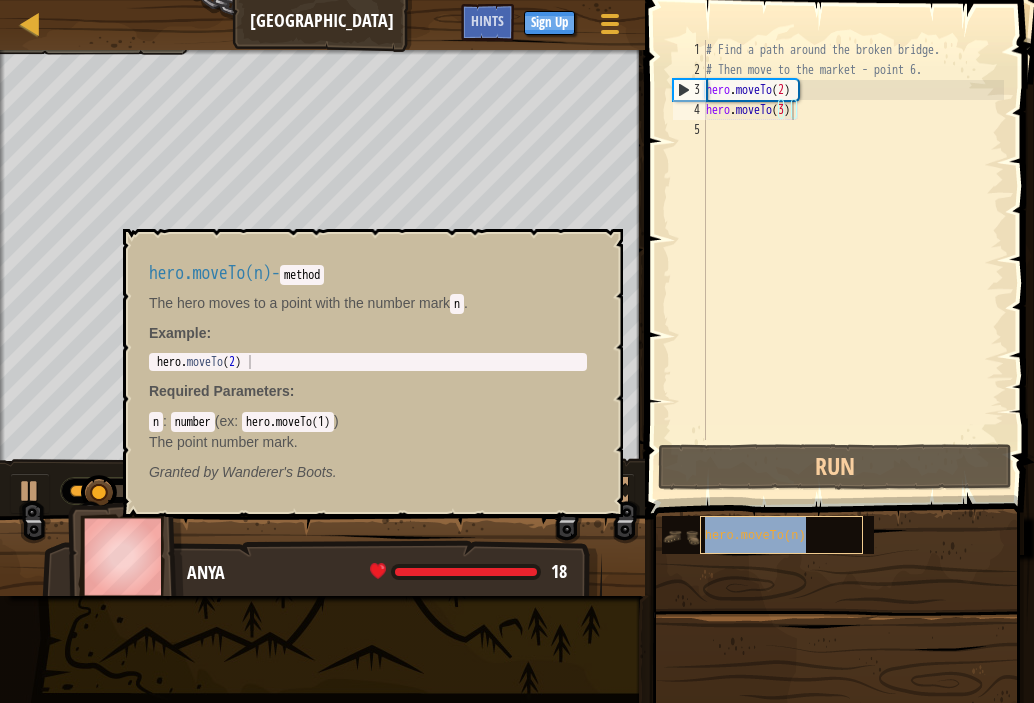 click on "hero.moveTo(n)" at bounding box center (782, 535) 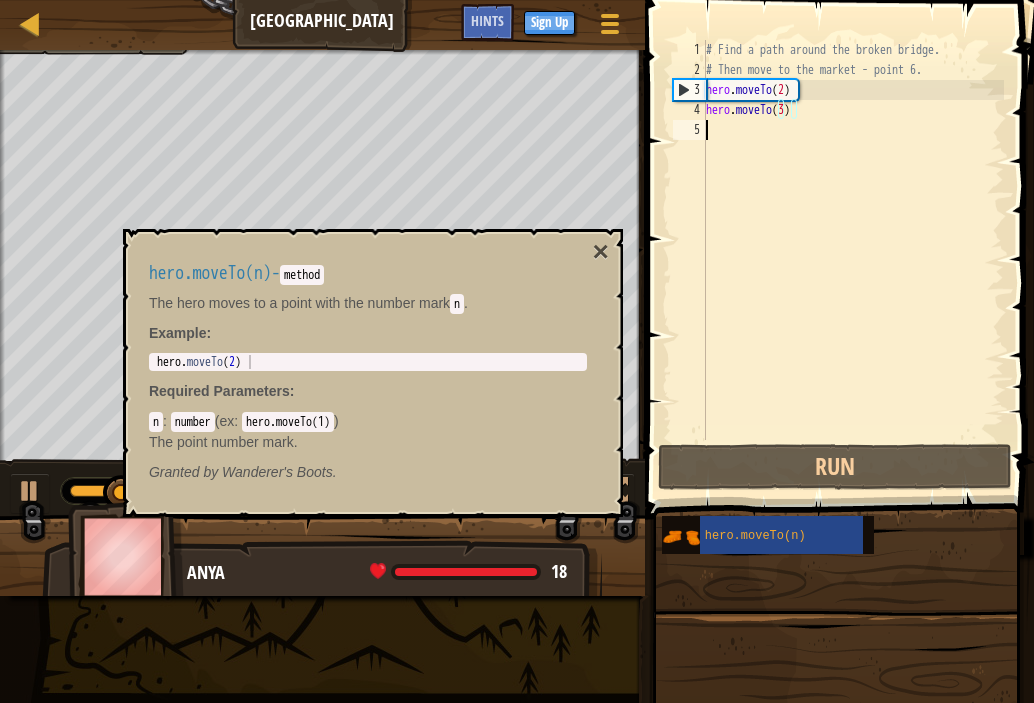 click on "# Find a path around the broken bridge. # Then move to the market - point 6. hero . moveTo ( 2 ) hero . moveTo ( 3 )" at bounding box center [853, 260] 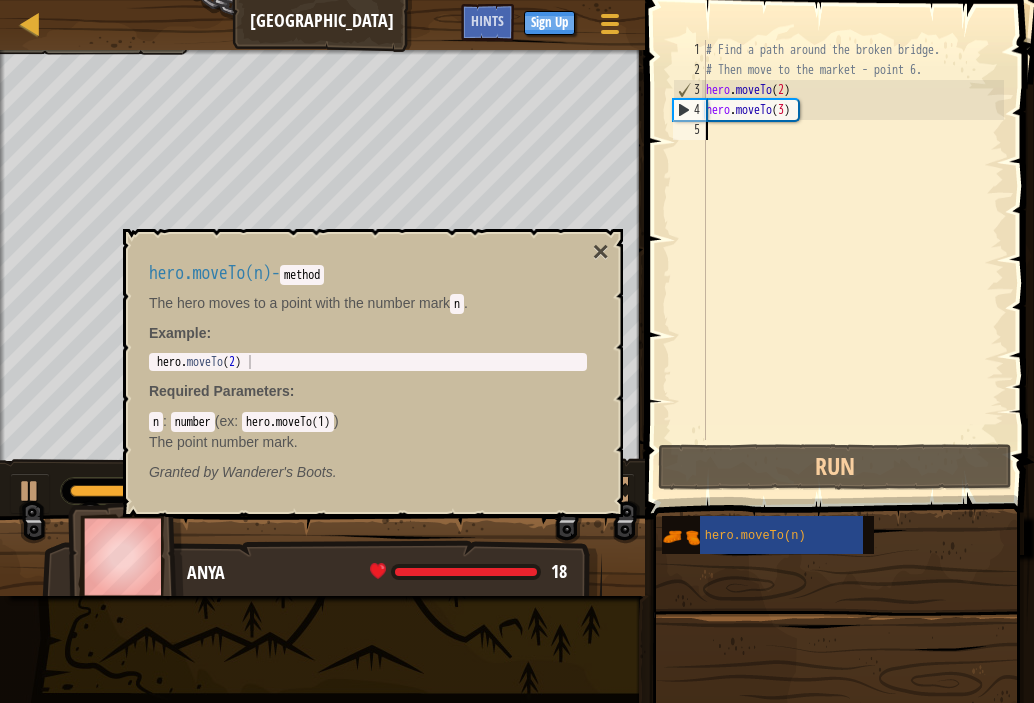 paste on "hero.moveTo(n)" 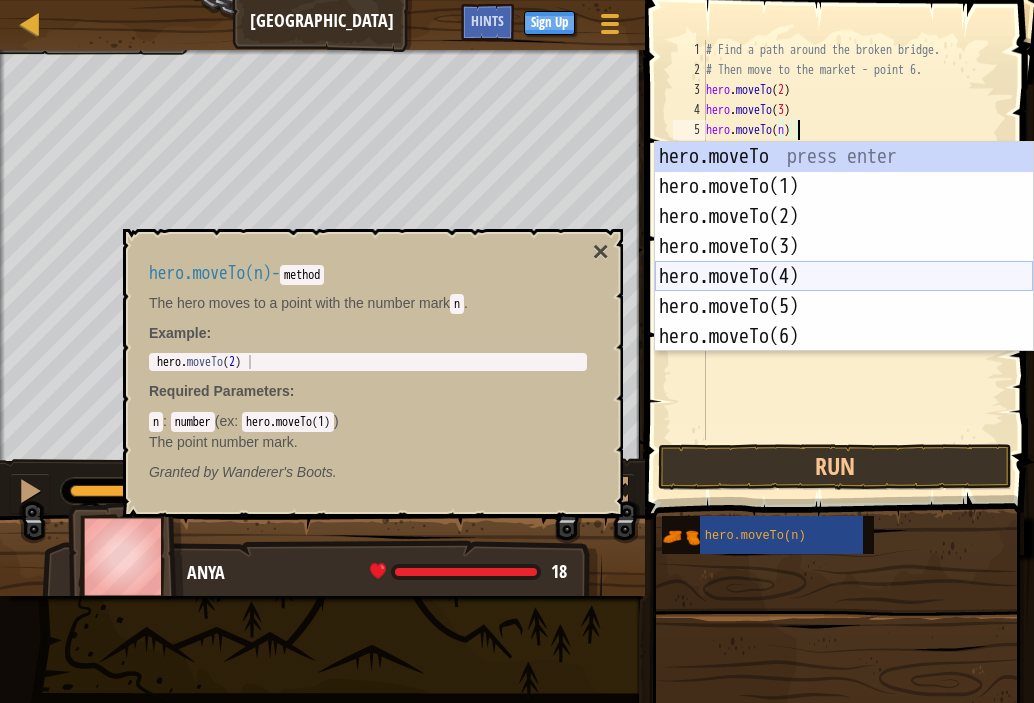 click on "hero.moveTo press enter hero.moveTo(1) press enter hero.moveTo(2) press enter hero.moveTo(3) press enter hero.moveTo(4) press enter hero.moveTo(5) press enter hero.moveTo(6) press enter" at bounding box center [844, 277] 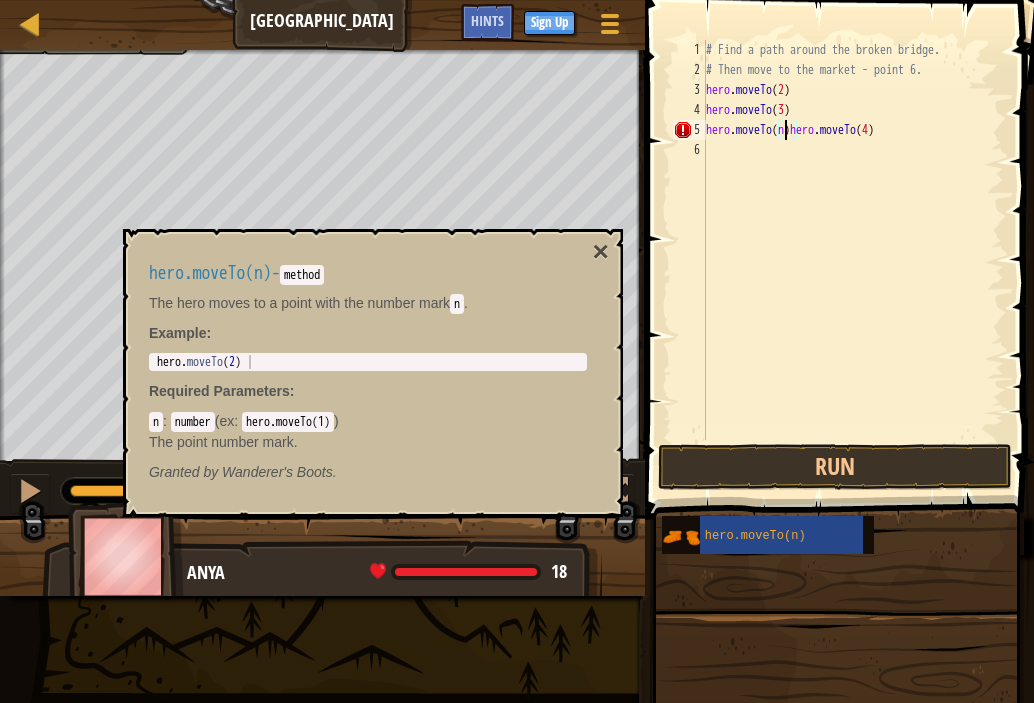click on "# Find a path around the broken bridge. # Then move to the market - point 6. hero . moveTo ( 2 ) hero . moveTo ( 3 ) hero . moveTo ( n ) hero . moveTo ( 4 )" at bounding box center (853, 260) 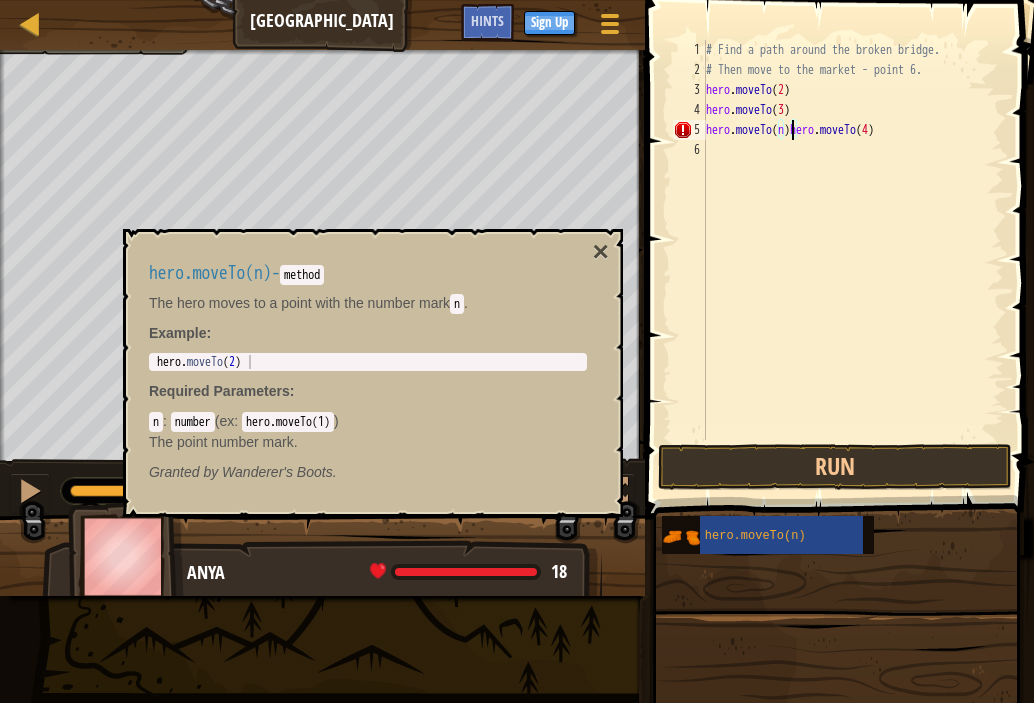 click on "# Find a path around the broken bridge. # Then move to the market - point 6. hero . moveTo ( 2 ) hero . moveTo ( 3 ) hero . moveTo ( n ) hero . moveTo ( 4 )" at bounding box center [853, 260] 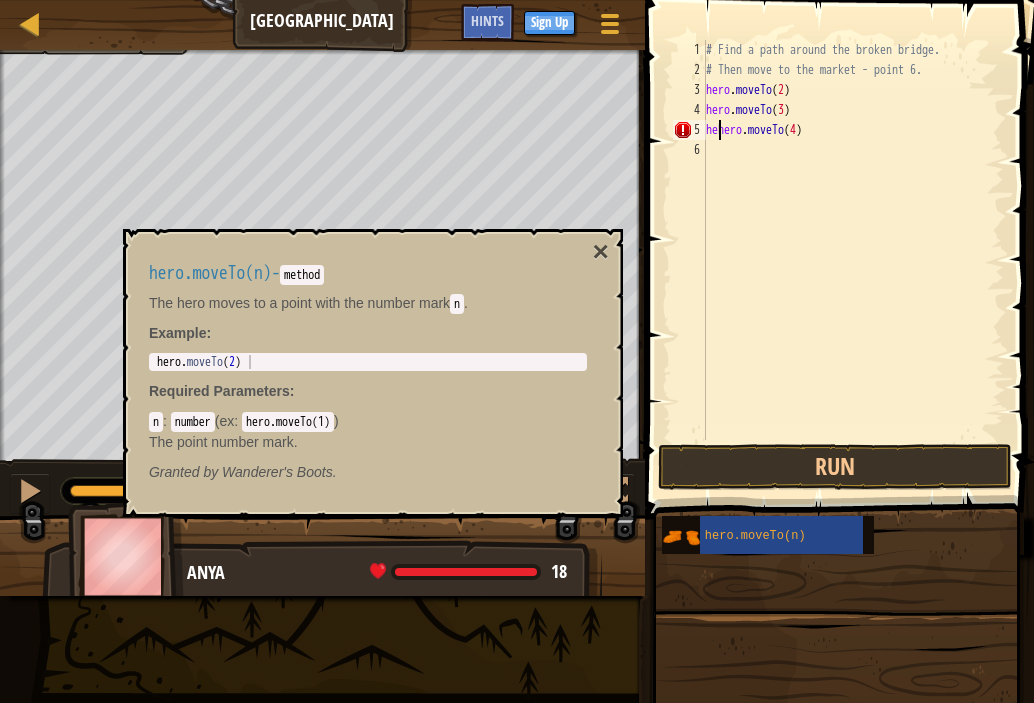 type on "hero.moveTo(4)" 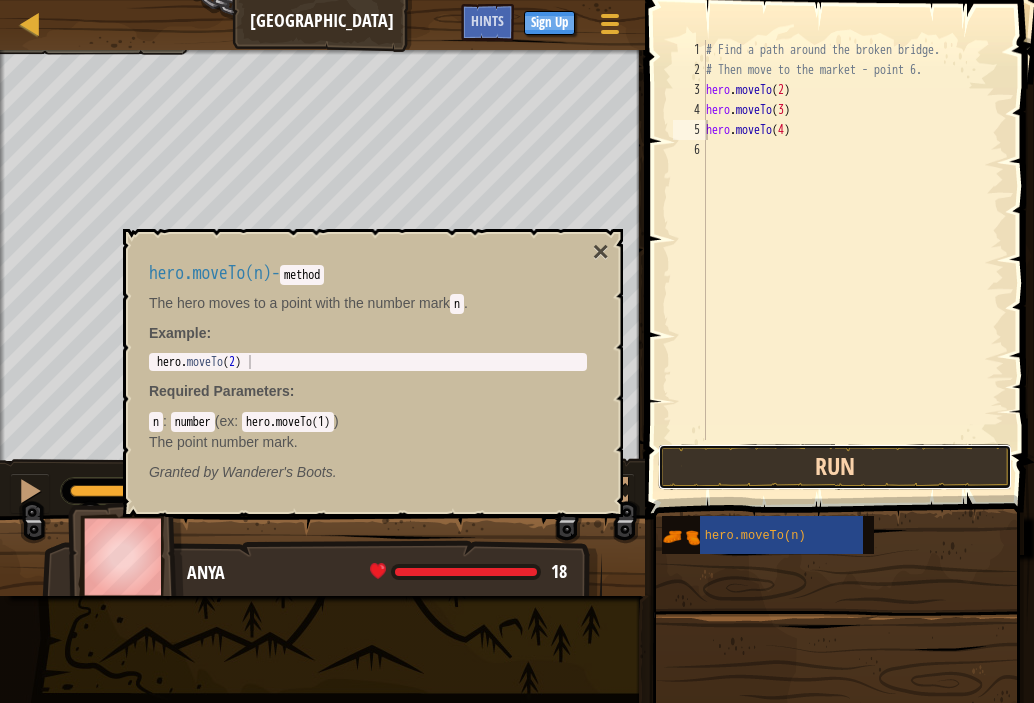 click on "Run" at bounding box center [835, 467] 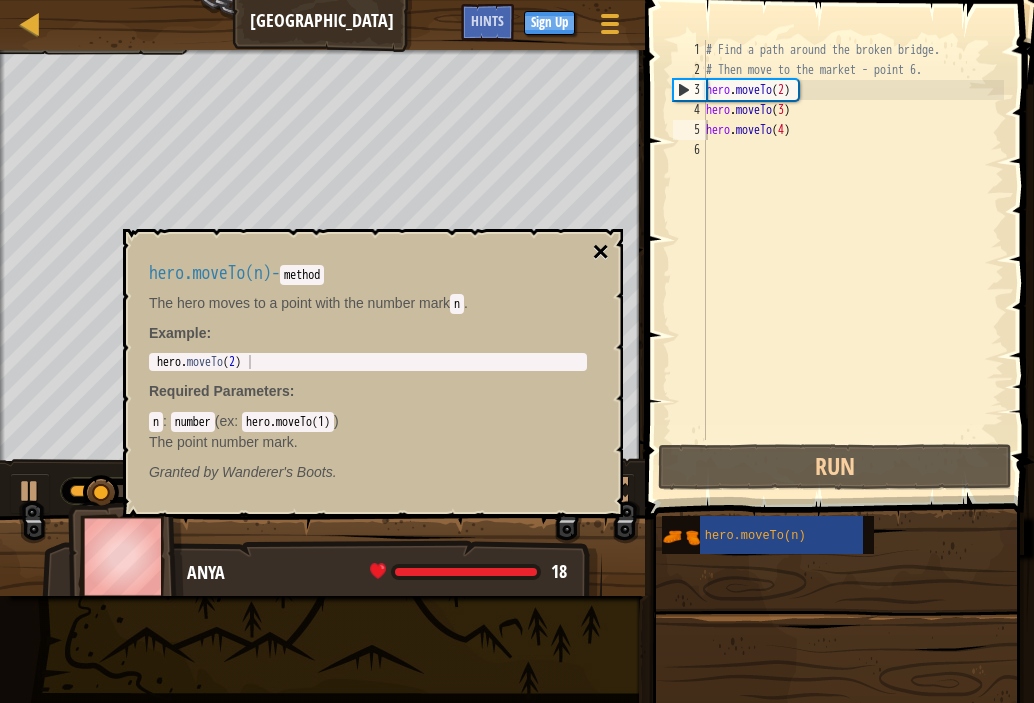 click on "×" at bounding box center (601, 252) 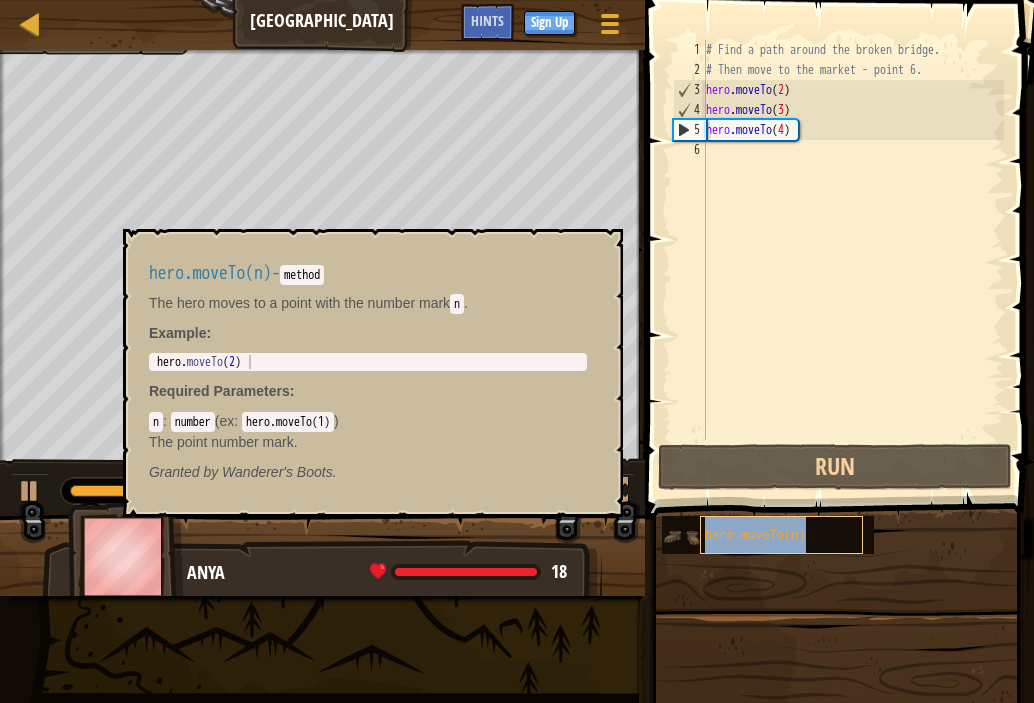 click on "hero.moveTo(n)" at bounding box center (782, 535) 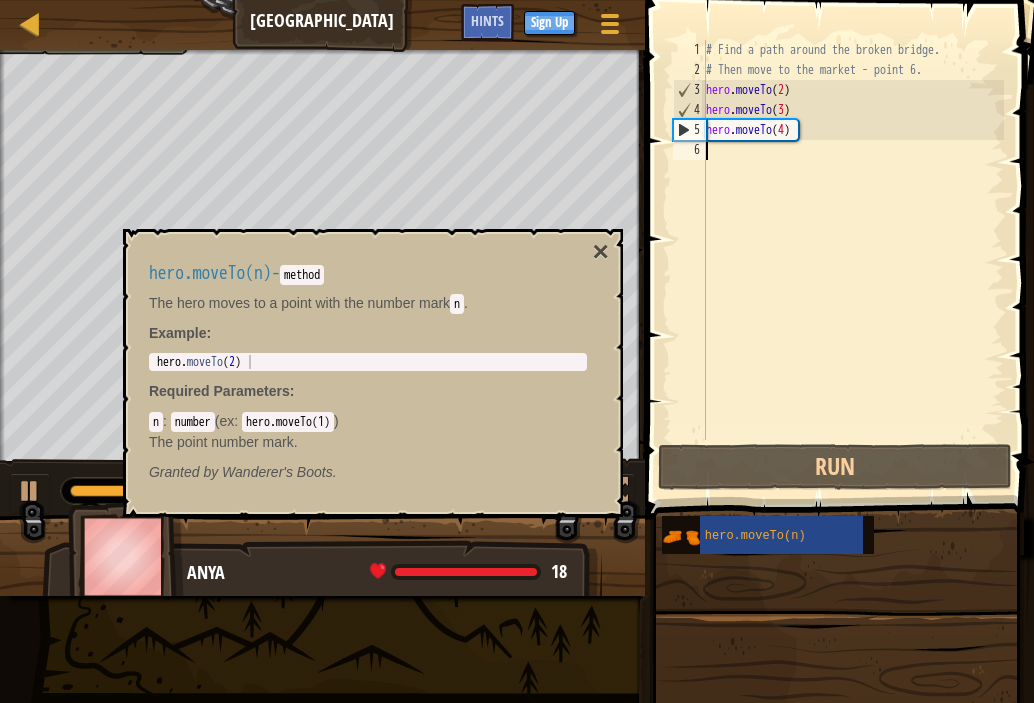 click on "# Find a path around the broken bridge. # Then move to the market - point 6. hero . moveTo ( 2 ) hero . moveTo ( 3 ) hero . moveTo ( 4 )" at bounding box center (853, 260) 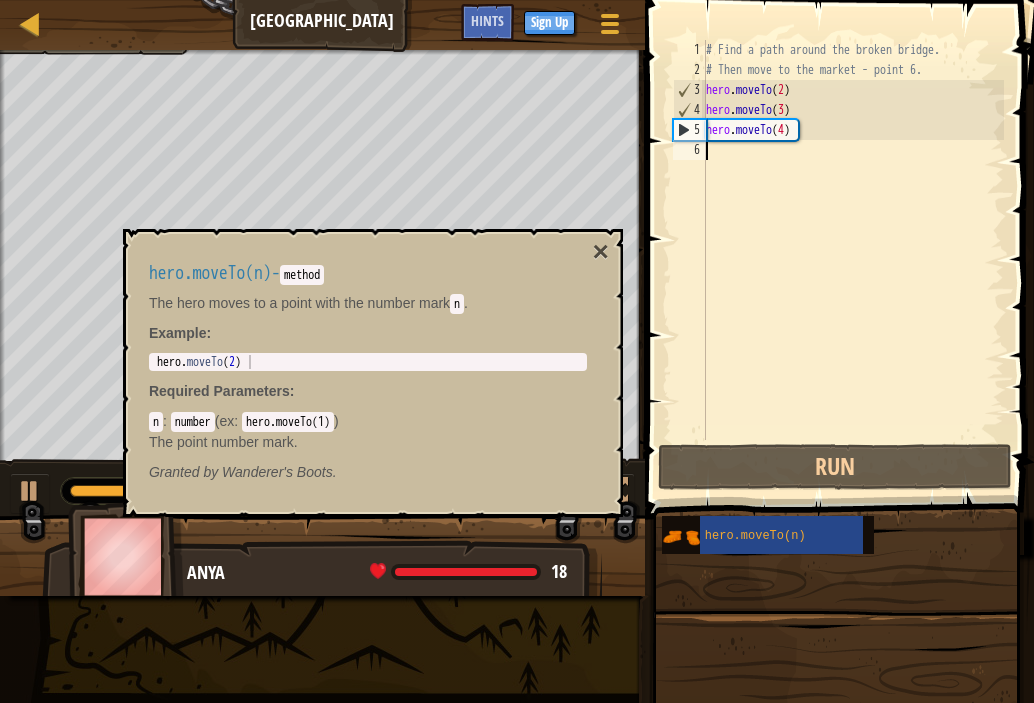 paste on "hero.moveTo(n)" 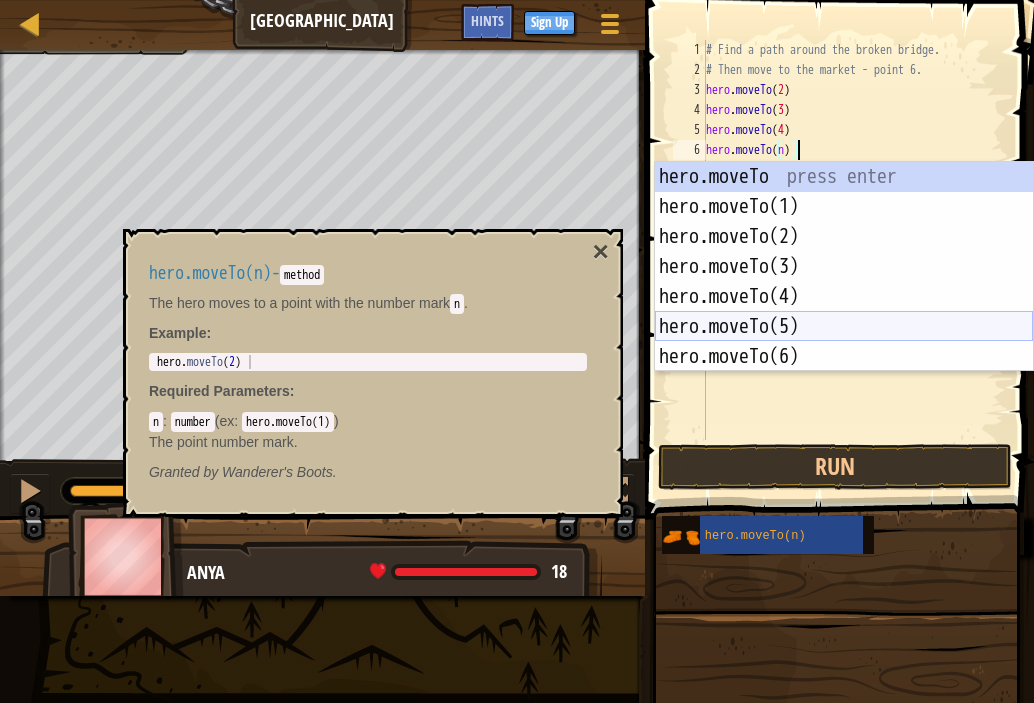click on "hero.moveTo press enter hero.moveTo(1) press enter hero.moveTo(2) press enter hero.moveTo(3) press enter hero.moveTo(4) press enter hero.moveTo(5) press enter hero.moveTo(6) press enter" at bounding box center (844, 297) 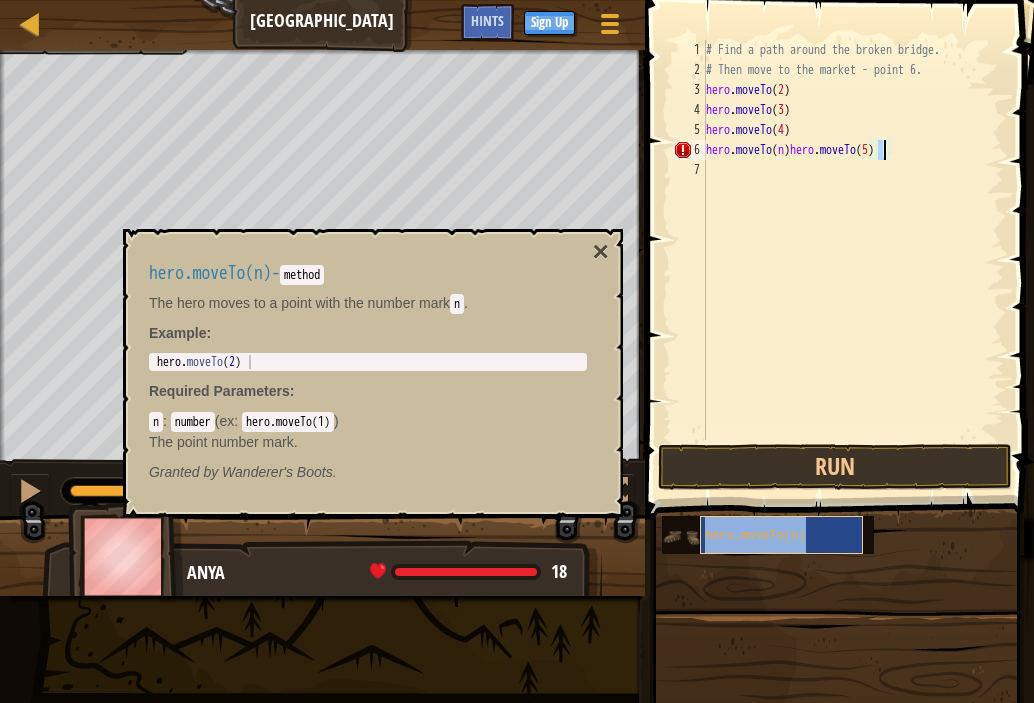 click on "hero.moveTo(n)" at bounding box center (755, 536) 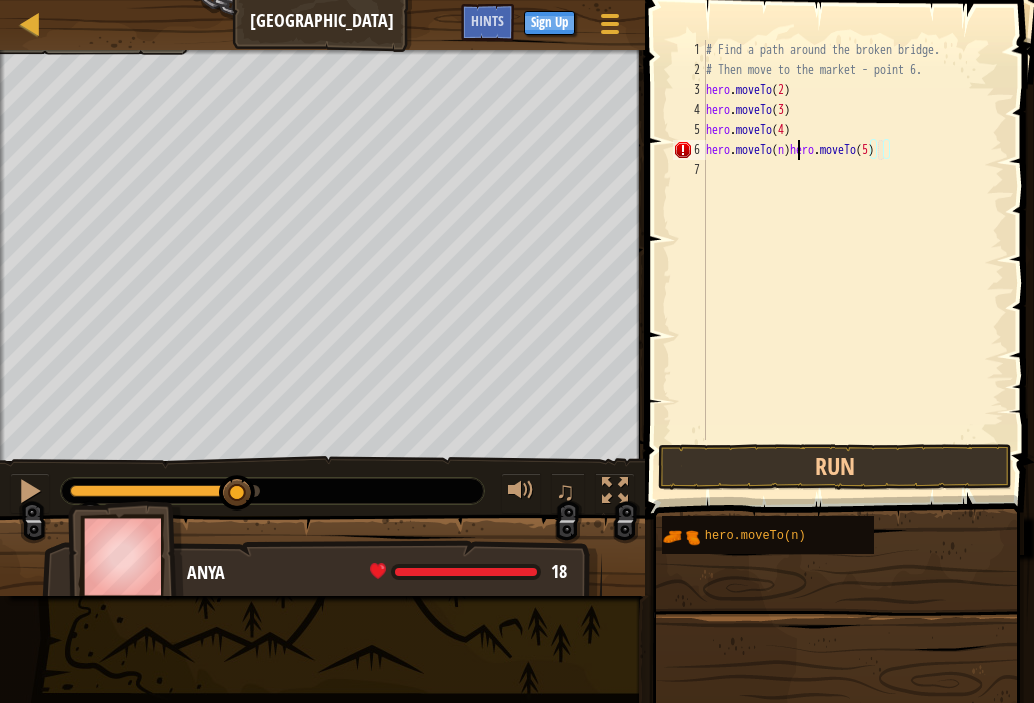 click on "# Find a path around the broken bridge. # Then move to the market - point 6. hero . moveTo ( 2 ) hero . moveTo ( 3 ) hero . moveTo ( 4 ) hero . moveTo ( n ) hero . moveTo ( 5 )" at bounding box center (853, 260) 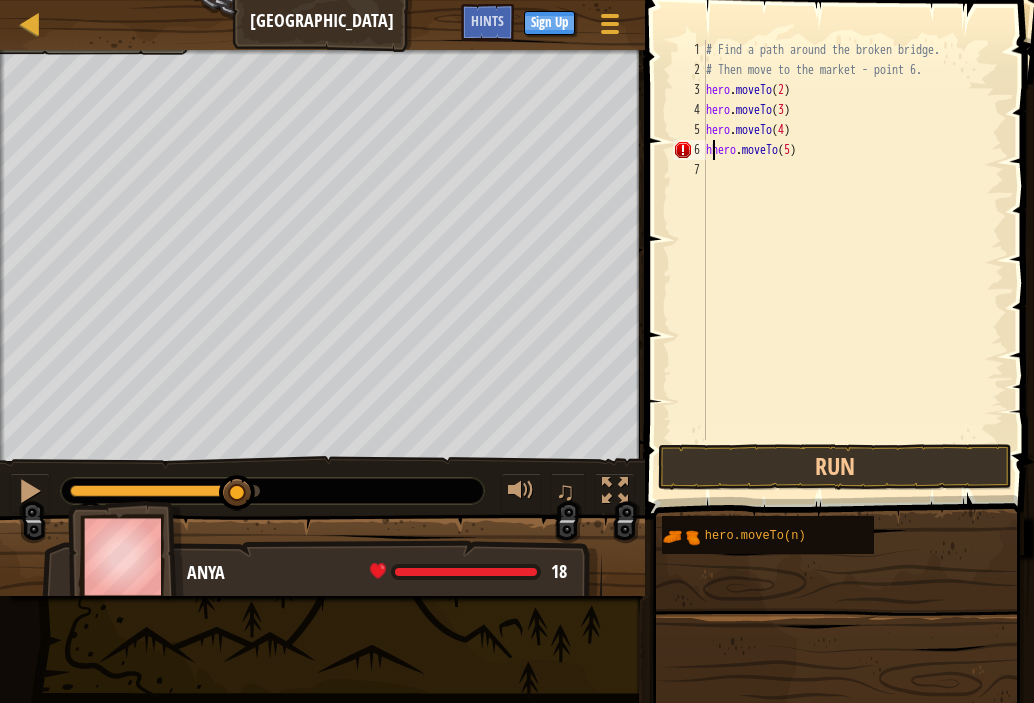 type on "hero.moveTo(5)" 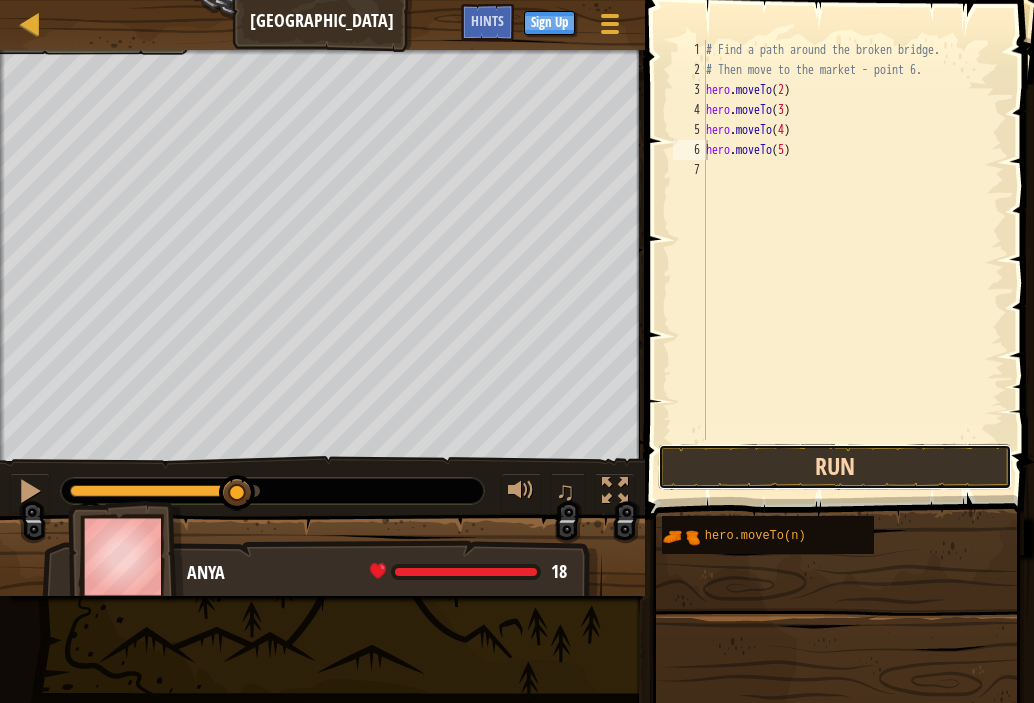click on "Run" at bounding box center (835, 467) 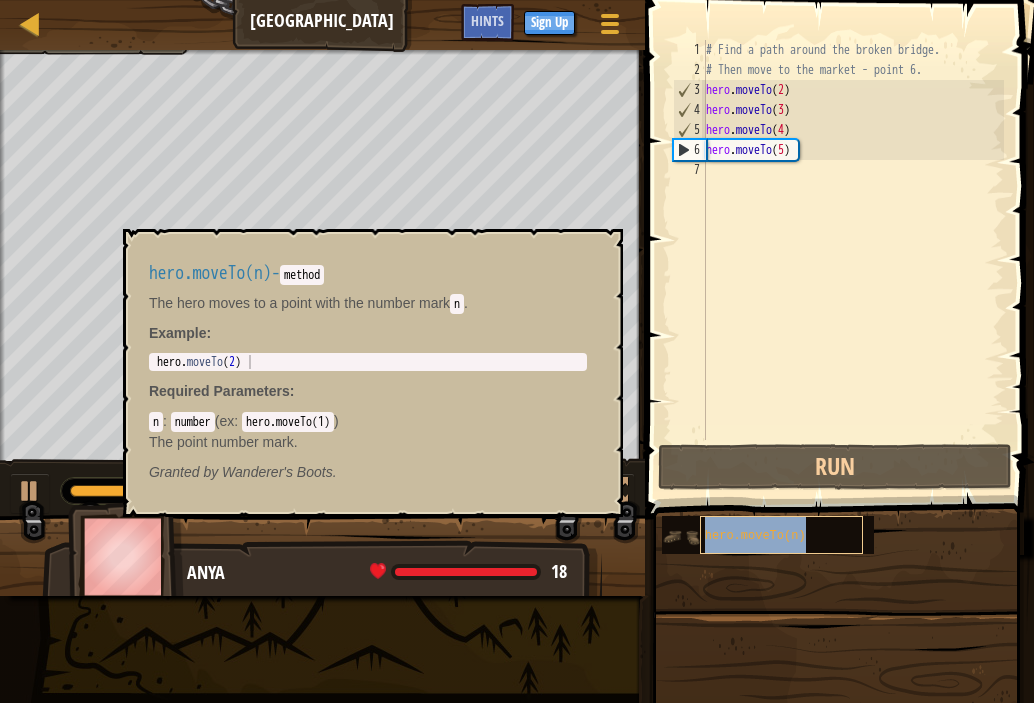 click on "hero.moveTo(n)" at bounding box center [782, 535] 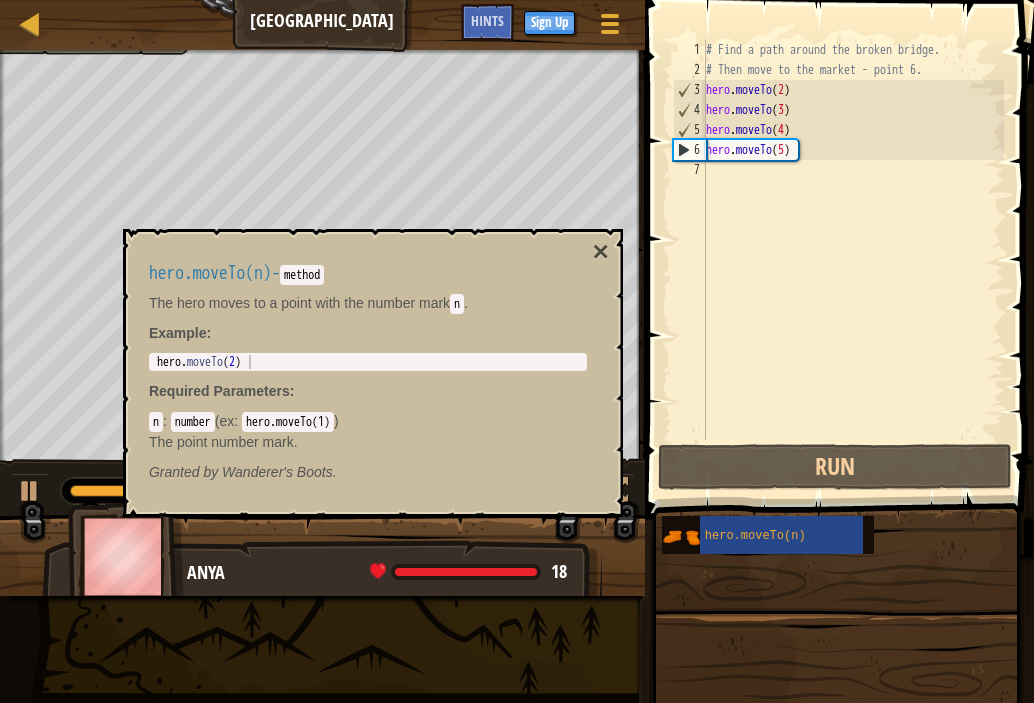 click on "# Find a path around the broken bridge. # Then move to the market - point 6. hero . moveTo ( 2 ) hero . moveTo ( 3 ) hero . moveTo ( 4 ) hero . moveTo ( 5 )" at bounding box center (853, 260) 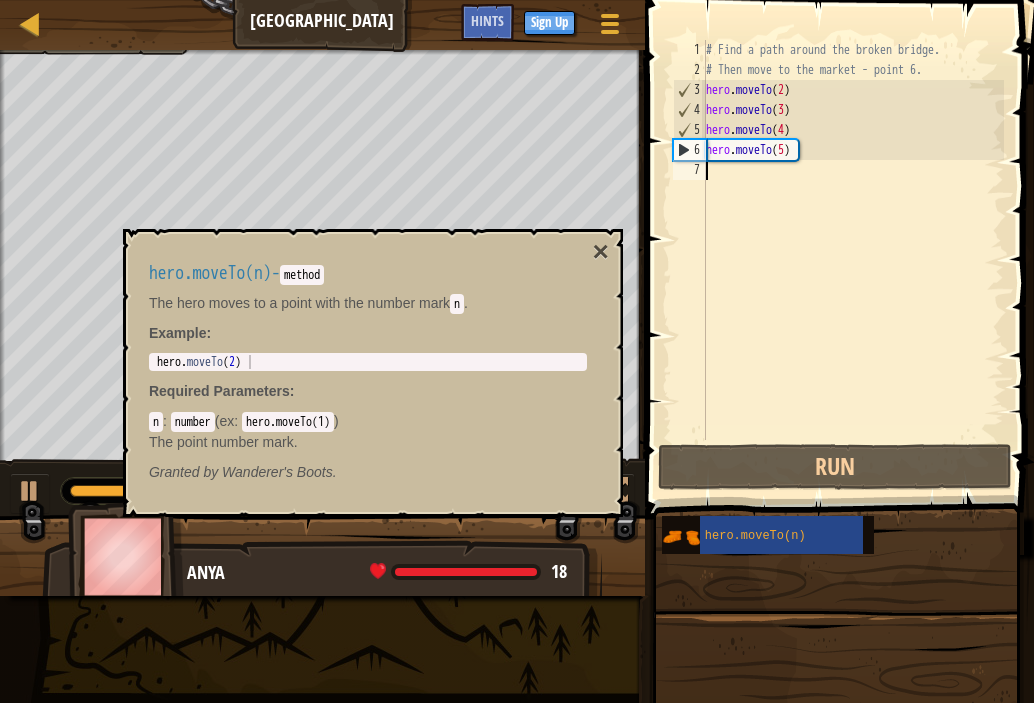 paste on "hero.moveTo(n)" 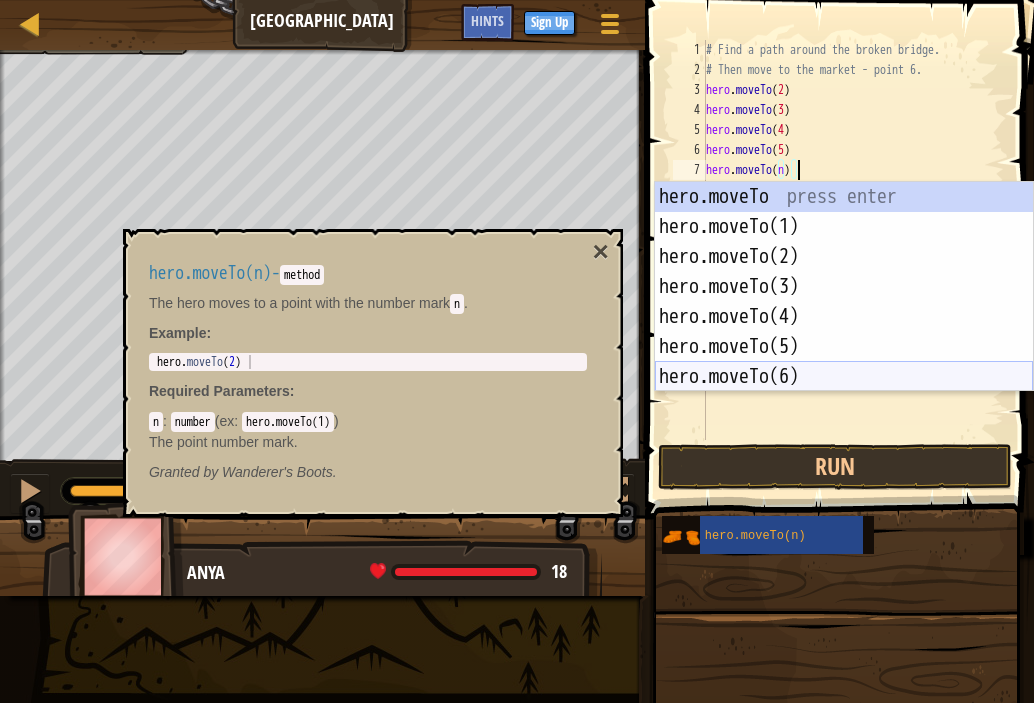 click on "hero.moveTo press enter hero.moveTo(1) press enter hero.moveTo(2) press enter hero.moveTo(3) press enter hero.moveTo(4) press enter hero.moveTo(5) press enter hero.moveTo(6) press enter" at bounding box center [844, 317] 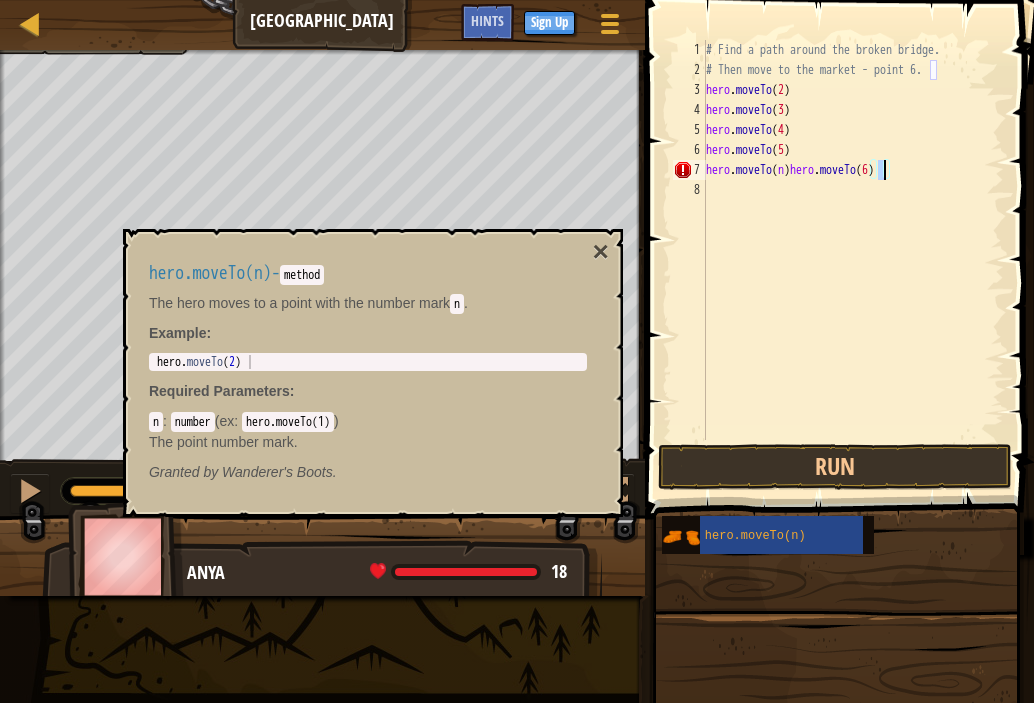 click on "# Find a path around the broken bridge. # Then move to the market - point 6. hero . moveTo ( 2 ) hero . moveTo ( 3 ) hero . moveTo ( 4 ) hero . moveTo ( 5 ) hero . moveTo ( n ) hero . moveTo ( 6 )" at bounding box center (853, 260) 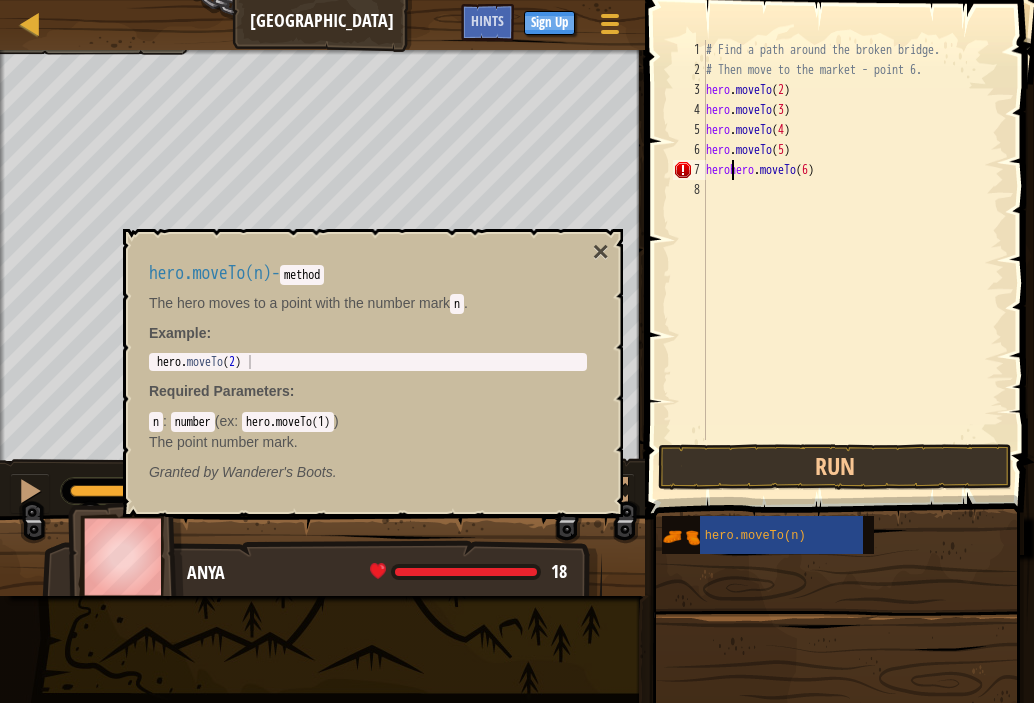 type on "hero.moveTo(6)" 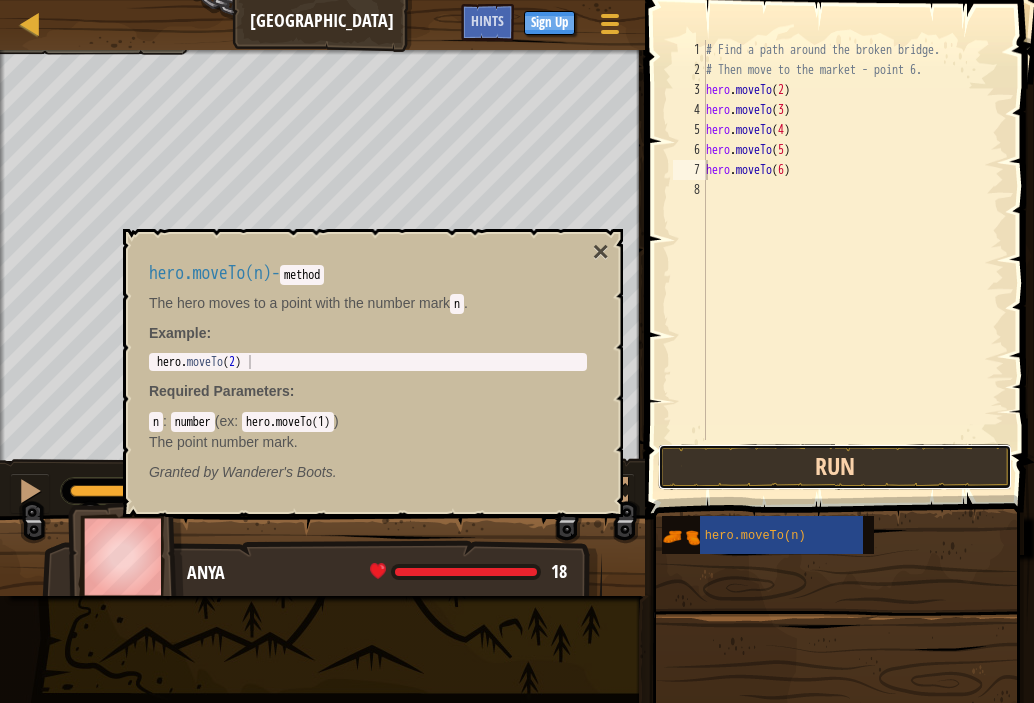 click on "Run" at bounding box center (835, 467) 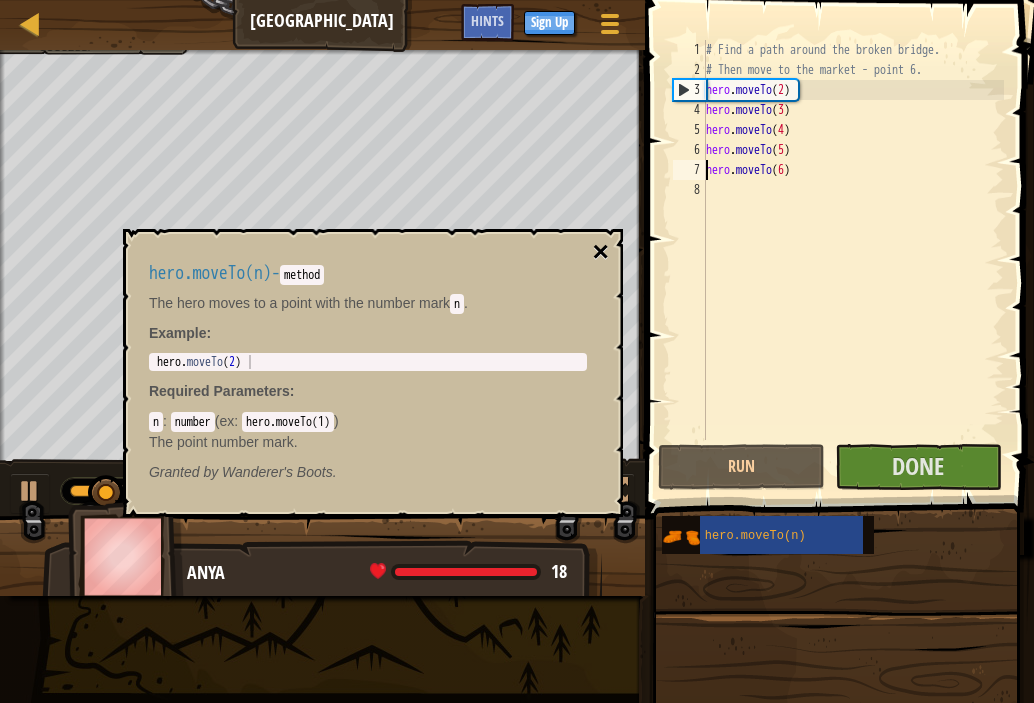 click on "×" at bounding box center [601, 252] 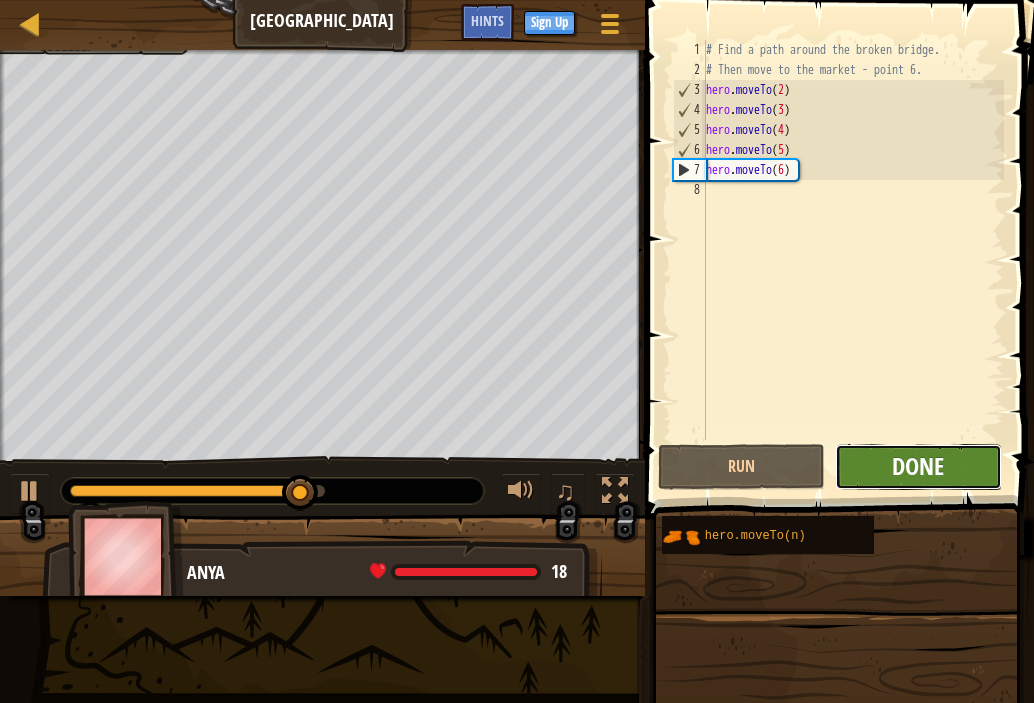 click on "Done" at bounding box center [918, 466] 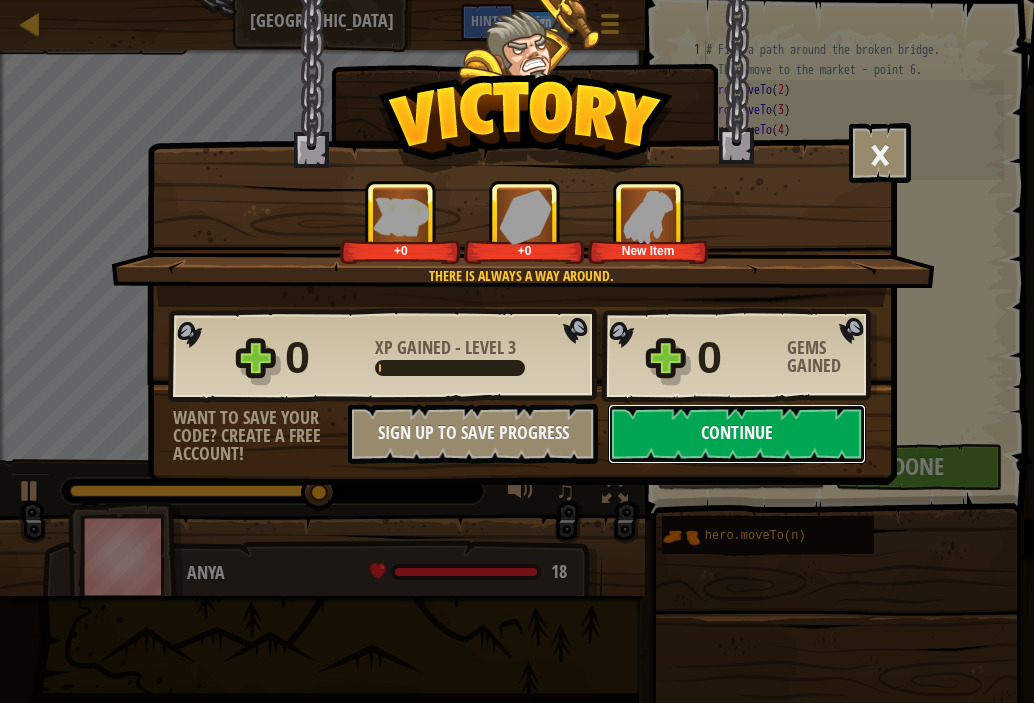 click on "Continue" at bounding box center [737, 434] 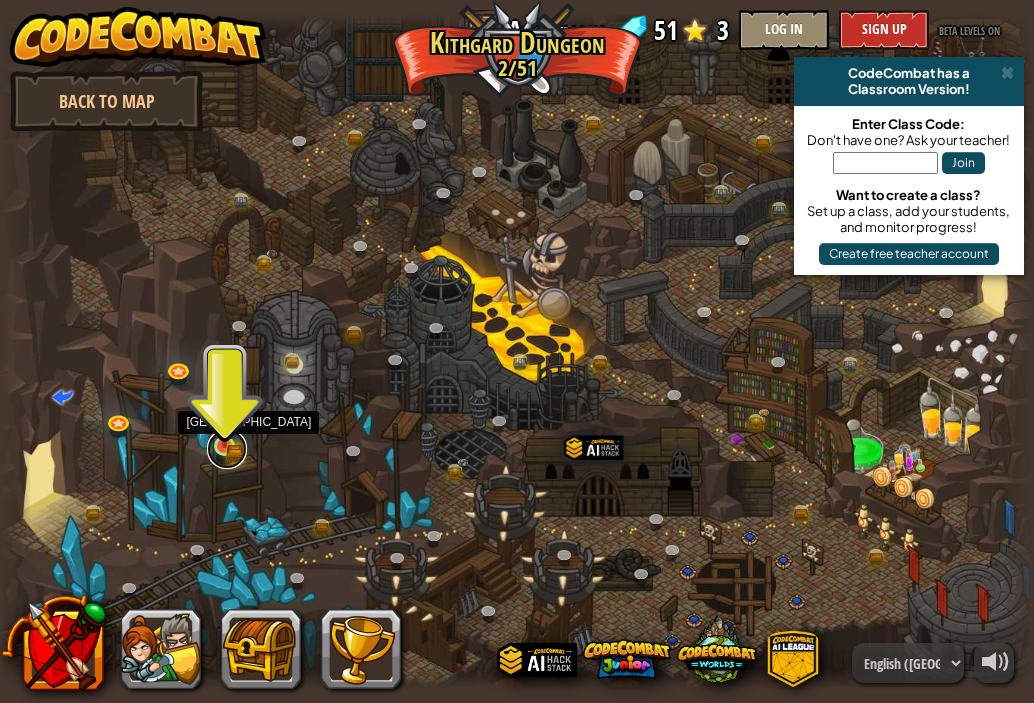 click at bounding box center [227, 449] 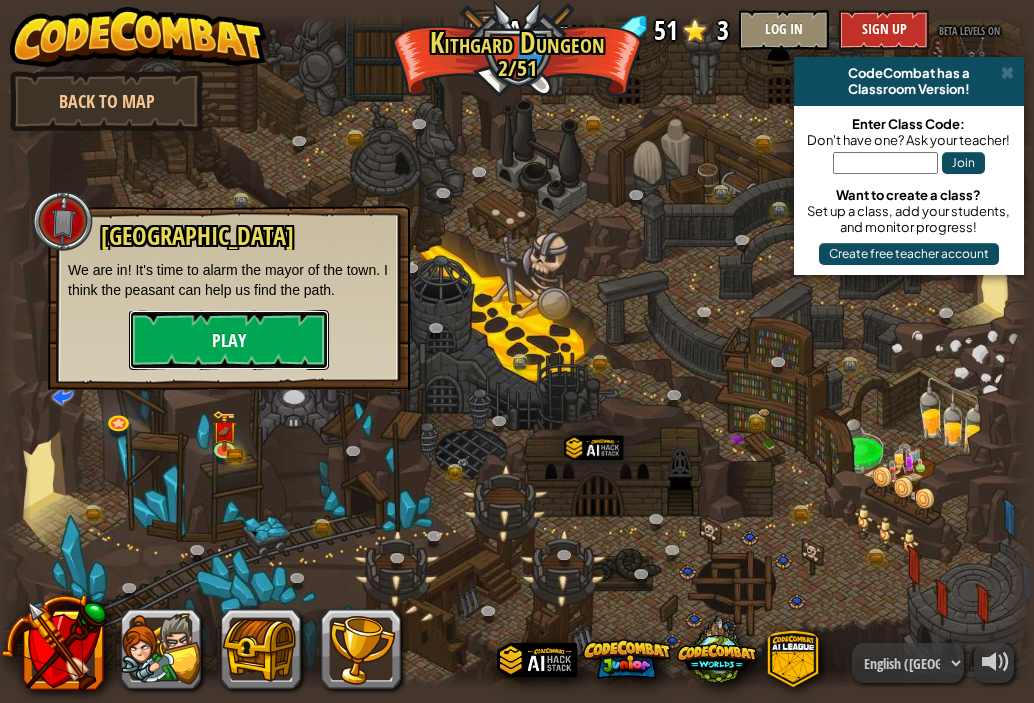 click on "Play" at bounding box center (229, 340) 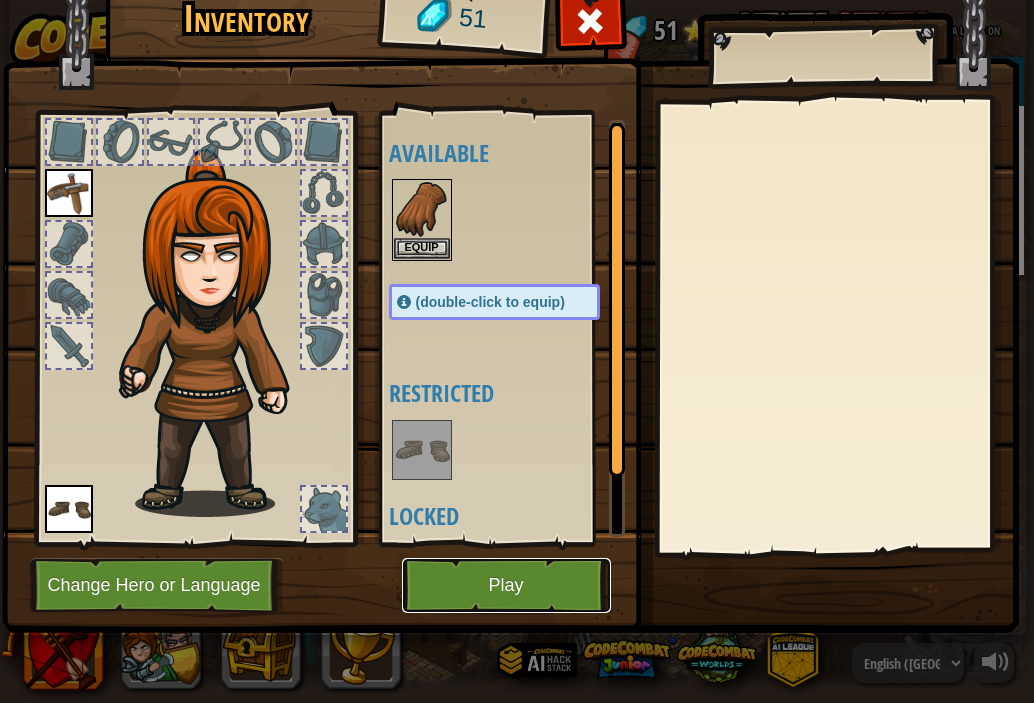 click on "Play" at bounding box center (506, 585) 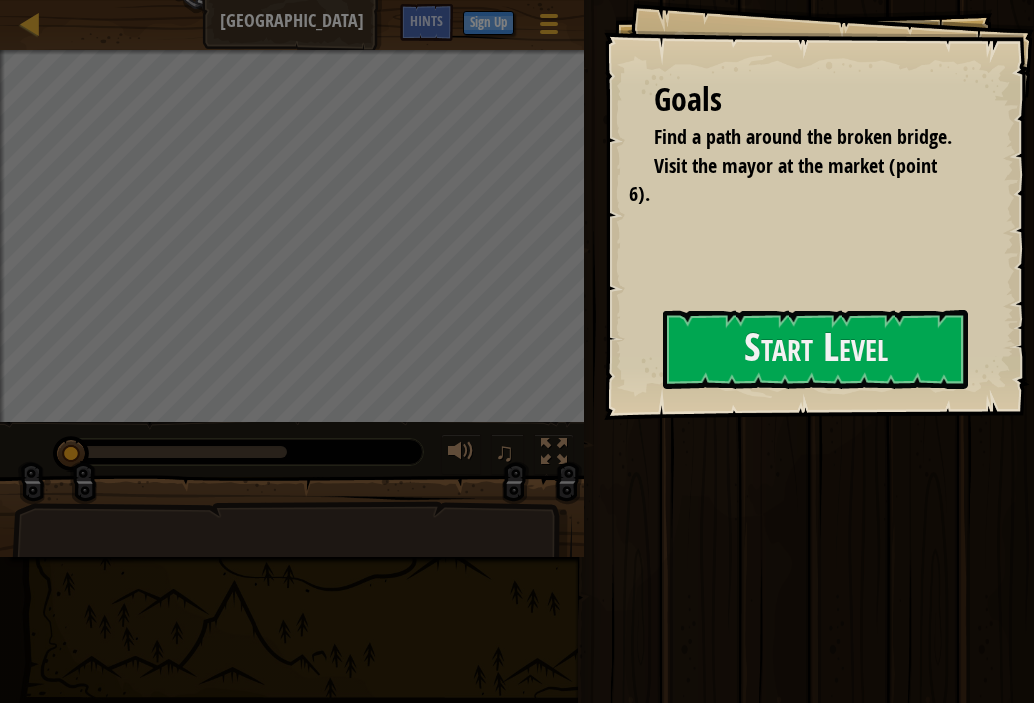 click on "Goals Find a path around the broken bridge. Visit the mayor at the market (point 6). Start Level Error loading from server. Try refreshing the page. You'll need a subscription to play this level. Subscribe You'll need to join a course to play this level. Back to my courses Ask your teacher to assign a license to you so you can continue to play CodeCombat! Back to my courses This level is locked. Back to my courses" at bounding box center (819, 210) 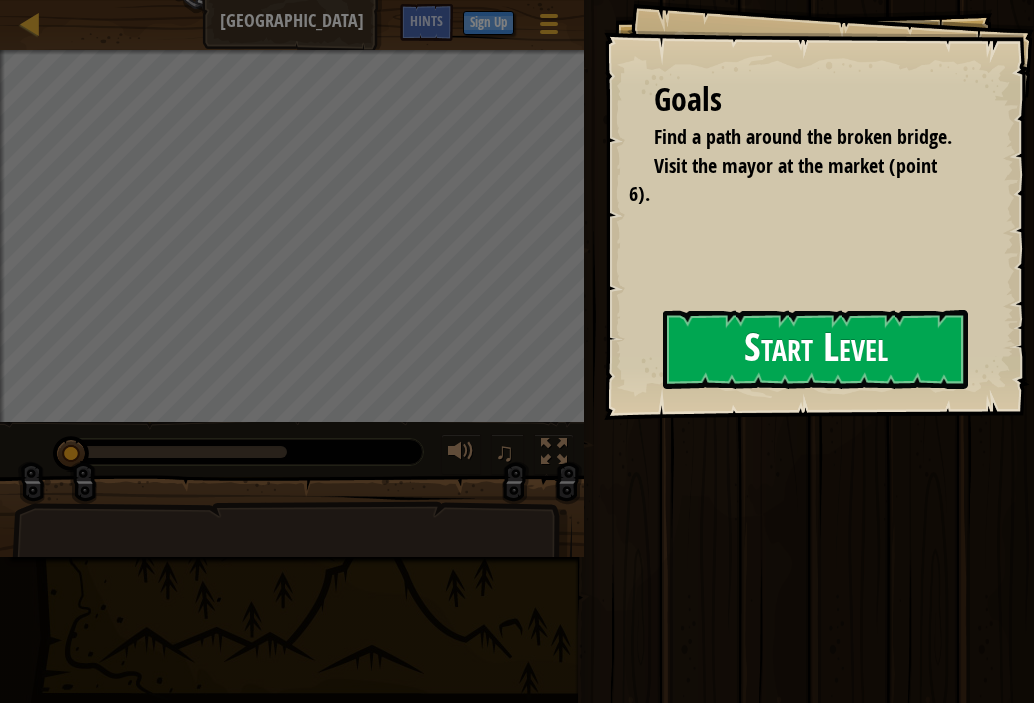 click on "Start Level" at bounding box center [815, 349] 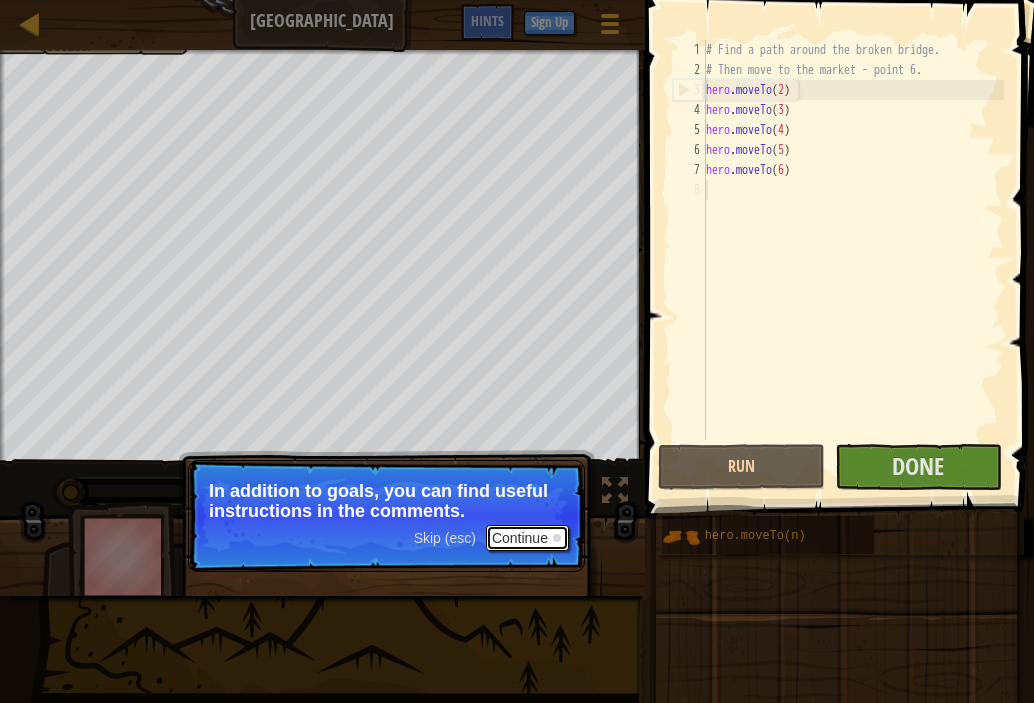 click on "Continue" at bounding box center [527, 538] 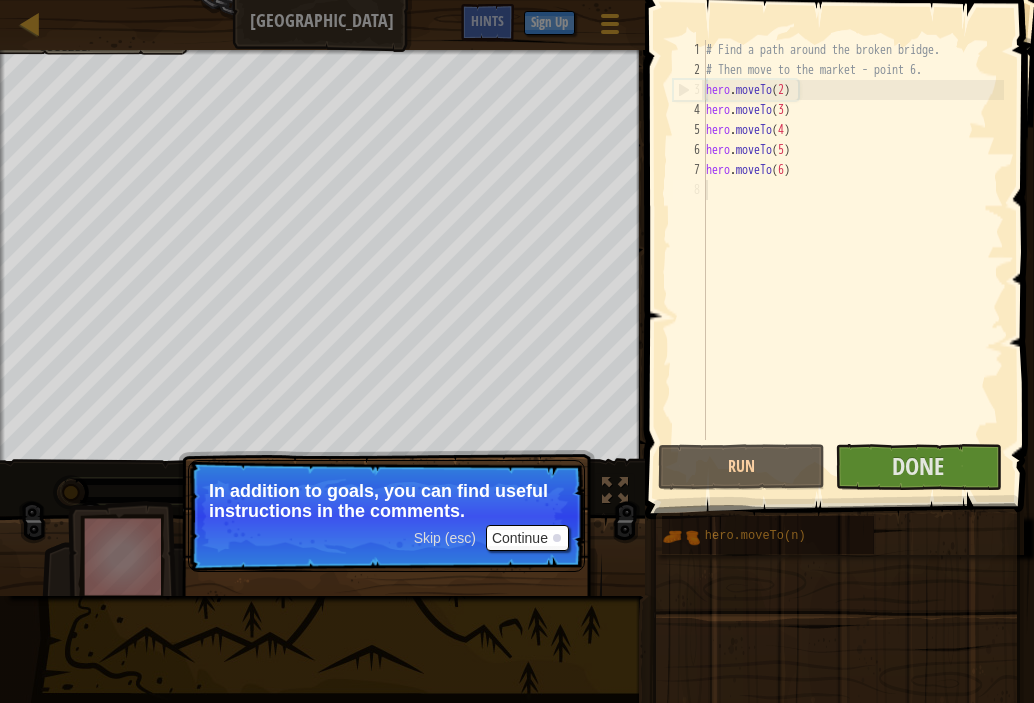 scroll, scrollTop: 9, scrollLeft: 0, axis: vertical 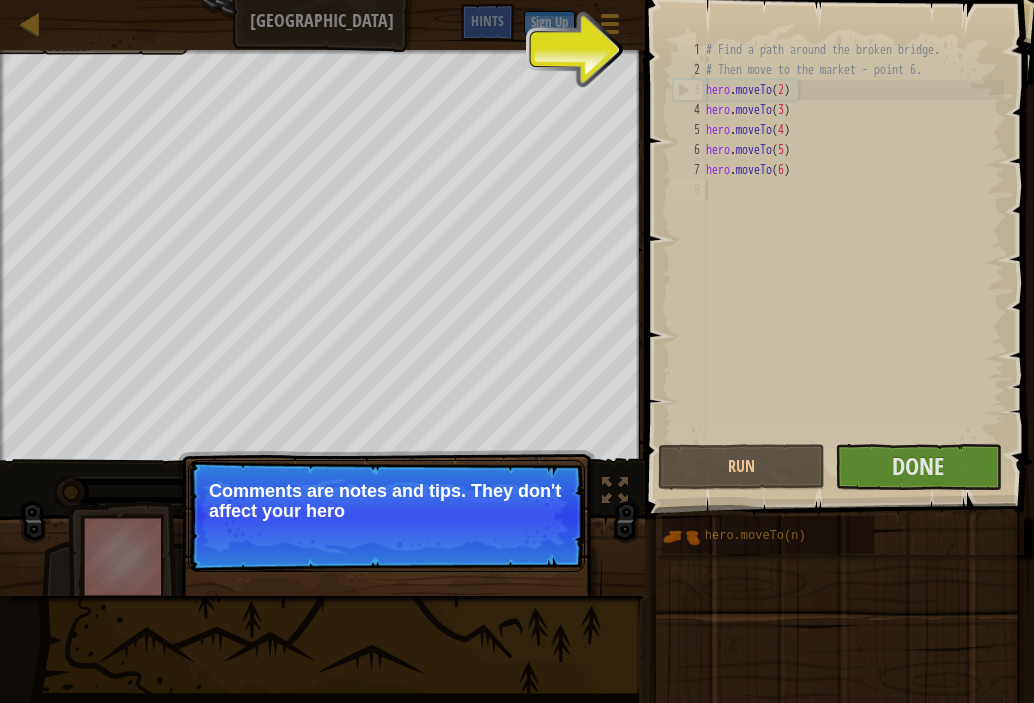 drag, startPoint x: 801, startPoint y: 403, endPoint x: 813, endPoint y: 357, distance: 47.539455 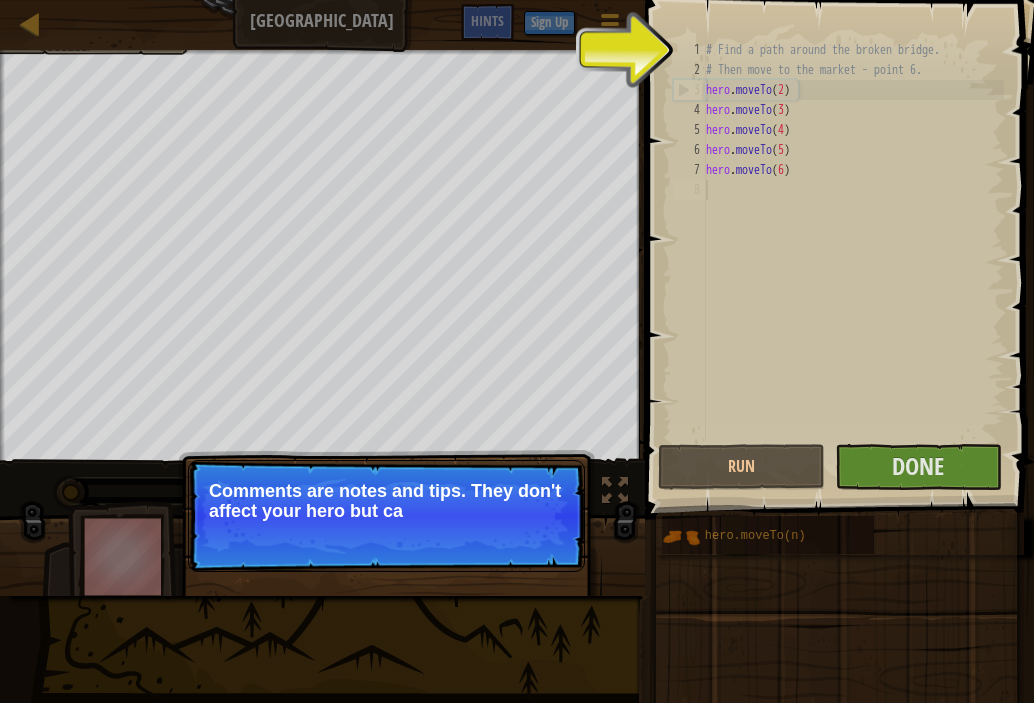 click on "# Find a path around the broken bridge. # Then move to the market - point 6. hero . moveTo ( 2 ) hero . moveTo ( 3 ) hero . moveTo ( 4 ) hero . moveTo ( 5 ) hero . moveTo ( 6 )" at bounding box center (853, 260) 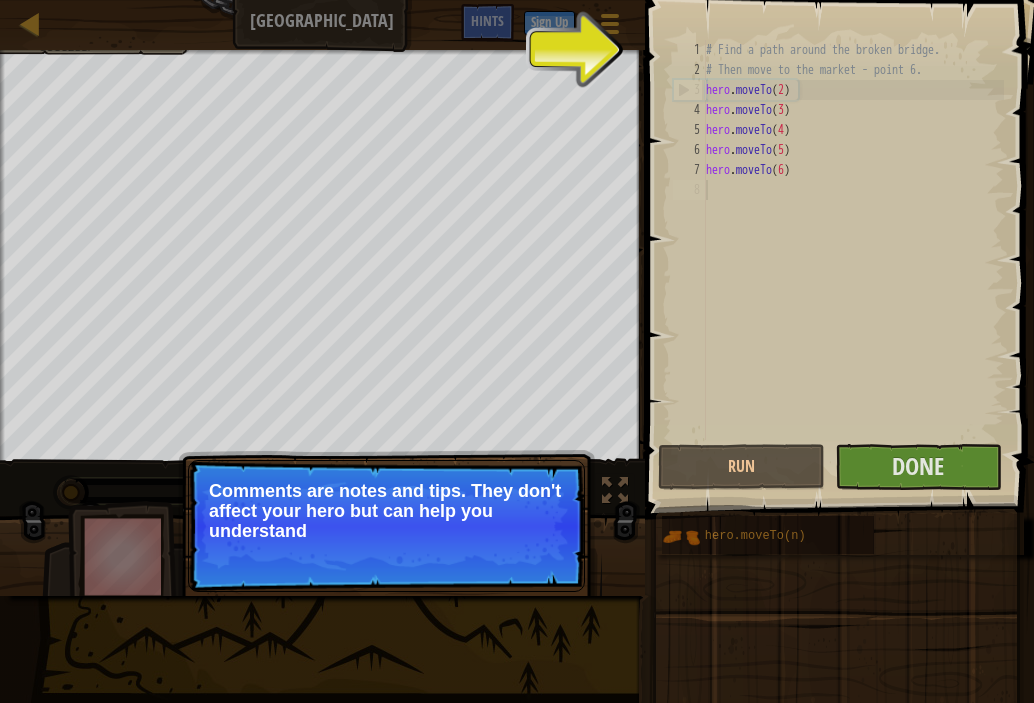 click on "# Find a path around the broken bridge. # Then move to the market - point 6. hero . moveTo ( 2 ) hero . moveTo ( 3 ) hero . moveTo ( 4 ) hero . moveTo ( 5 ) hero . moveTo ( 6 )" at bounding box center (853, 260) 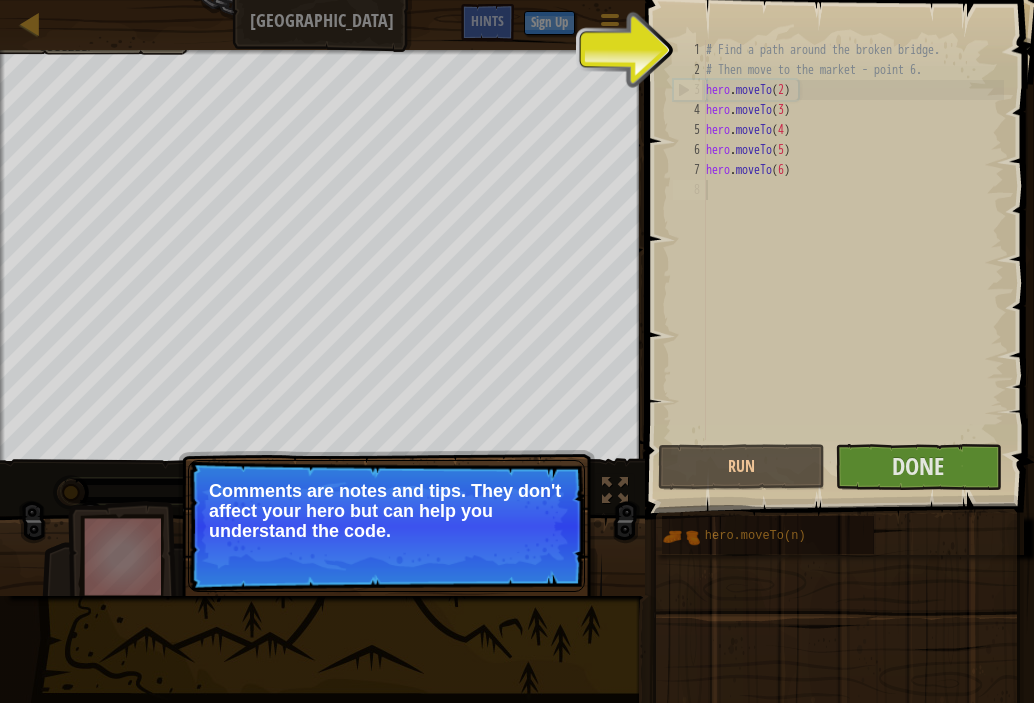 click on "Continue" at bounding box center (527, 558) 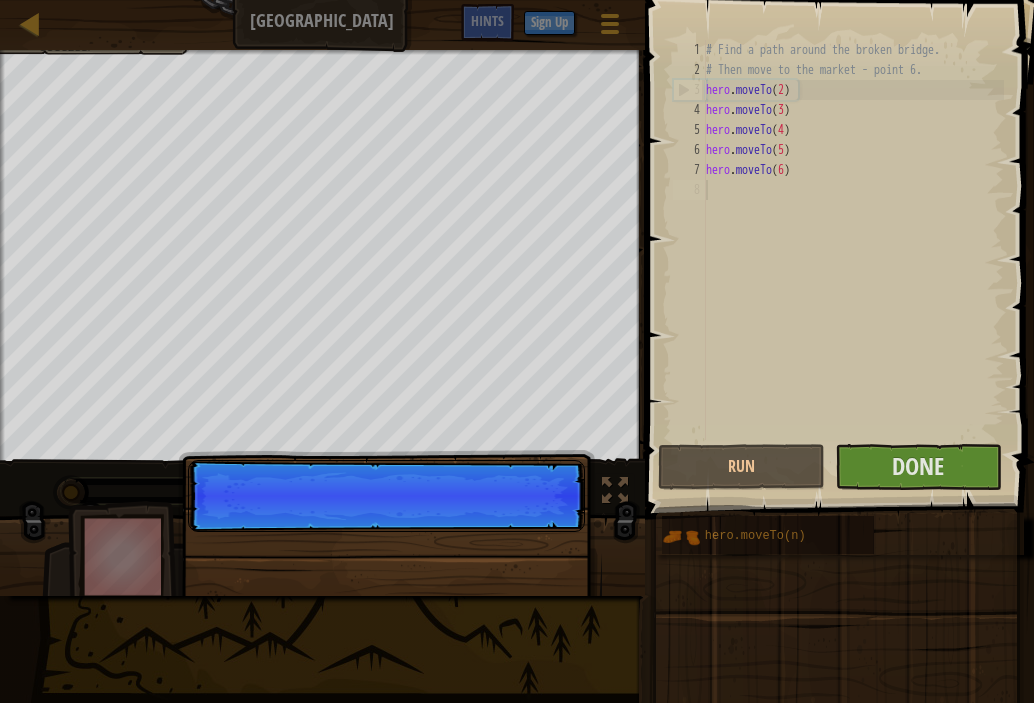click on "Skip (esc) Continue" at bounding box center (386, 608) 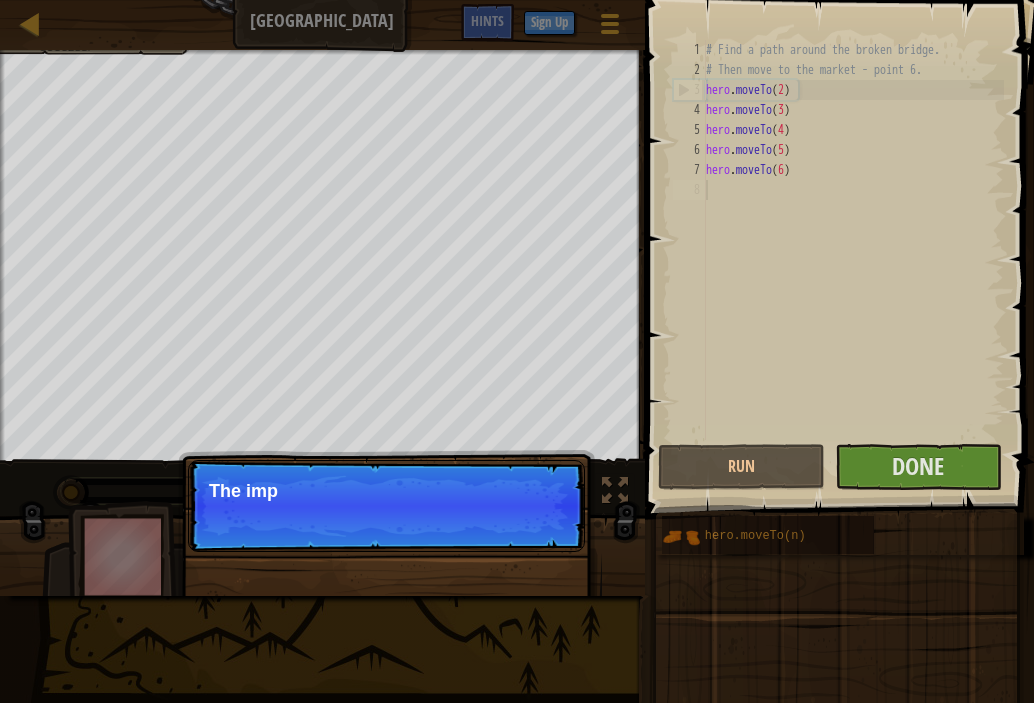 click on "Skip (esc) Continue  The imp" at bounding box center (386, 608) 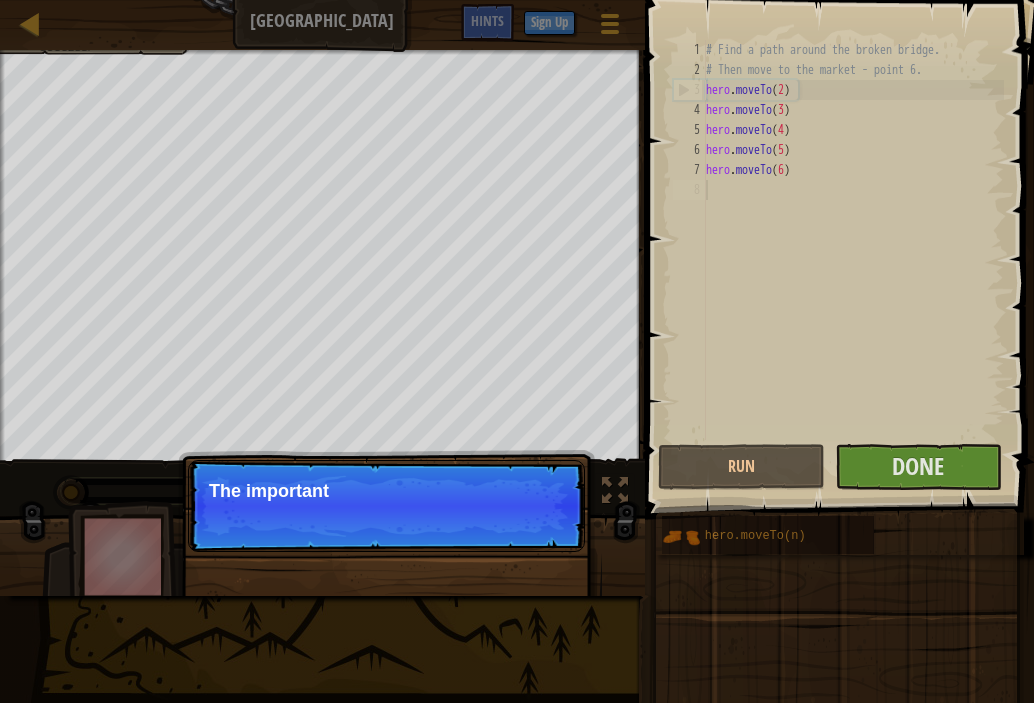 click on "Skip (esc) Continue  The important" at bounding box center [386, 608] 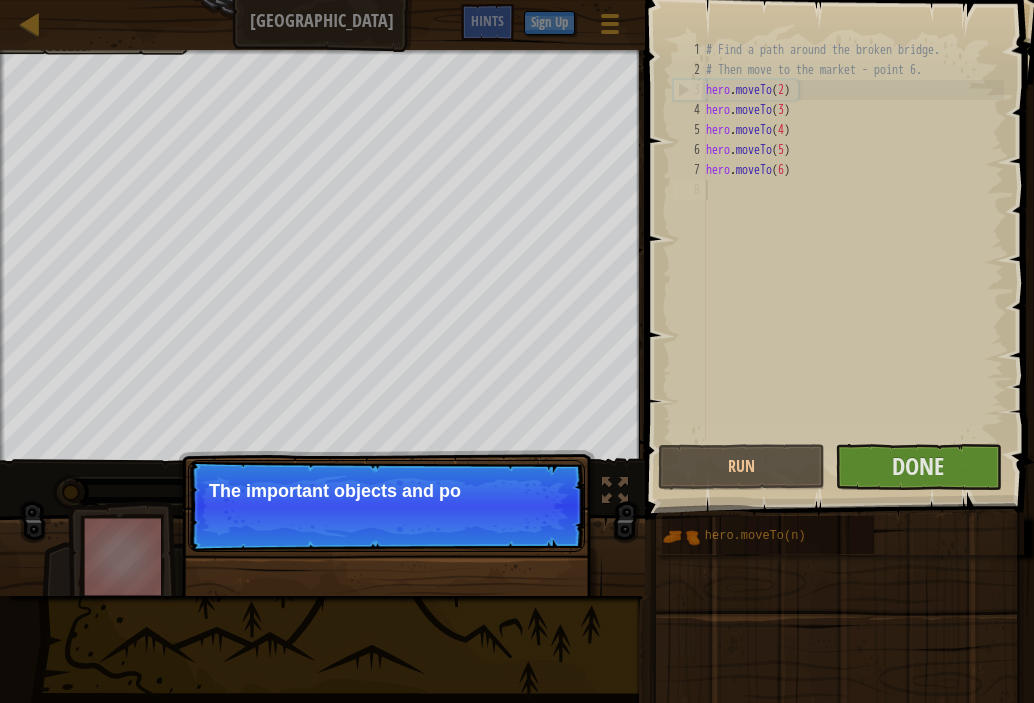 click on "The important objects and po" at bounding box center [386, 491] 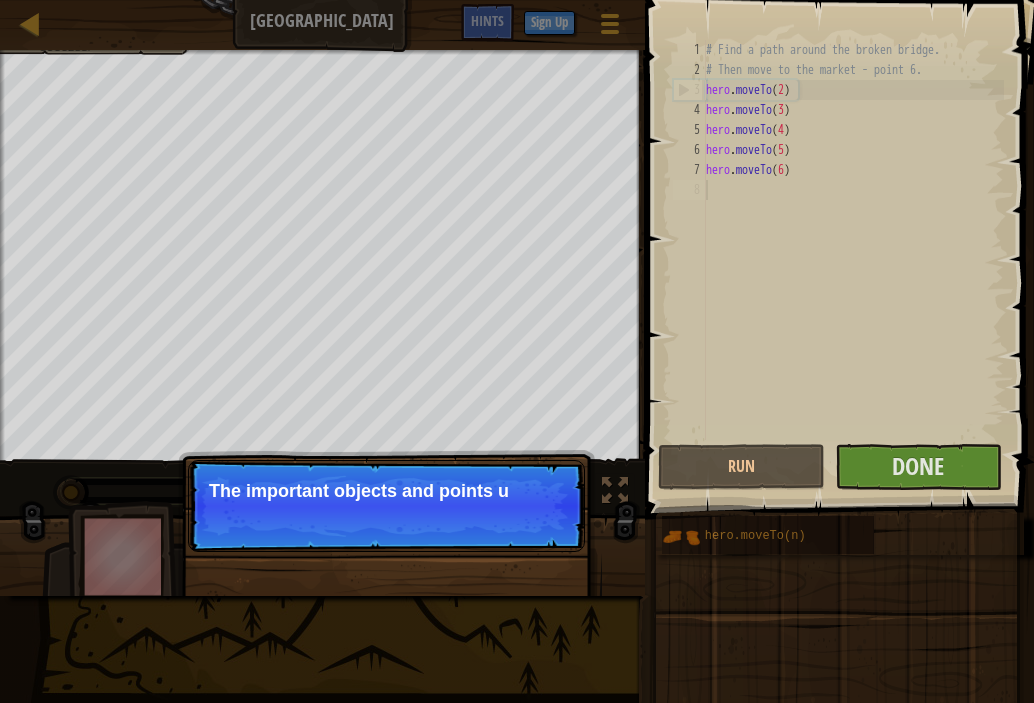 click on "The important objects and points u" at bounding box center (386, 491) 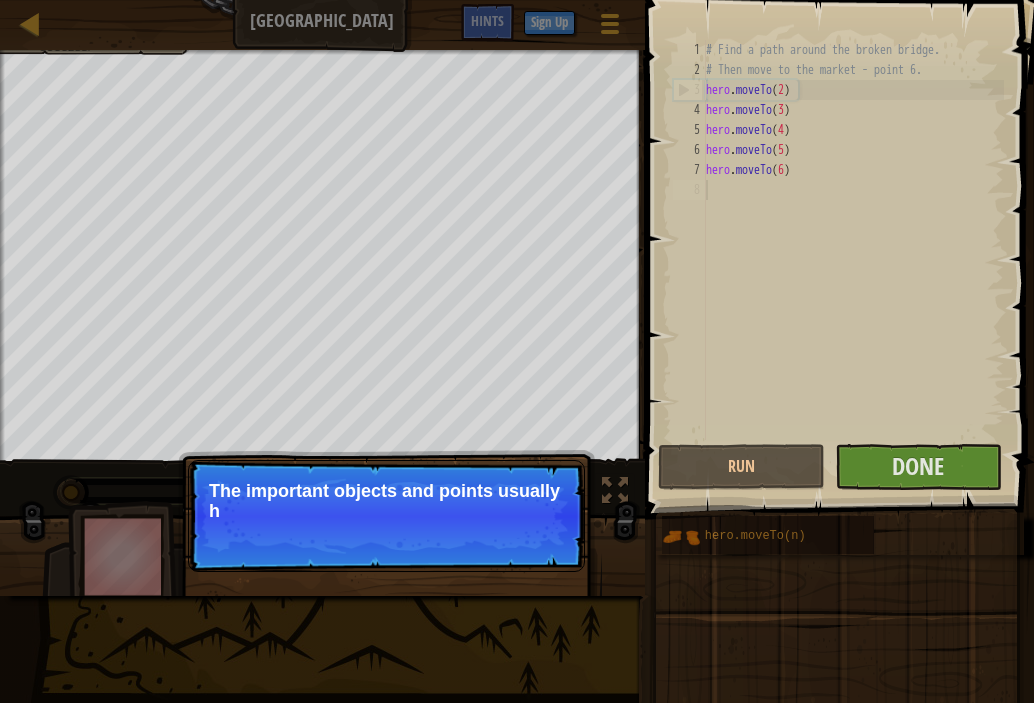 click on "The important objects and points usually h" at bounding box center (386, 501) 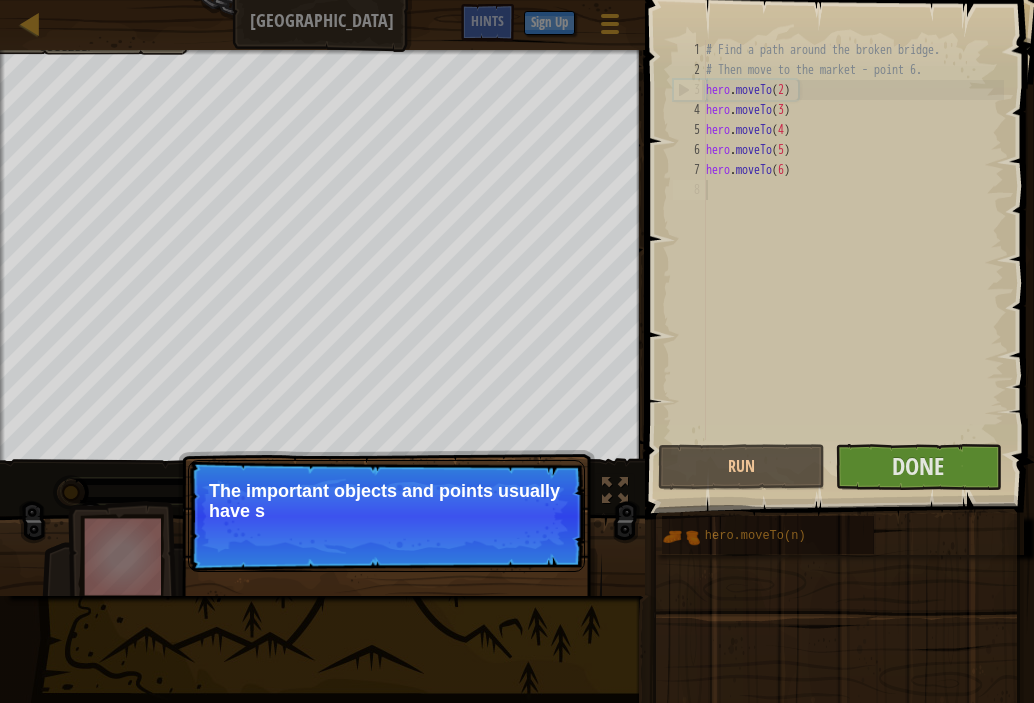 click on "The important objects and points usually have s" at bounding box center (386, 501) 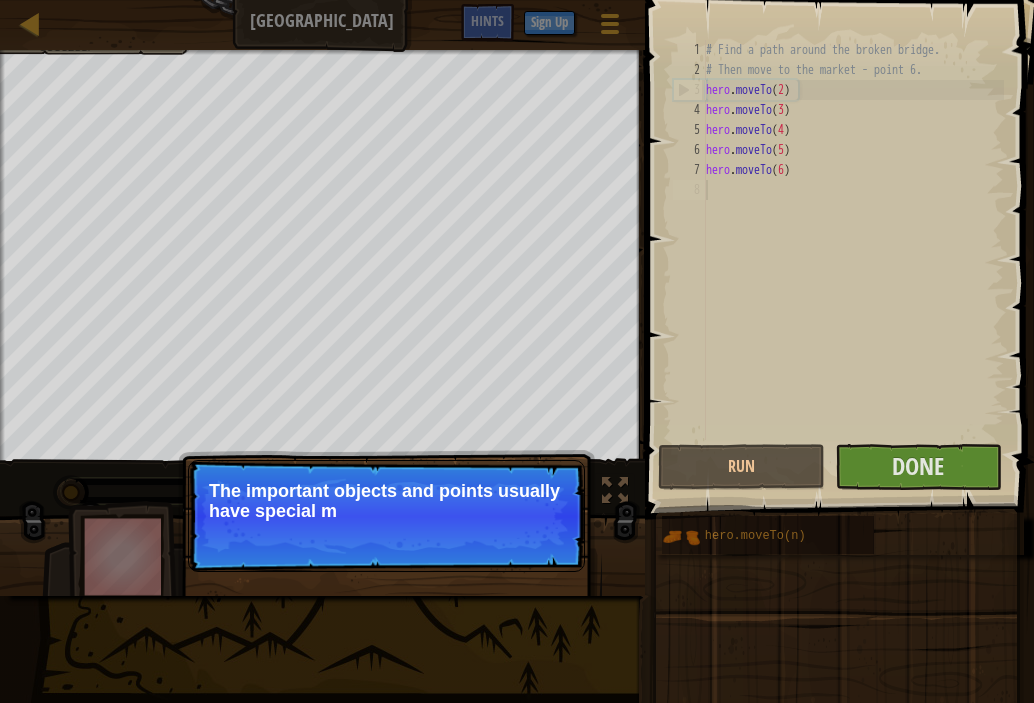 click on "The important objects and points usually have special m" at bounding box center [386, 501] 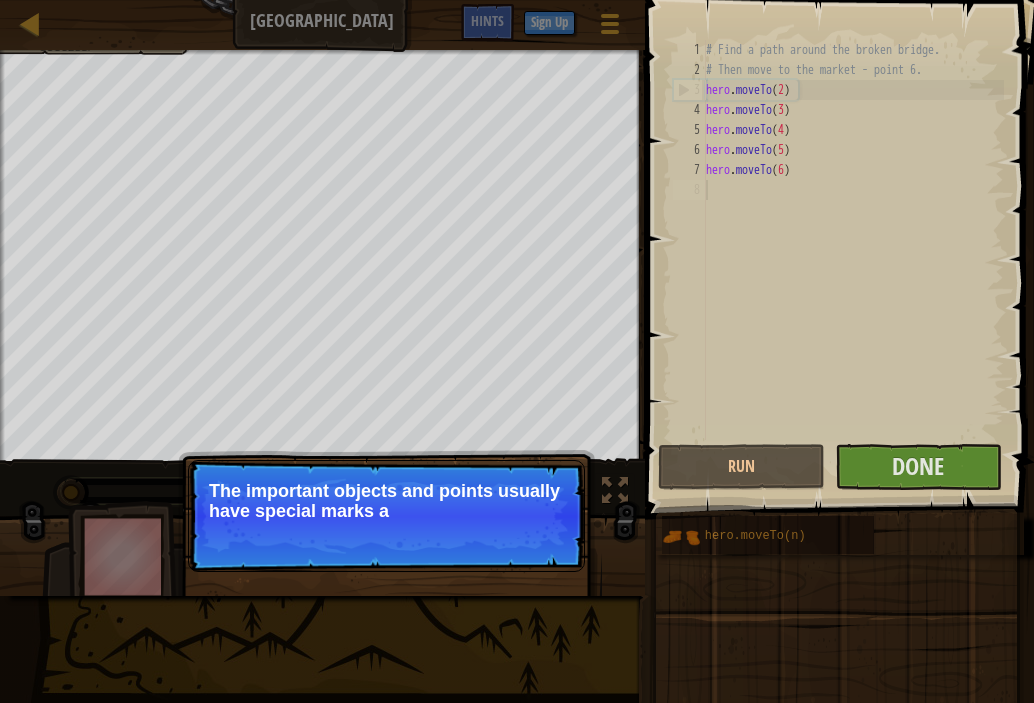 click on "The important objects and points usually have special marks a" at bounding box center [386, 501] 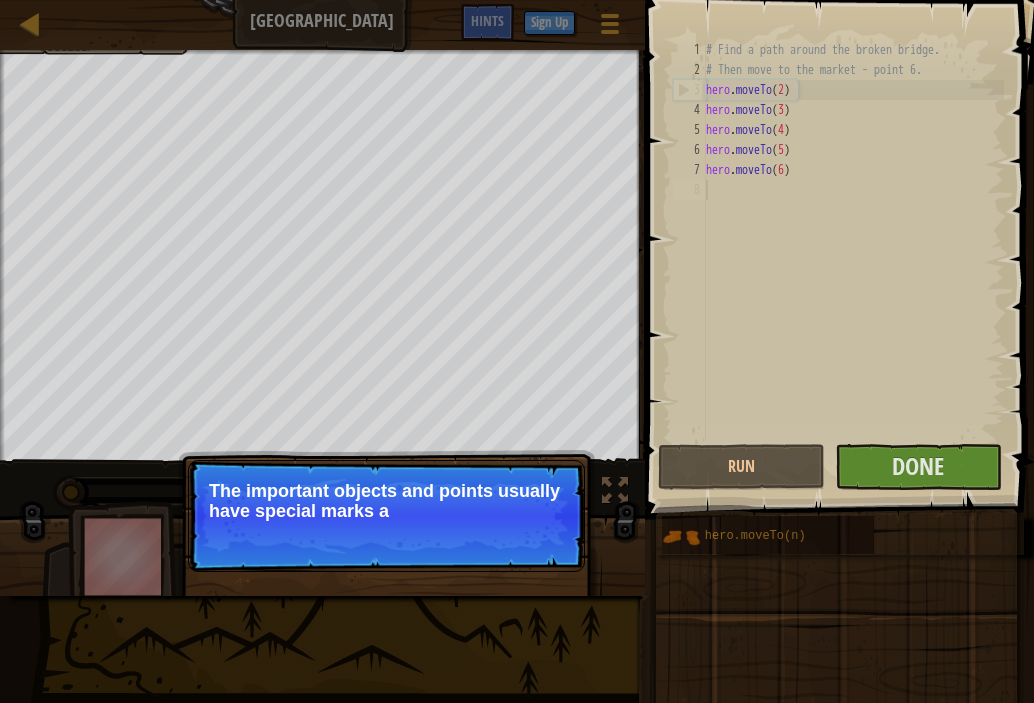 click on "The important objects and points usually have special marks a" at bounding box center (386, 501) 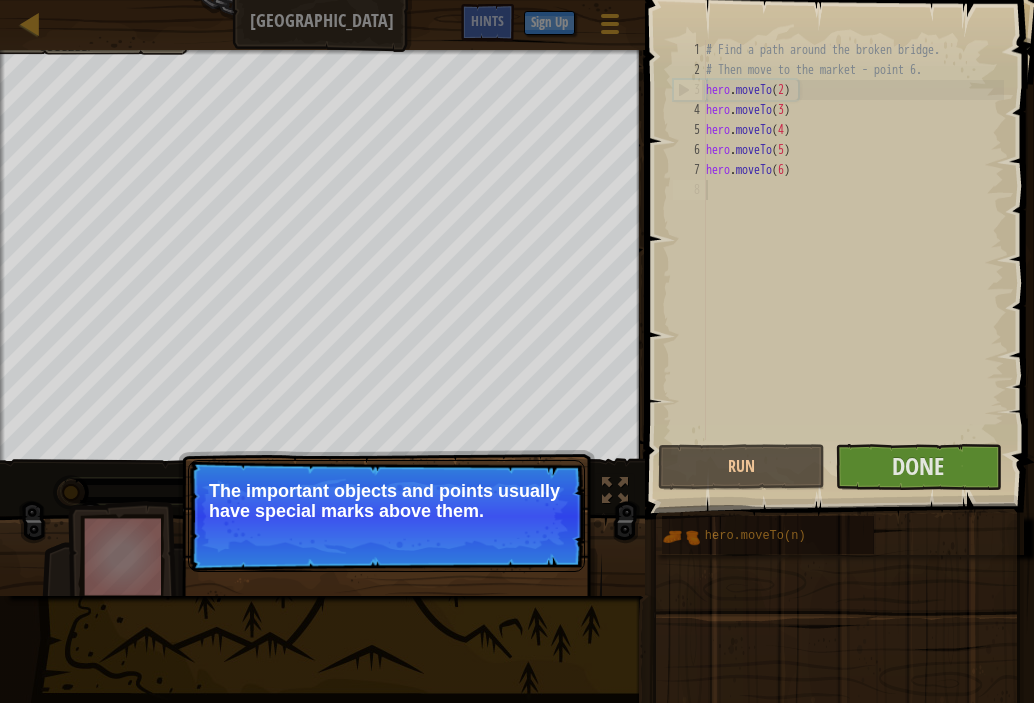 click on "The important objects and points usually have special marks above them." at bounding box center [386, 501] 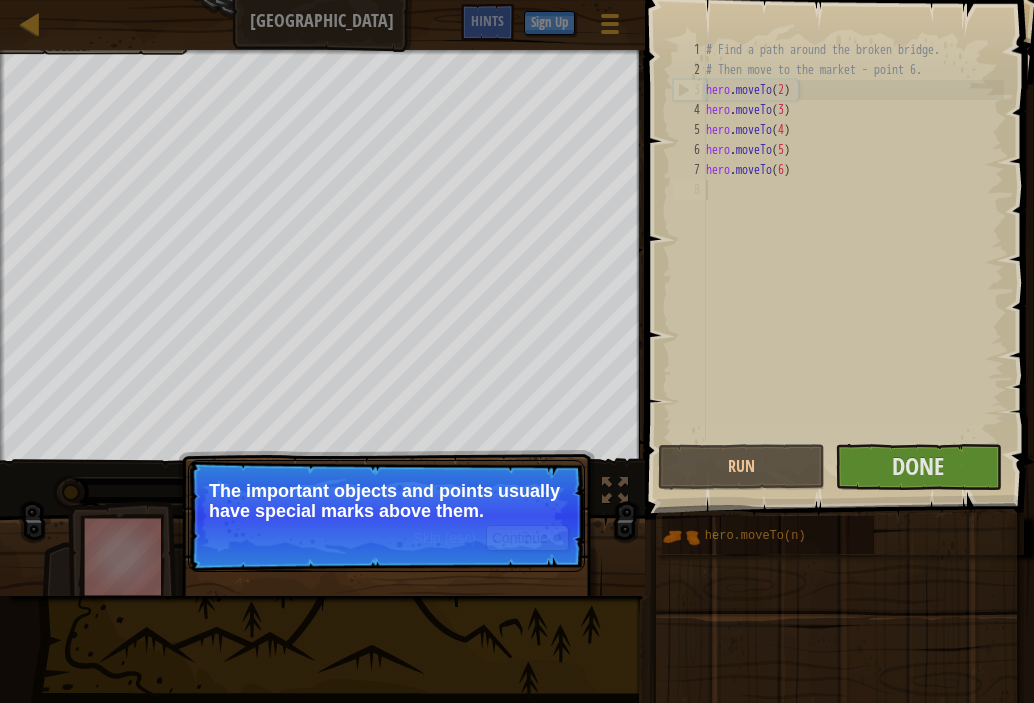click on "The important objects and points usually have special marks above them." at bounding box center [386, 501] 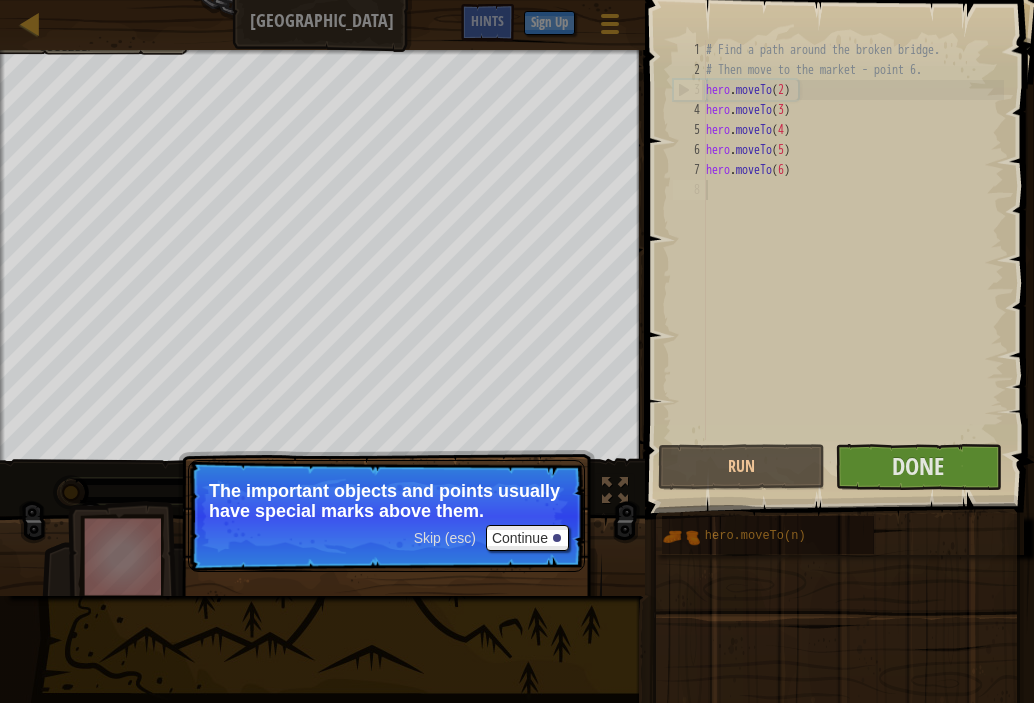 click on "The important objects and points usually have special marks above them." at bounding box center (386, 501) 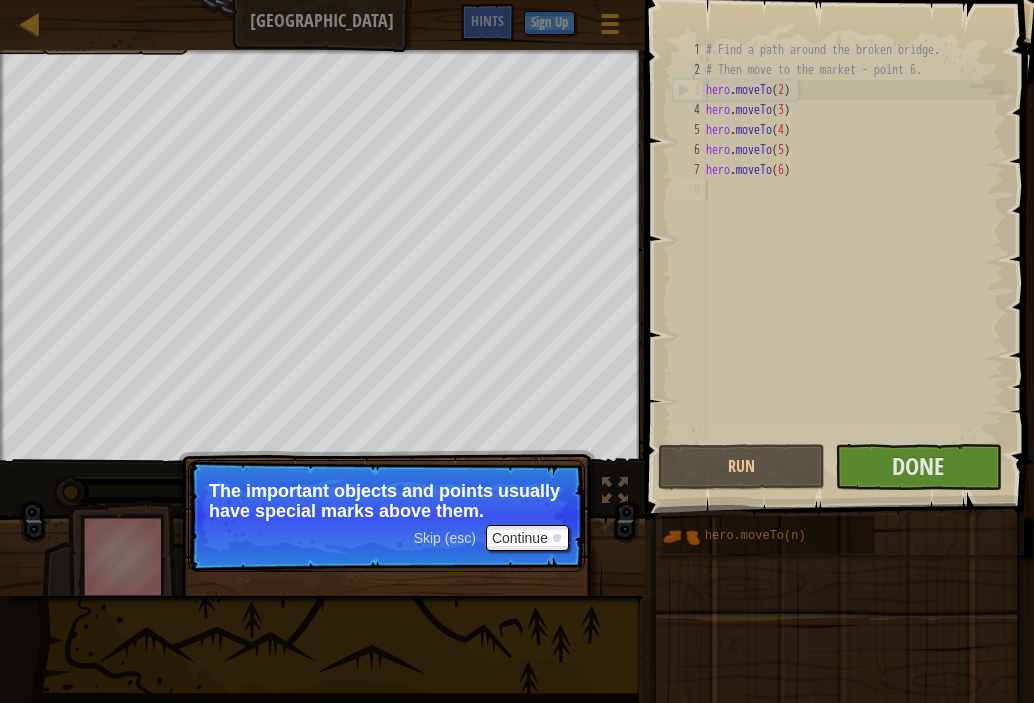click on "The important objects and points usually have special marks above them." at bounding box center [386, 501] 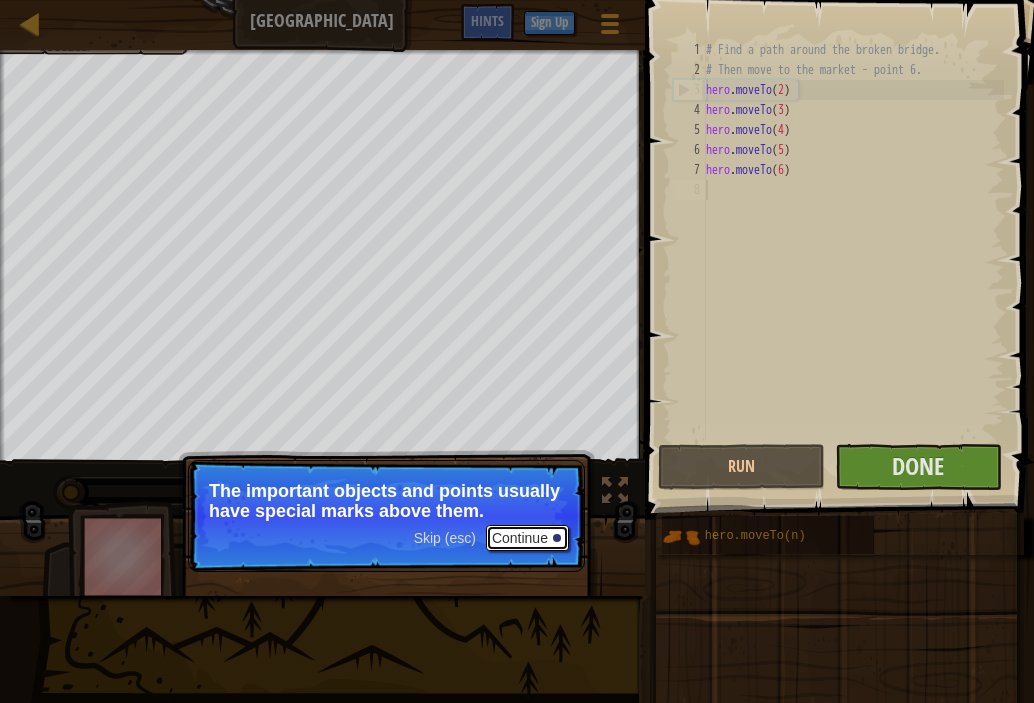 click on "Continue" at bounding box center [527, 538] 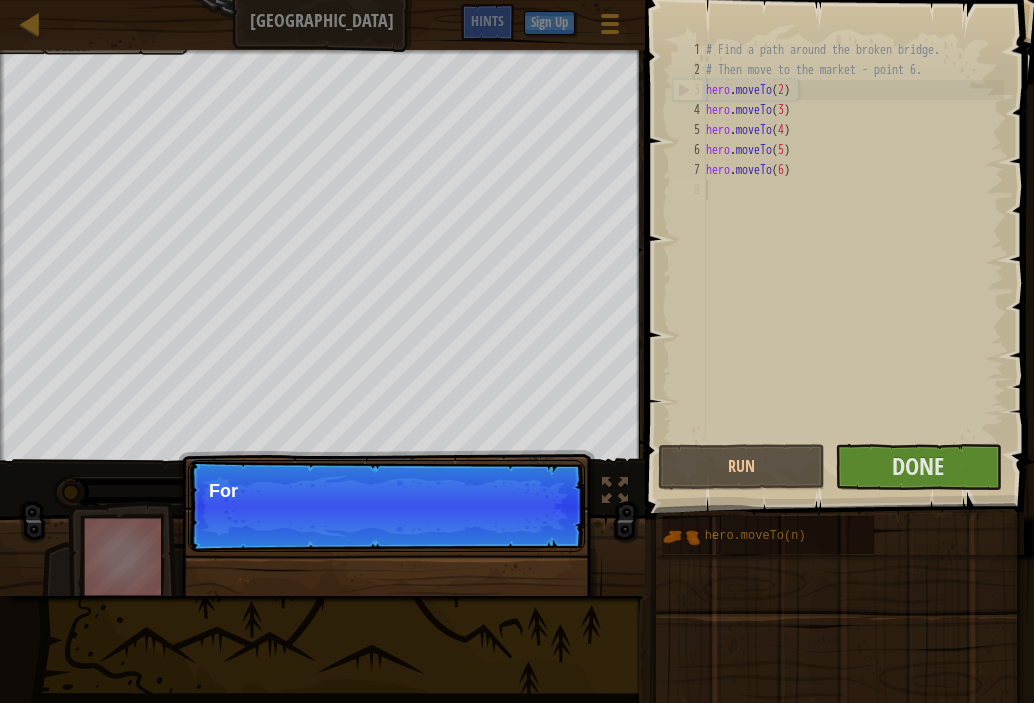 click on "Skip (esc) Continue  For" at bounding box center [386, 608] 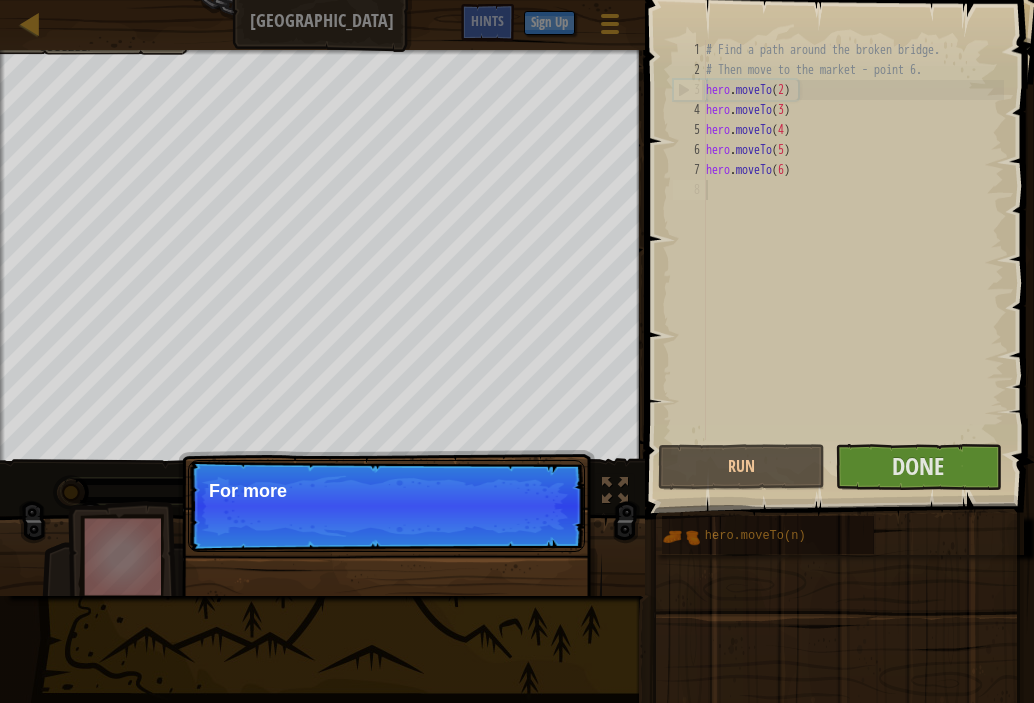click on "Skip (esc) Continue  For more" at bounding box center (386, 506) 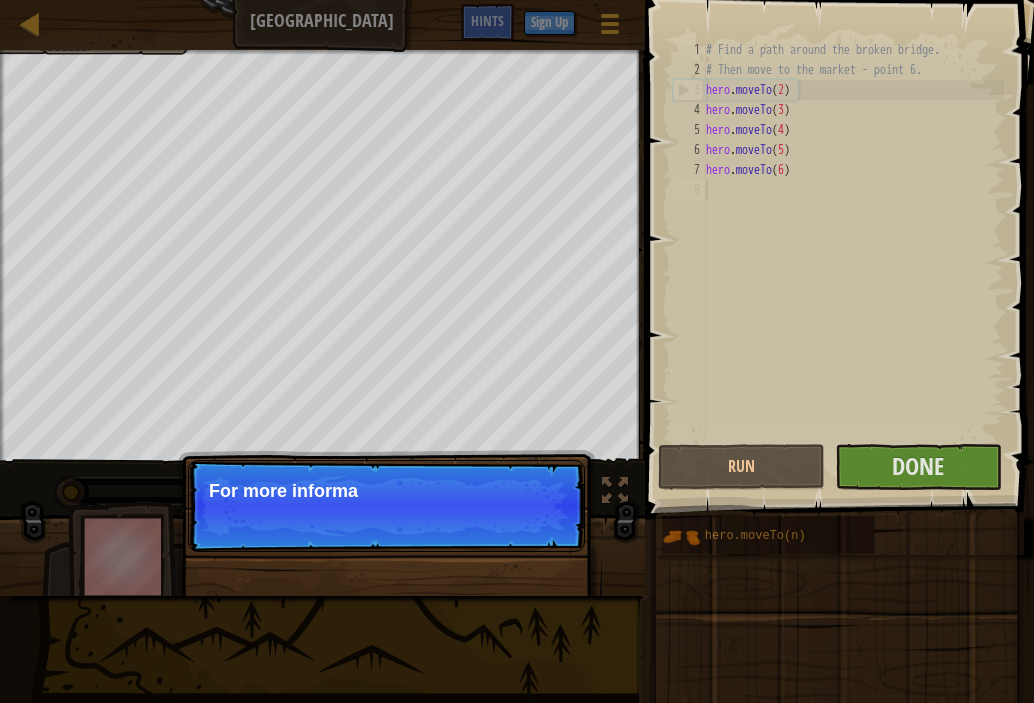 click on "Skip (esc) Continue  For more informa" at bounding box center (386, 506) 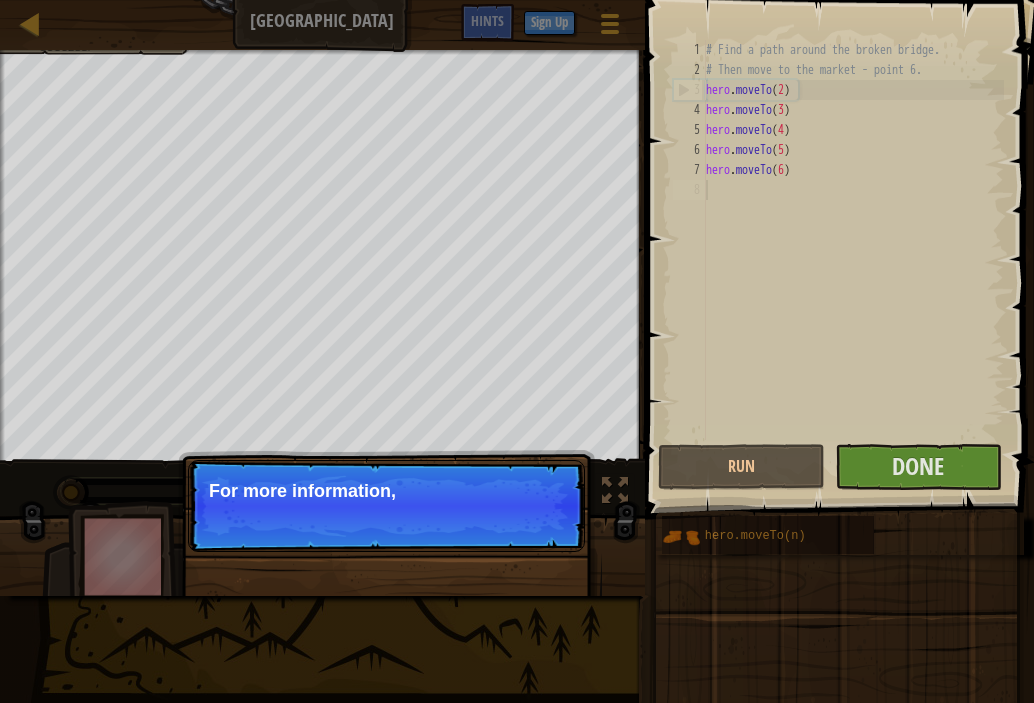 click on "Skip (esc) Continue  For more information," at bounding box center [386, 506] 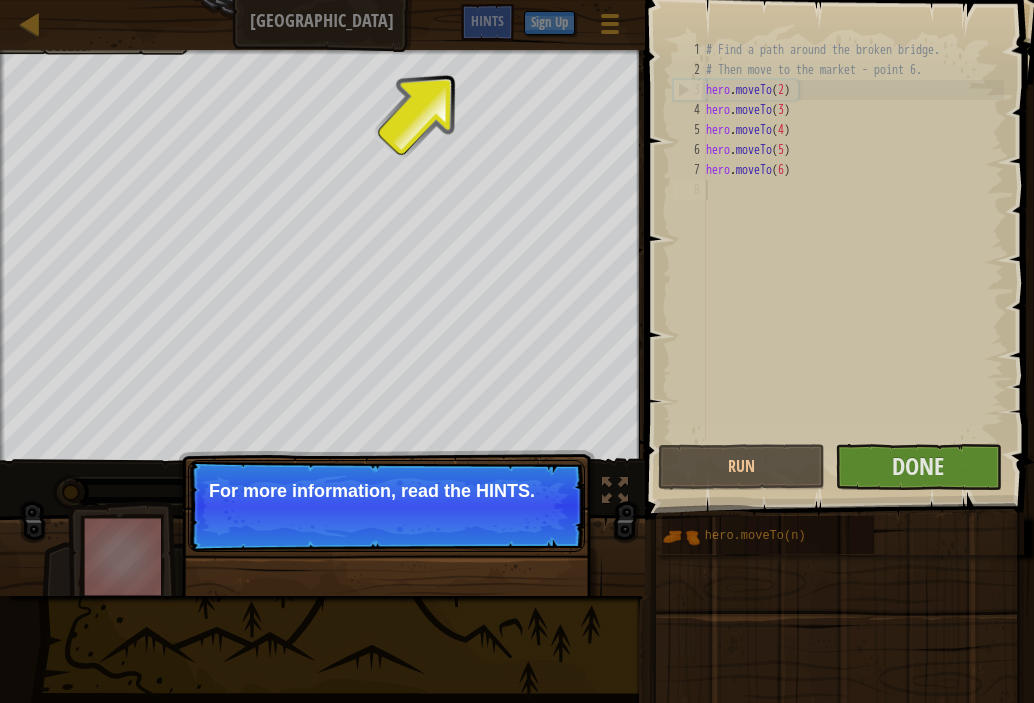 click on "Skip (esc) Continue  For more information, read the HINTS." at bounding box center (386, 506) 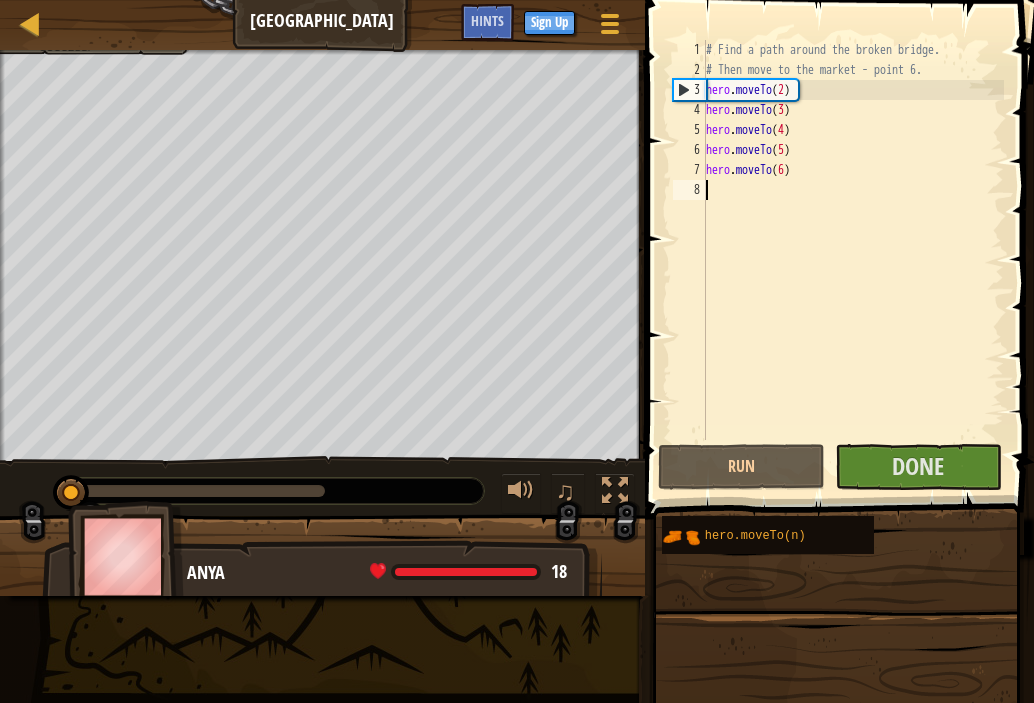 click on "Skip (esc) Continue  For more information, read the HINTS." at bounding box center [386, 744] 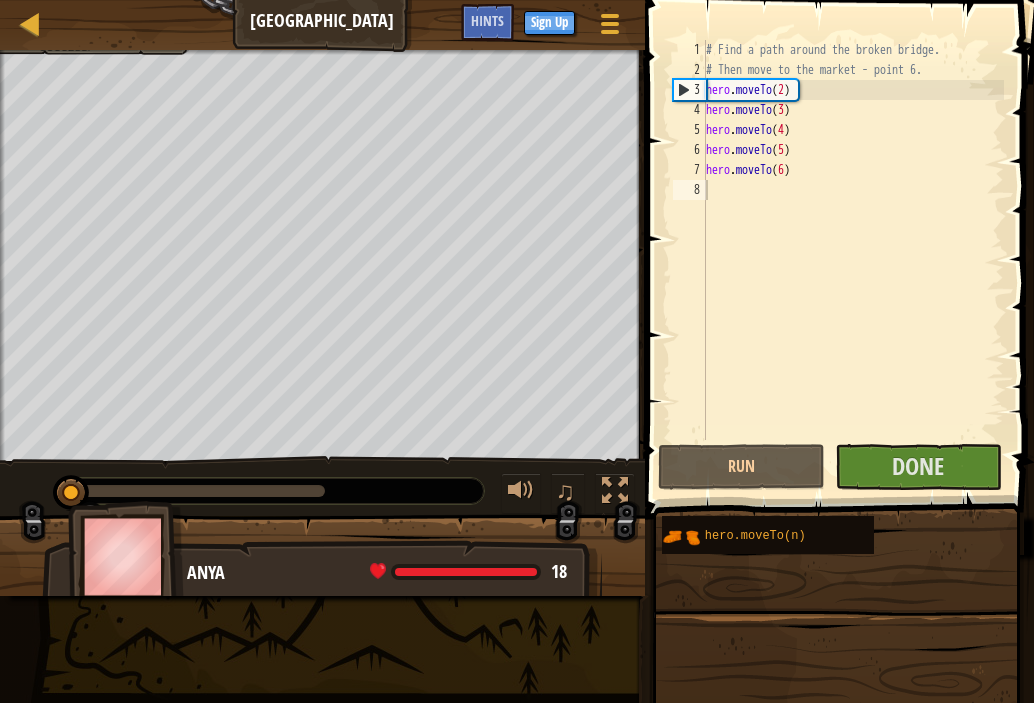 click at bounding box center [322, 564] 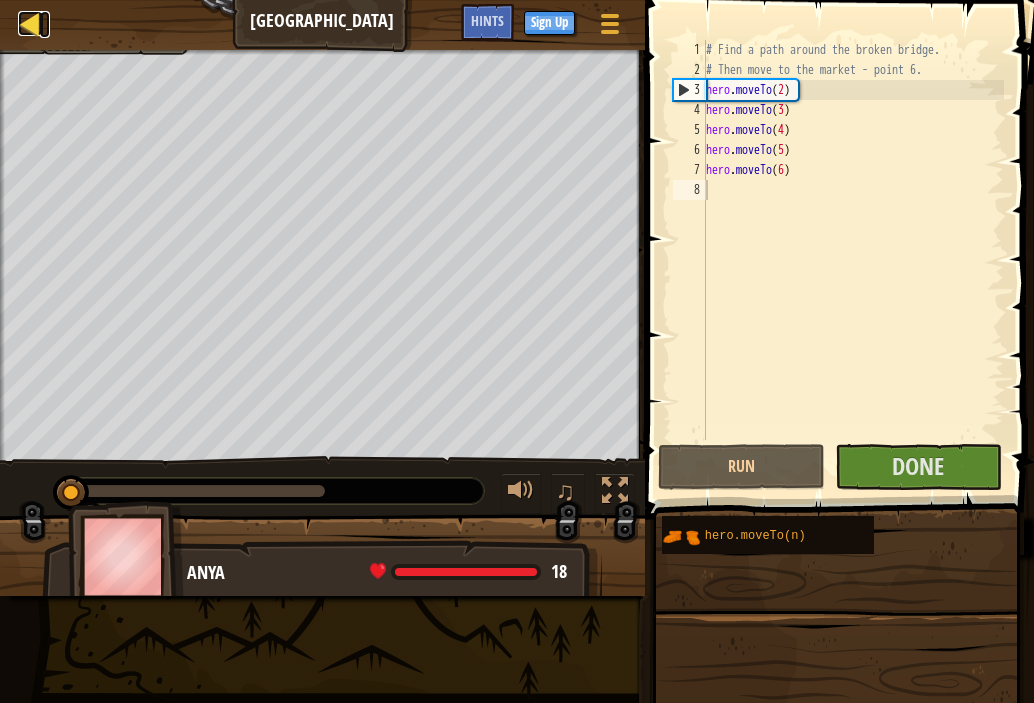 click at bounding box center (30, 23) 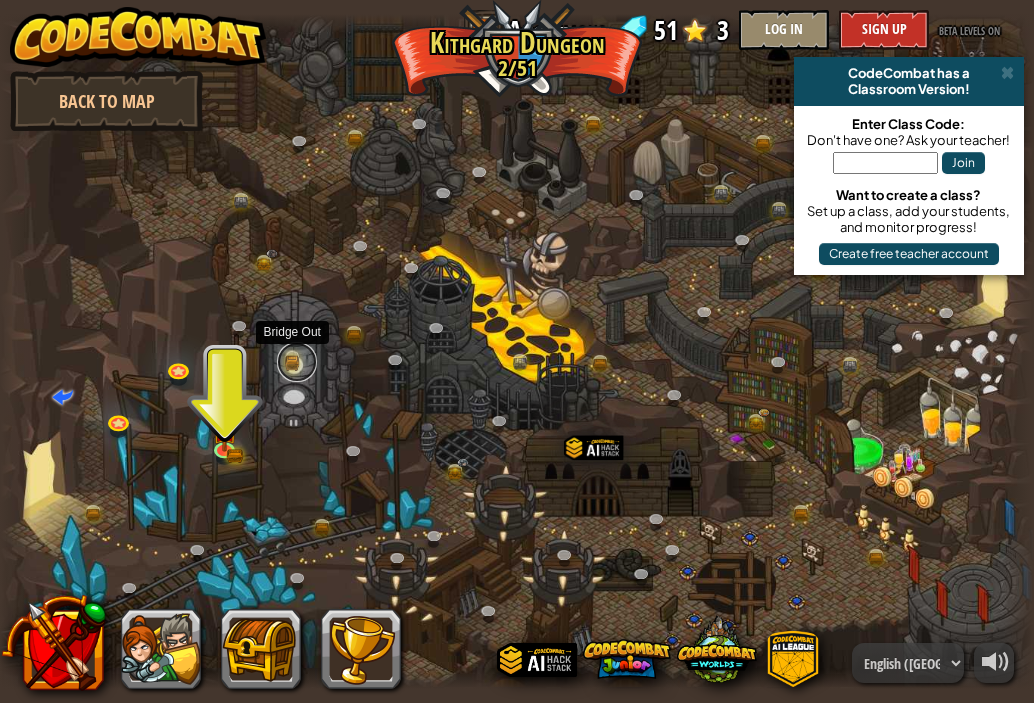 click at bounding box center (297, 362) 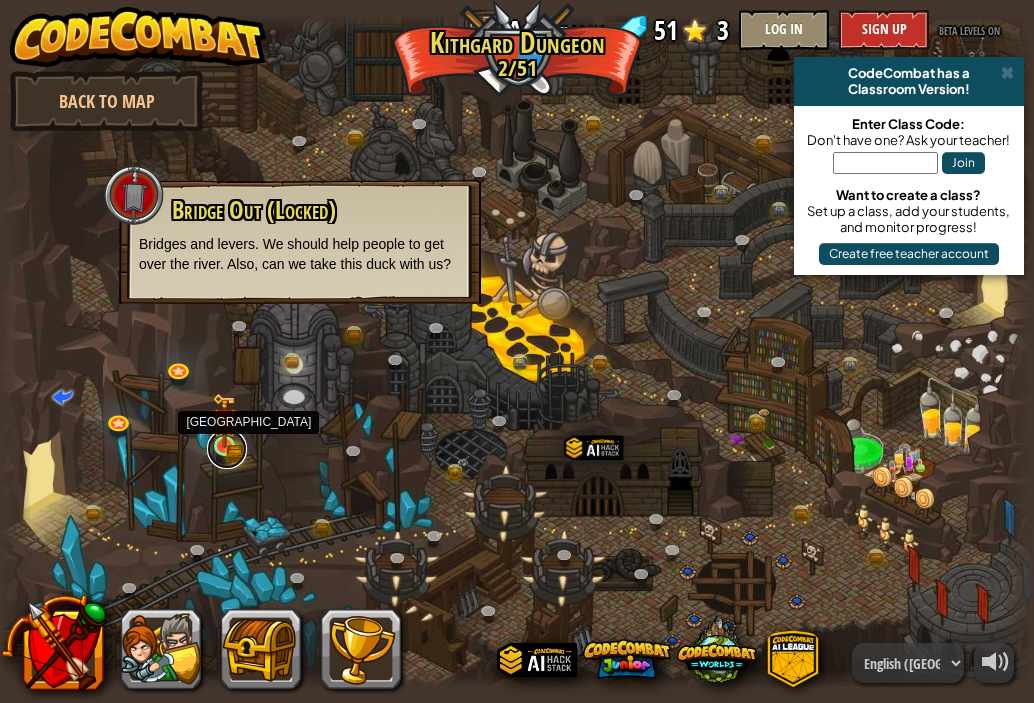 click at bounding box center (227, 449) 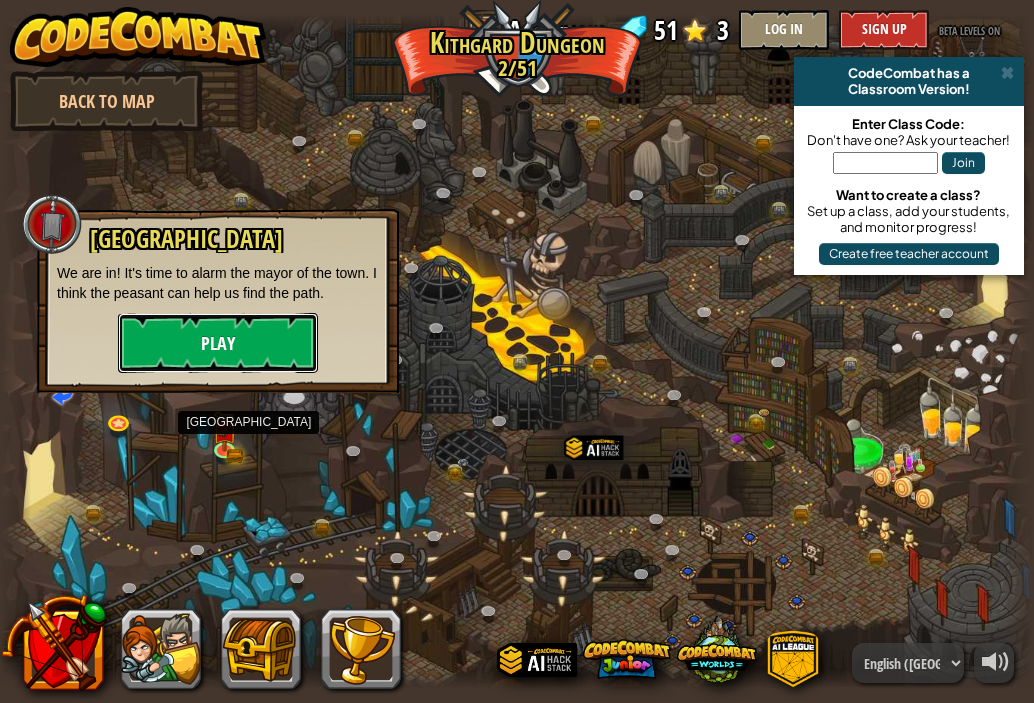 click on "Play" at bounding box center (218, 343) 